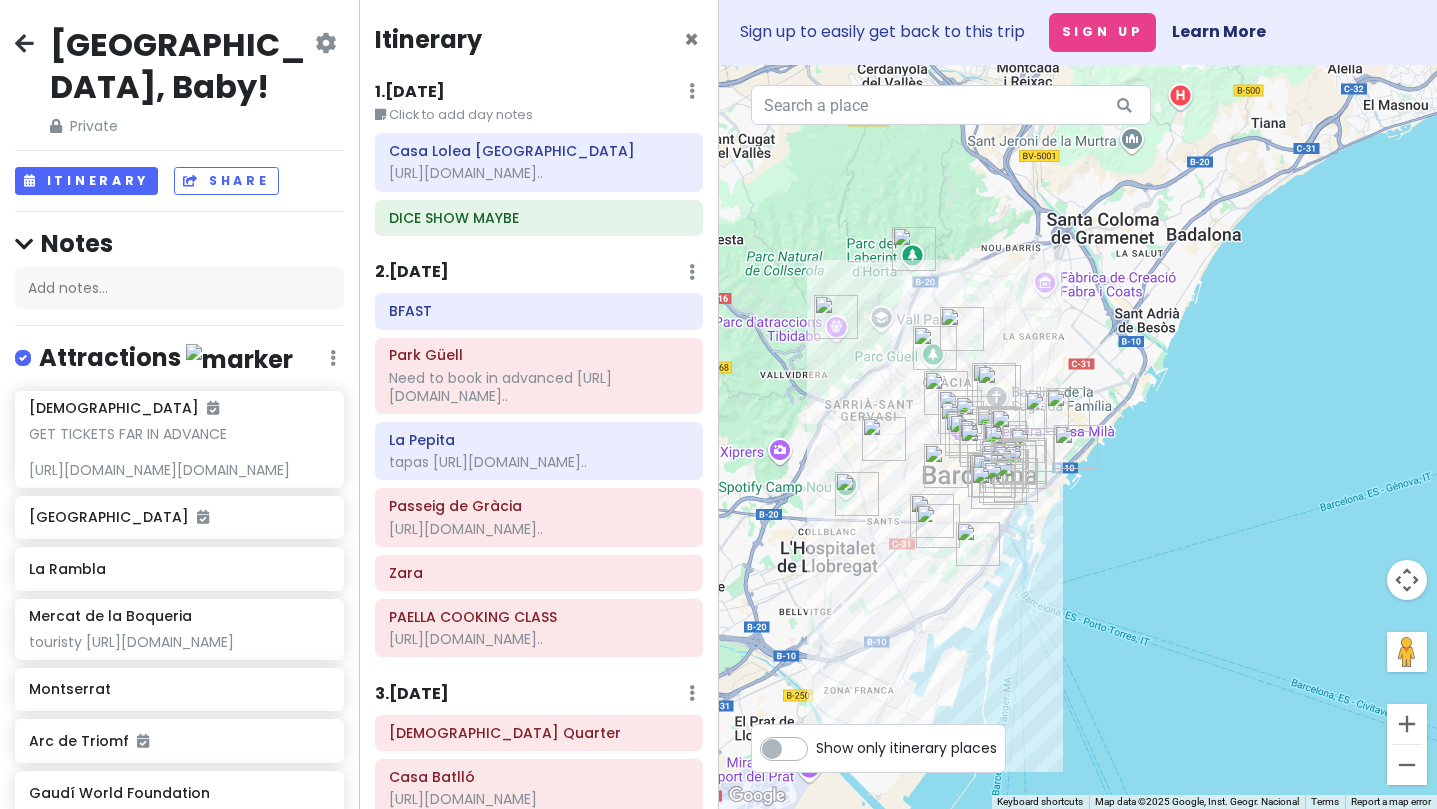 scroll, scrollTop: 0, scrollLeft: 0, axis: both 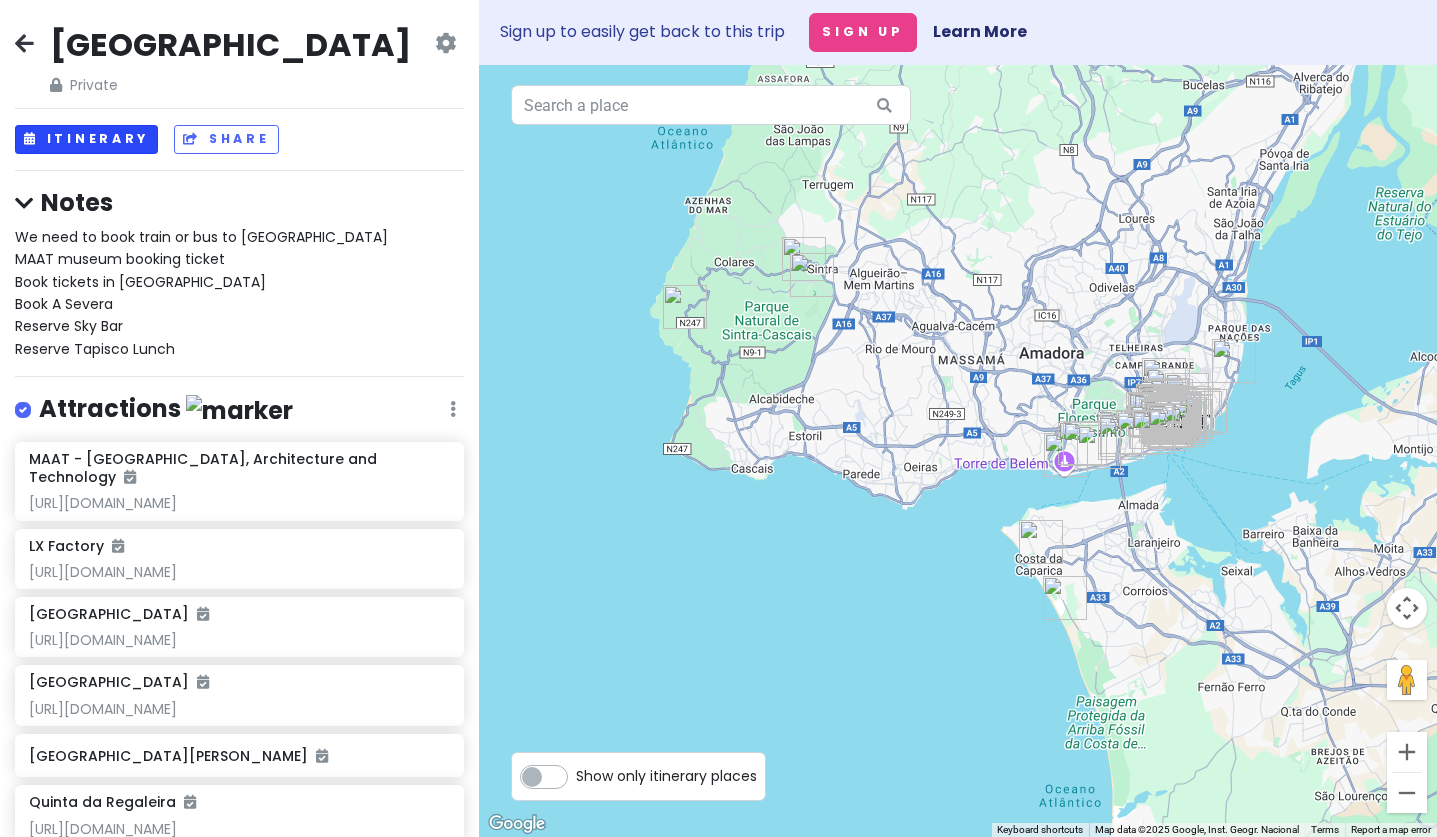click on "Itinerary" at bounding box center (86, 139) 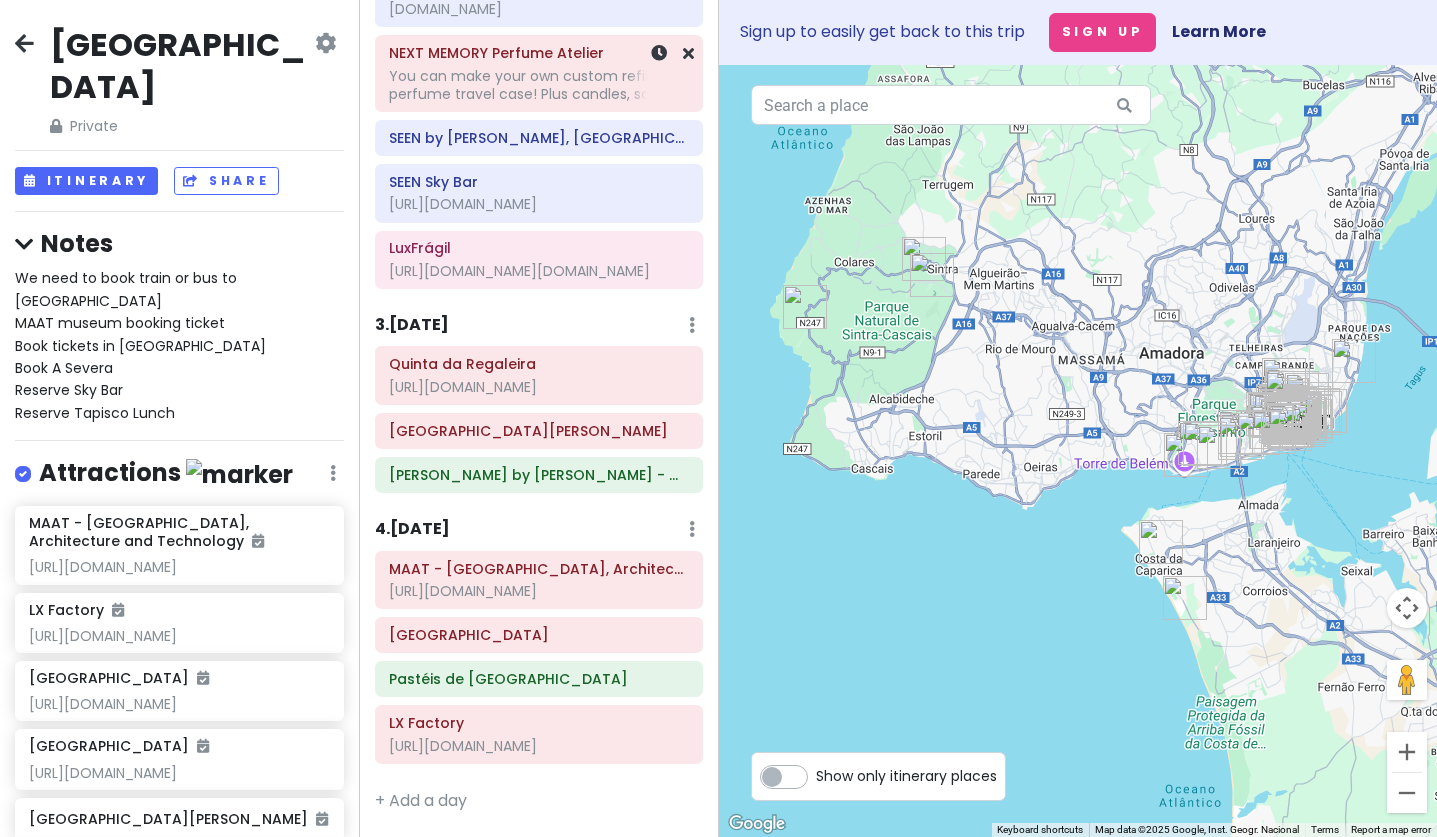scroll, scrollTop: 1040, scrollLeft: 0, axis: vertical 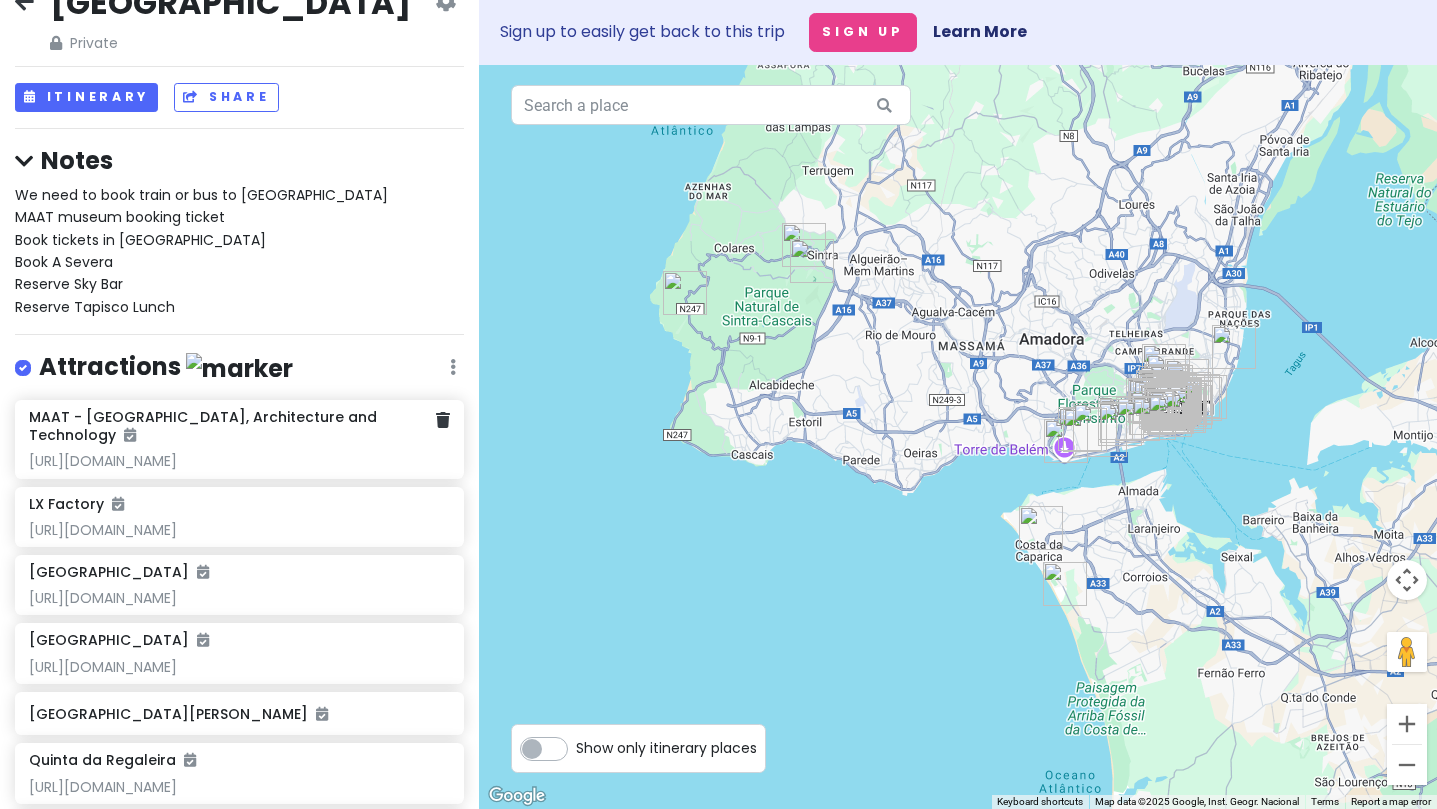 click on "https://www.tiktok.com/t/ZP8MGGP7S/" at bounding box center [239, 461] 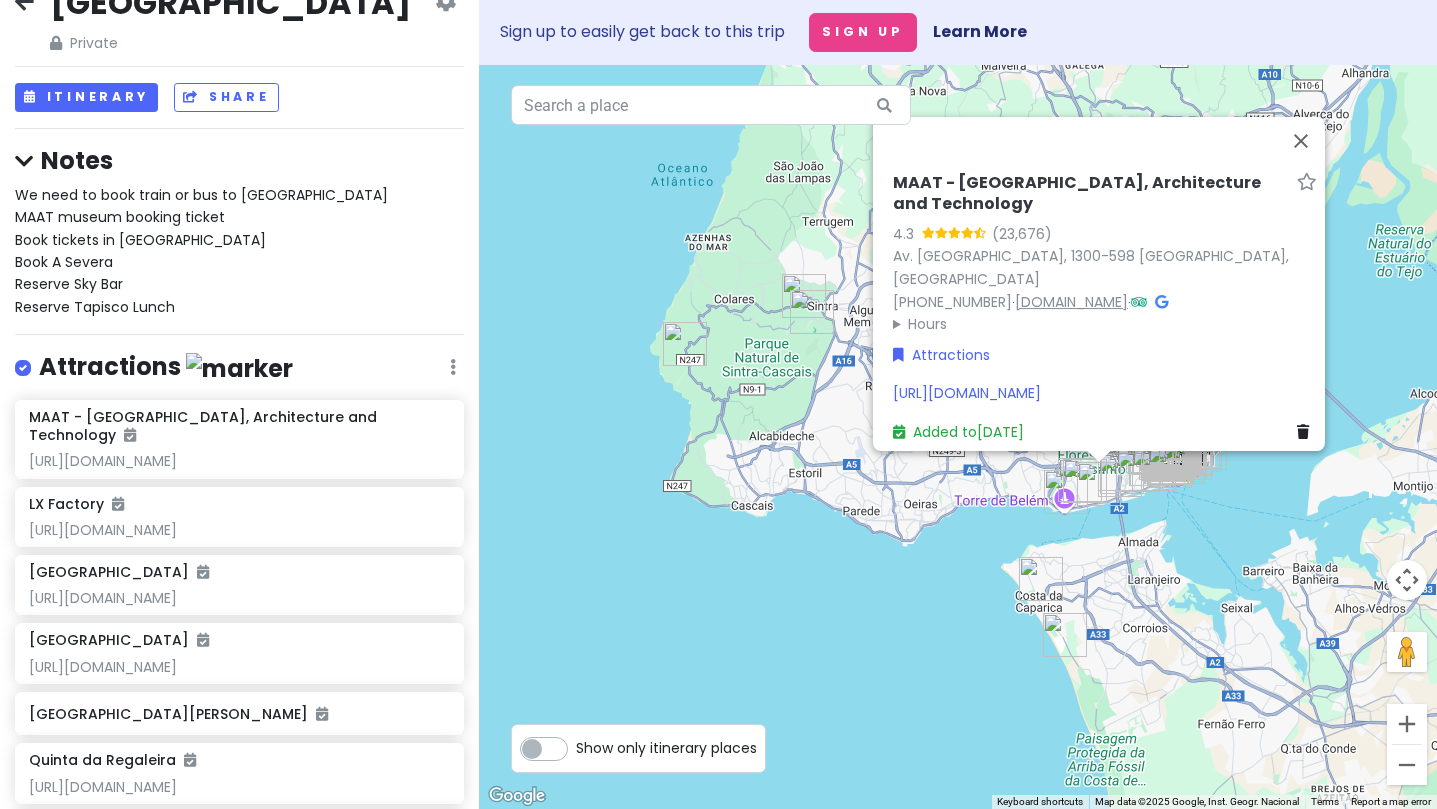 click on "www.maat.pt" at bounding box center (1071, 302) 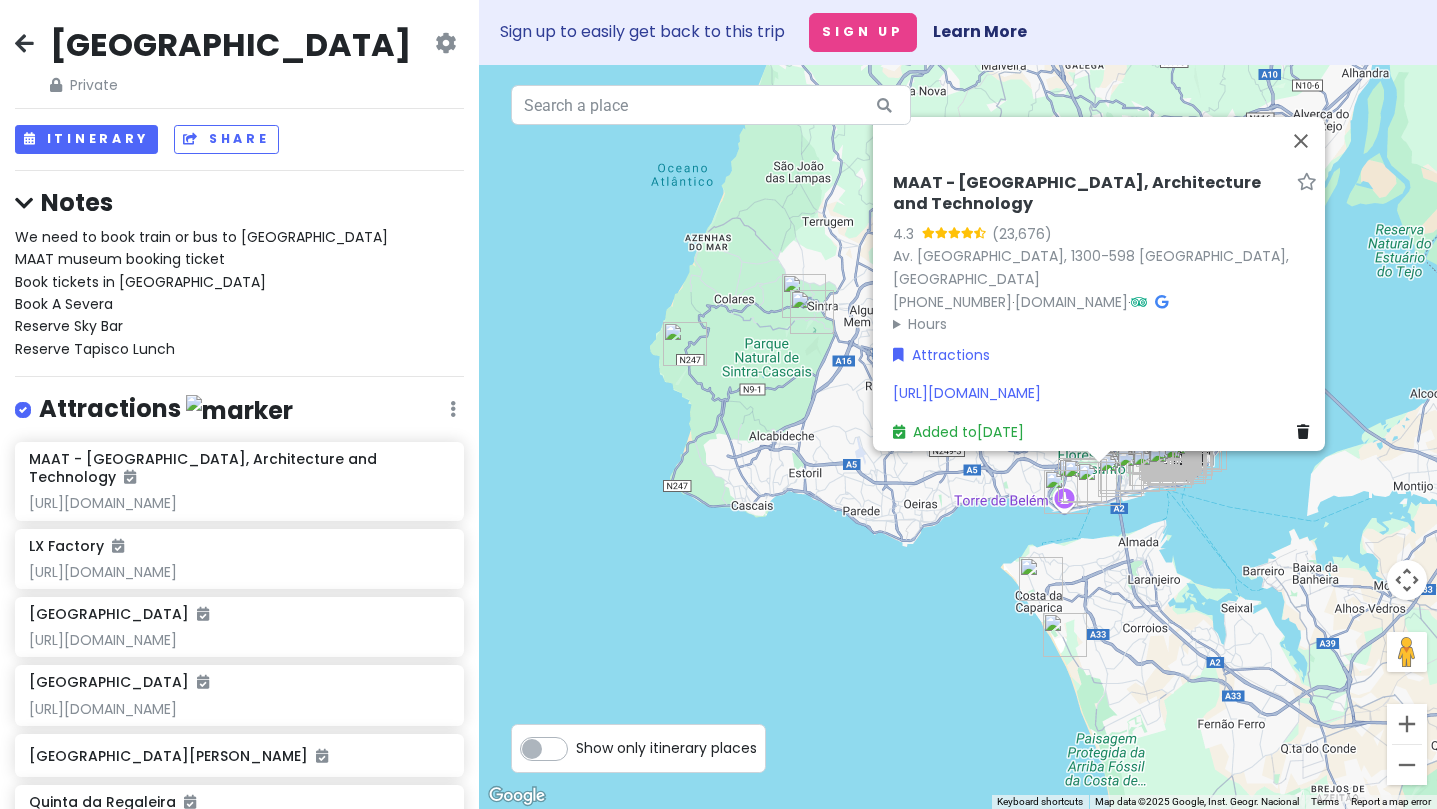 scroll, scrollTop: 0, scrollLeft: 0, axis: both 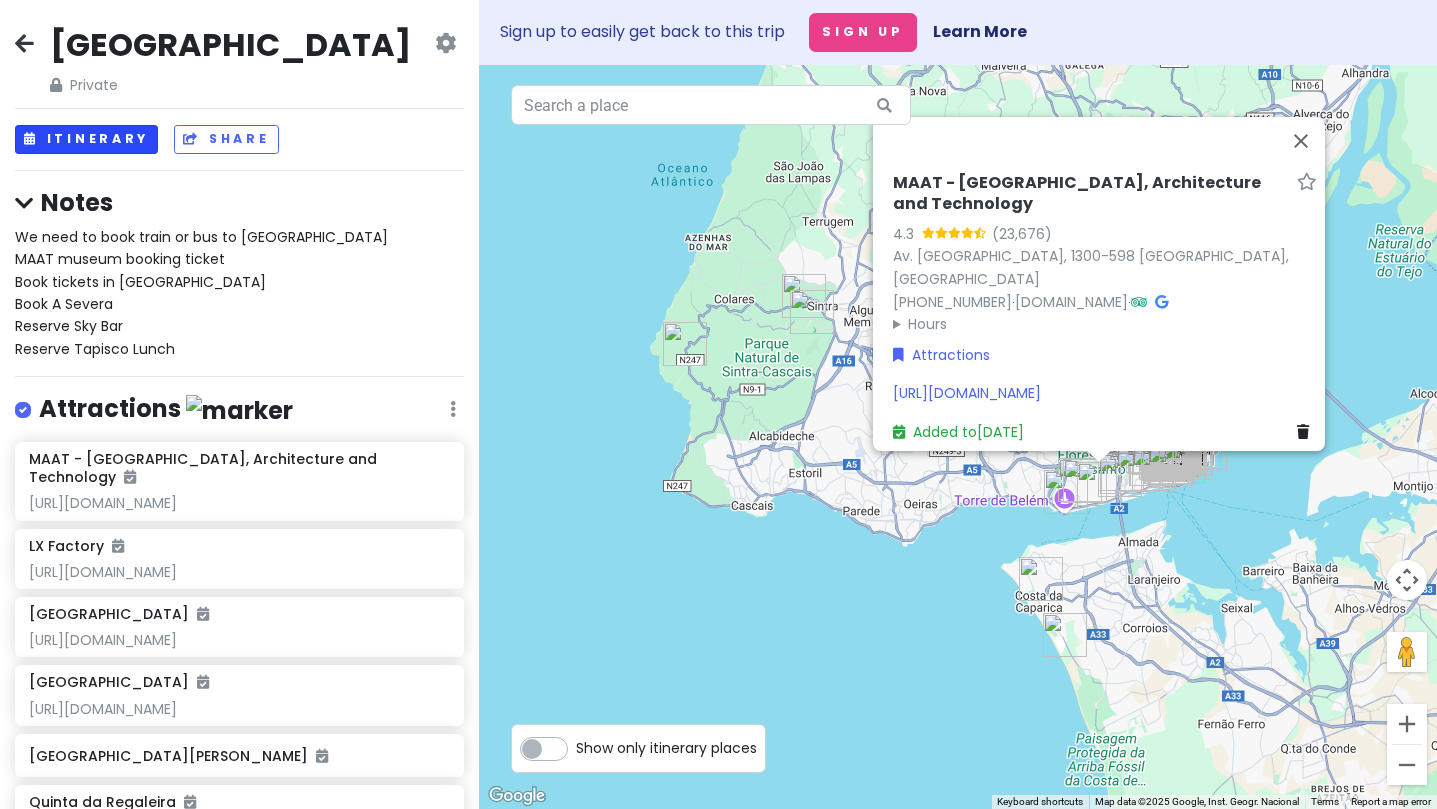 click on "Itinerary" at bounding box center (86, 139) 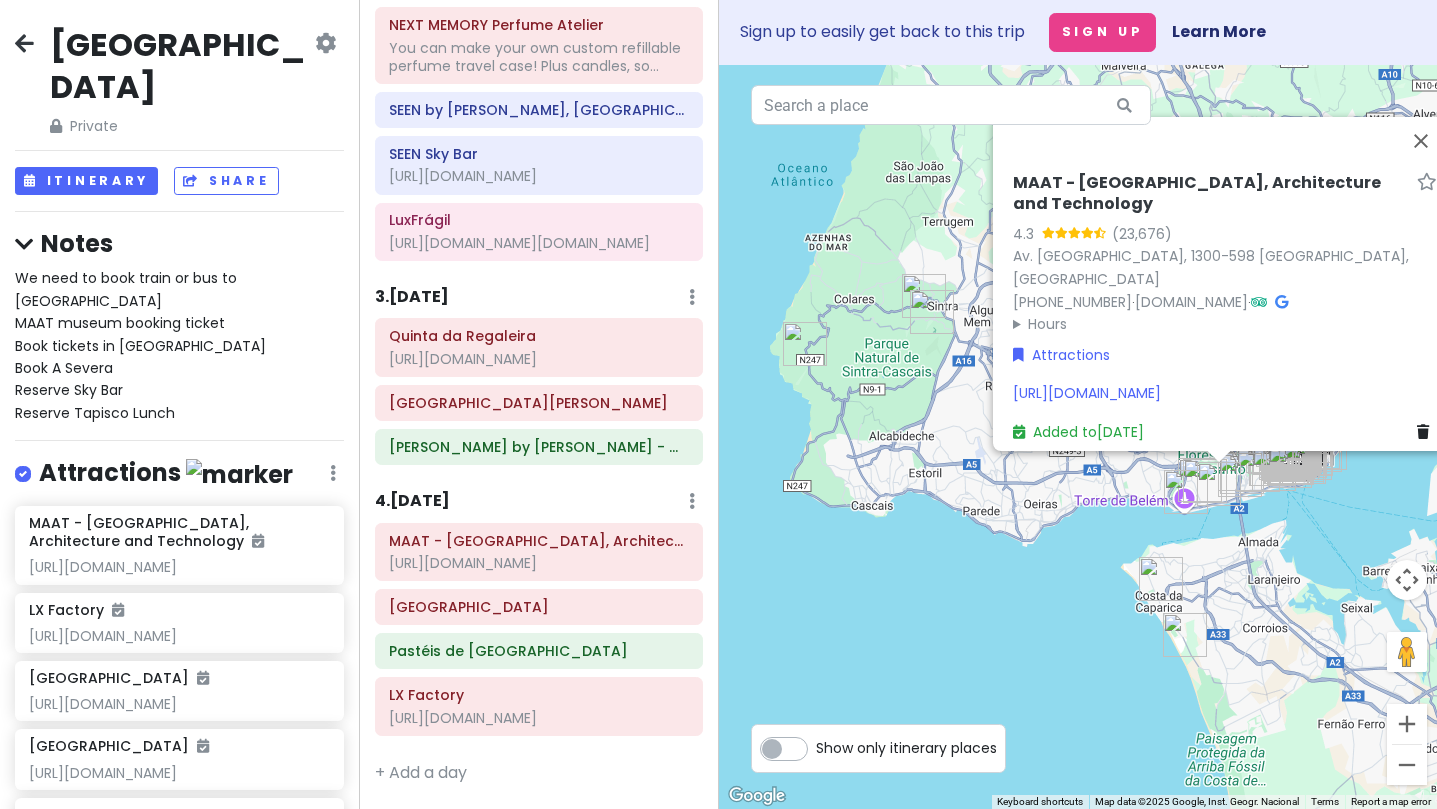scroll, scrollTop: 1068, scrollLeft: 0, axis: vertical 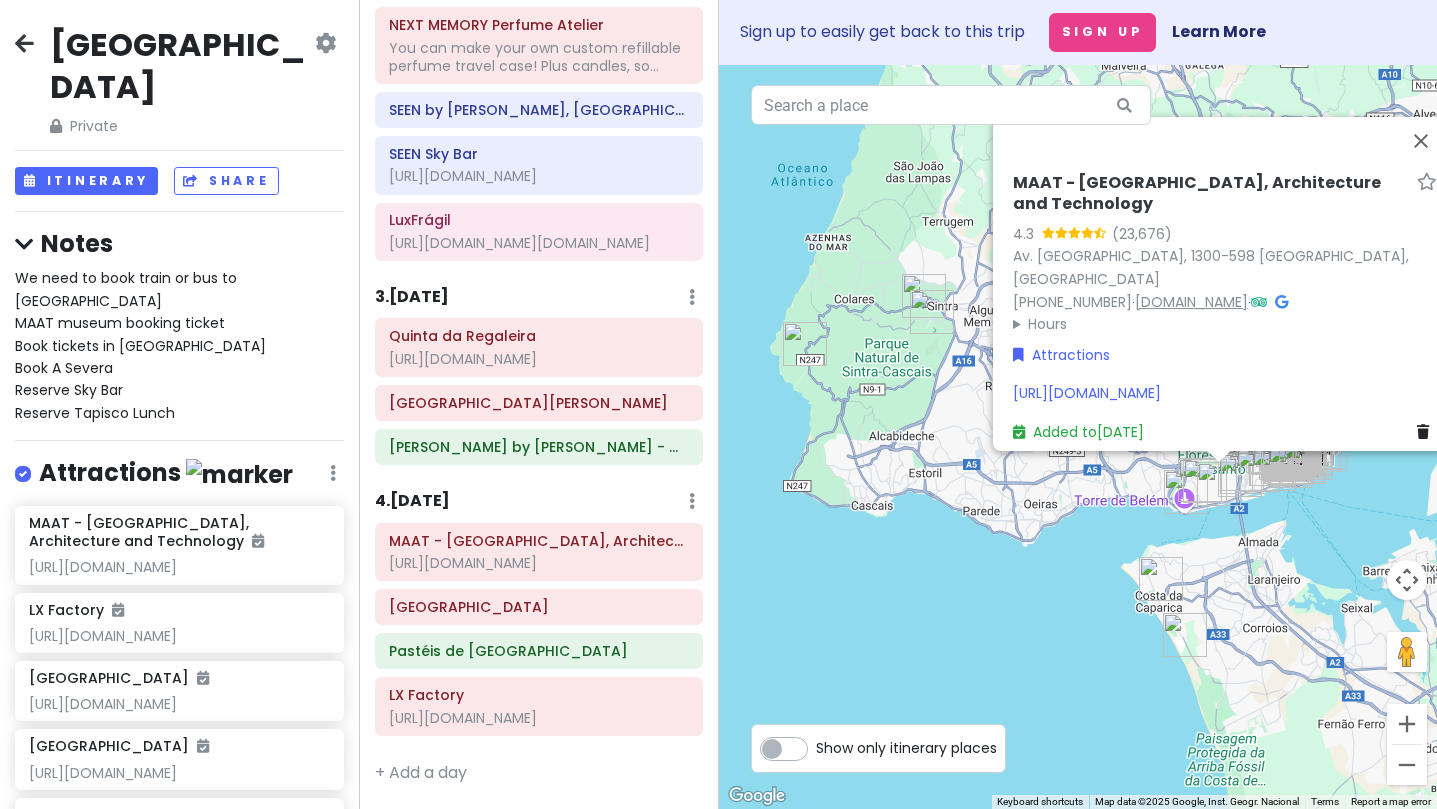 click on "www.maat.pt" at bounding box center [1191, 302] 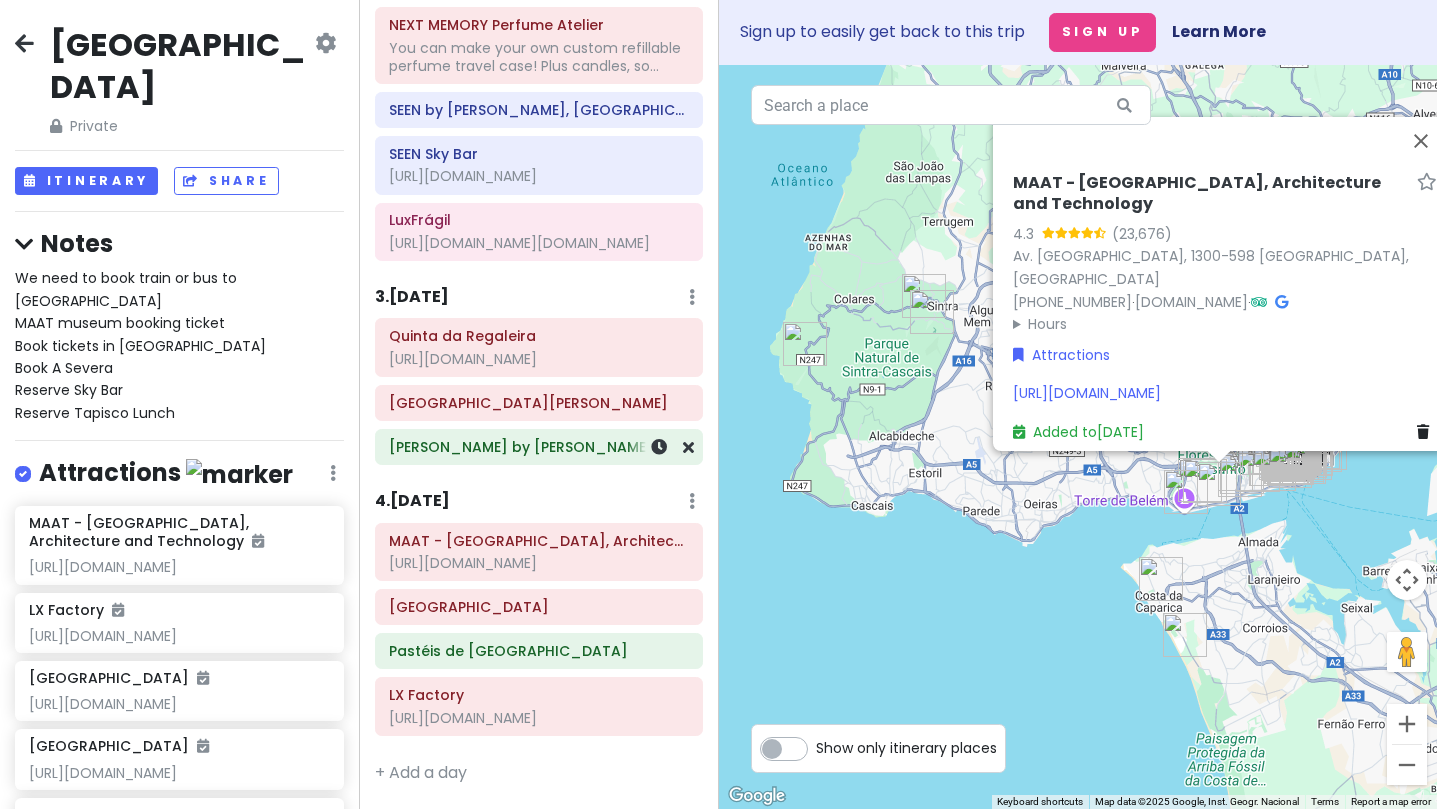 scroll, scrollTop: 0, scrollLeft: 0, axis: both 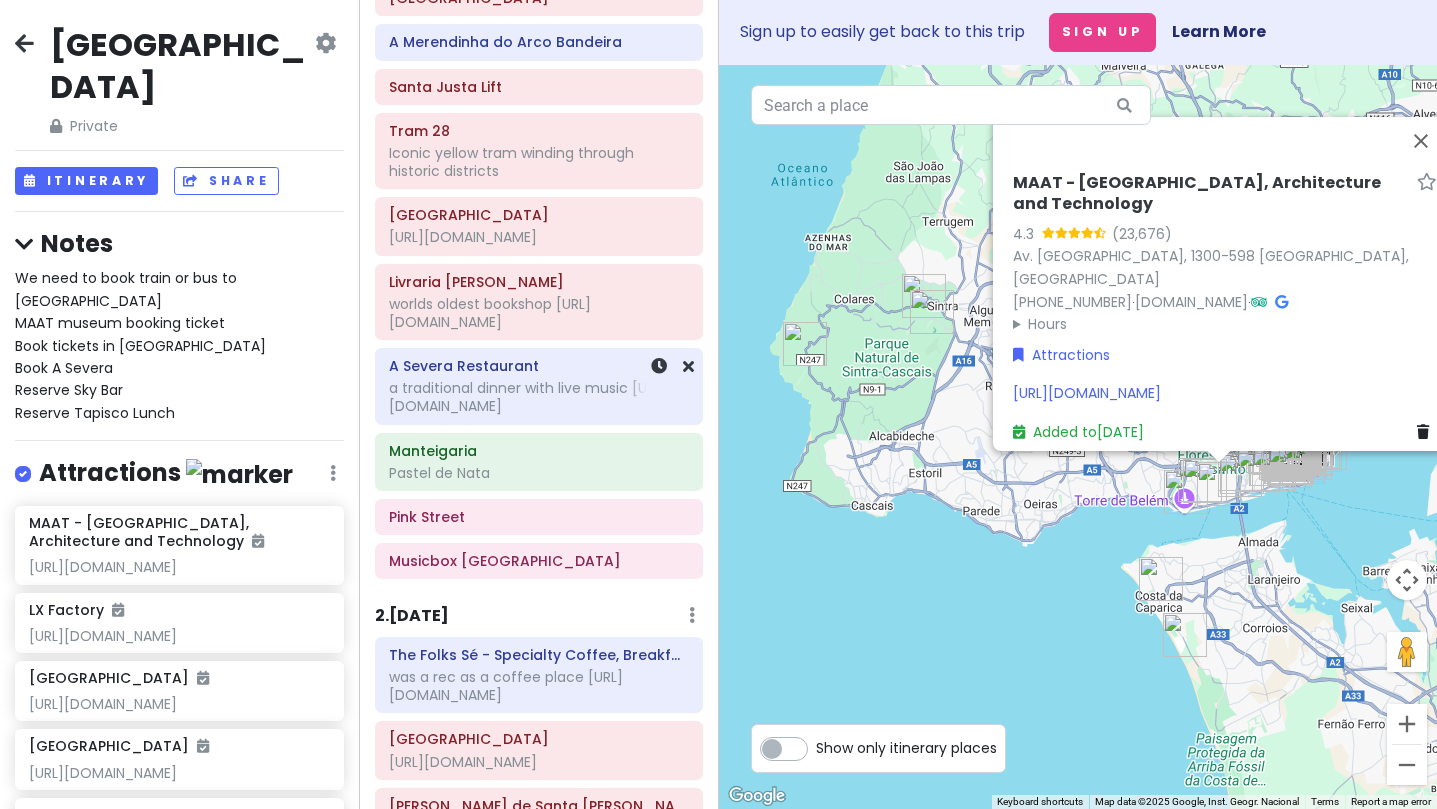 click on "a traditional dinner with live music https://www.tiktok.com/t/ZP8MGscDv/" at bounding box center [539, 397] 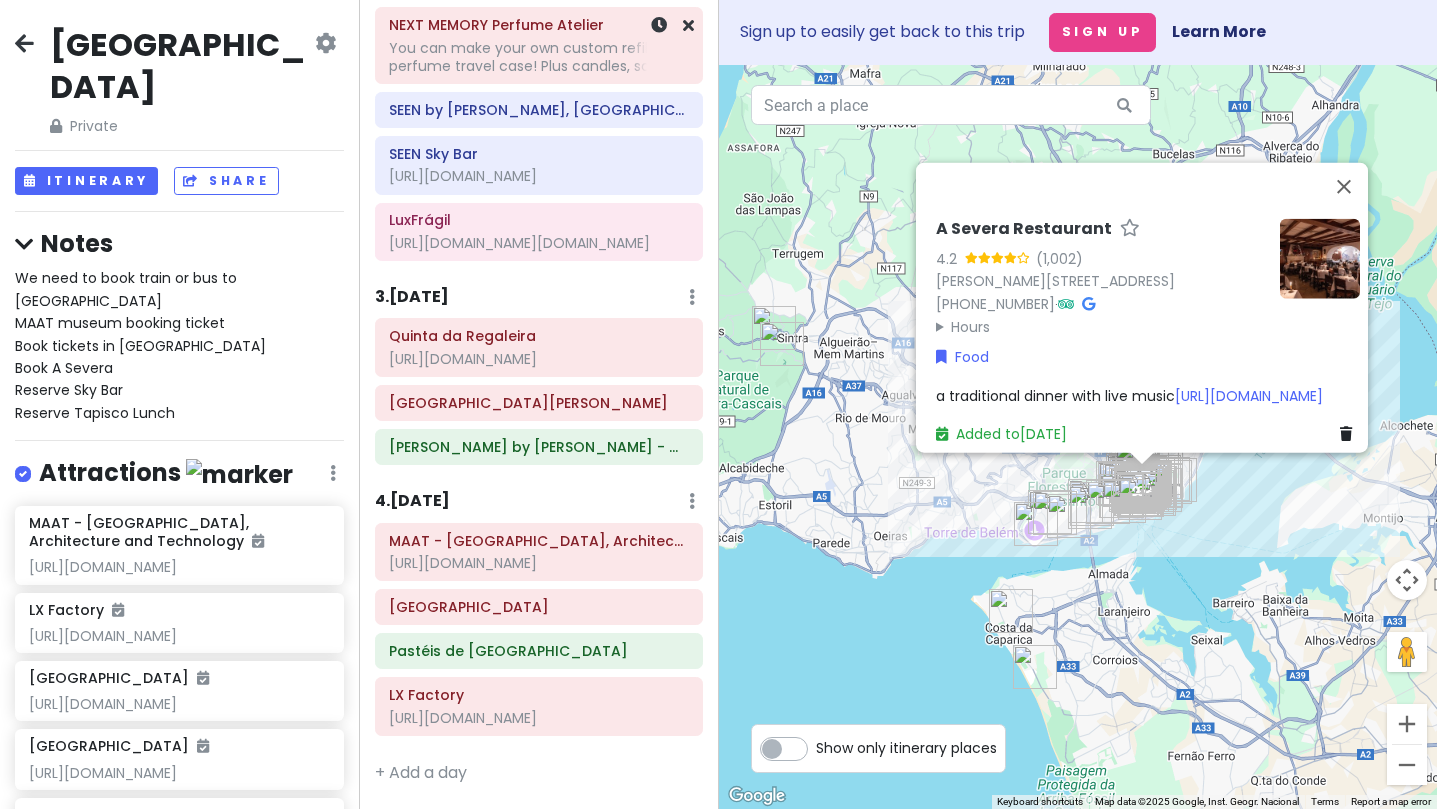 scroll, scrollTop: 1068, scrollLeft: 0, axis: vertical 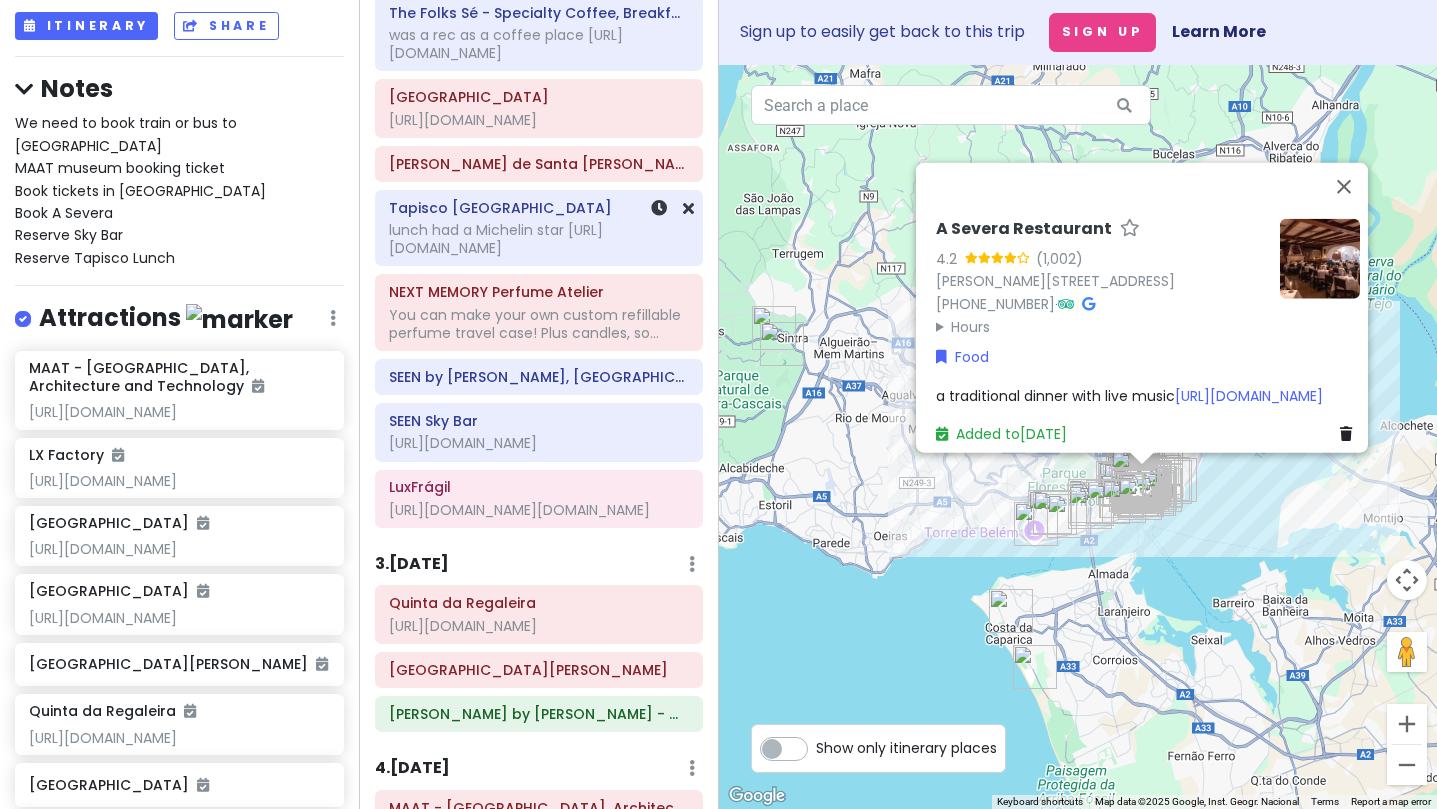 click on "Tapisco Lisboa lunch had a Michelin star https://www.tiktok.com/t/ZP8MGwHpb/" at bounding box center (538, 228) 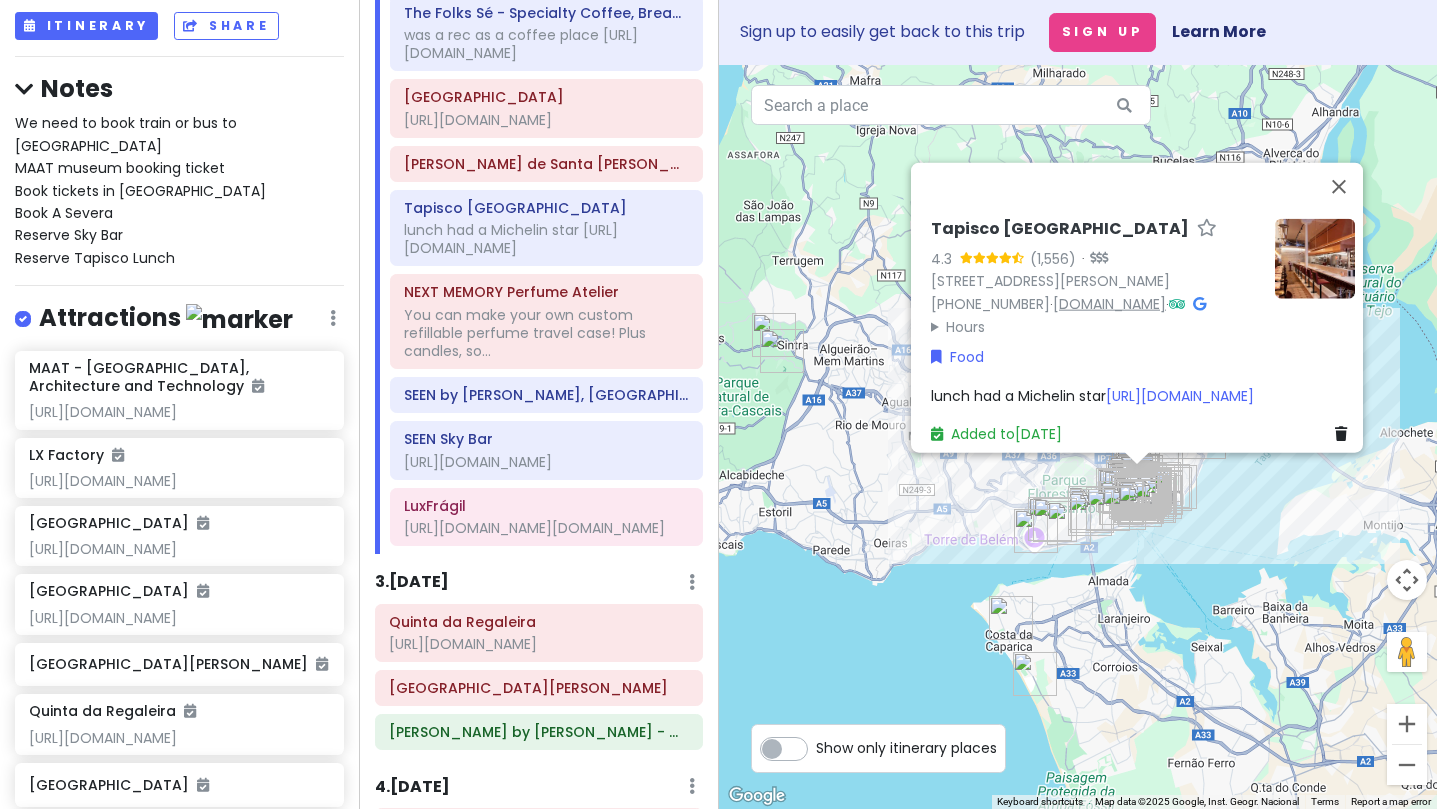 click on "www.tapisco.pt" at bounding box center (1109, 304) 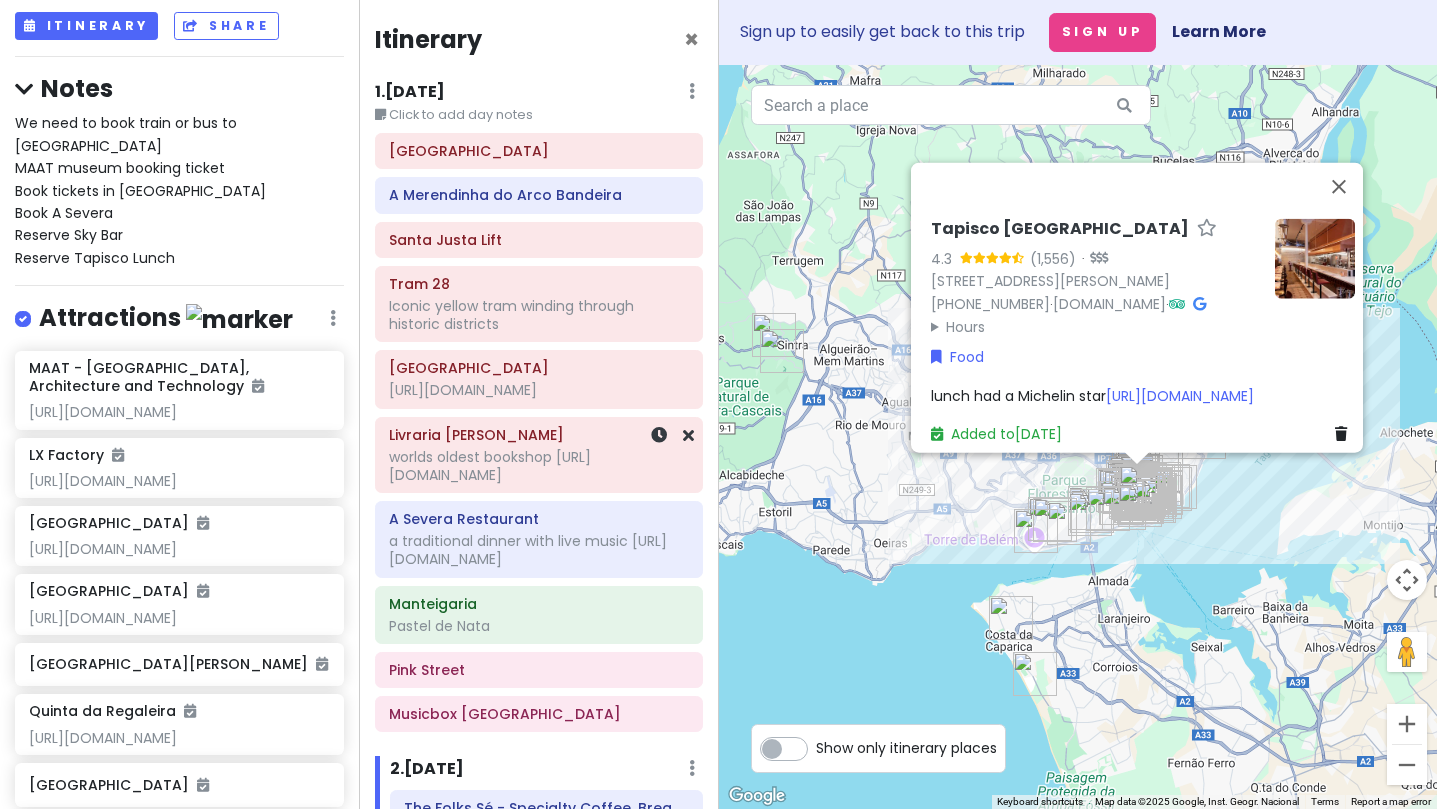 scroll, scrollTop: 0, scrollLeft: 0, axis: both 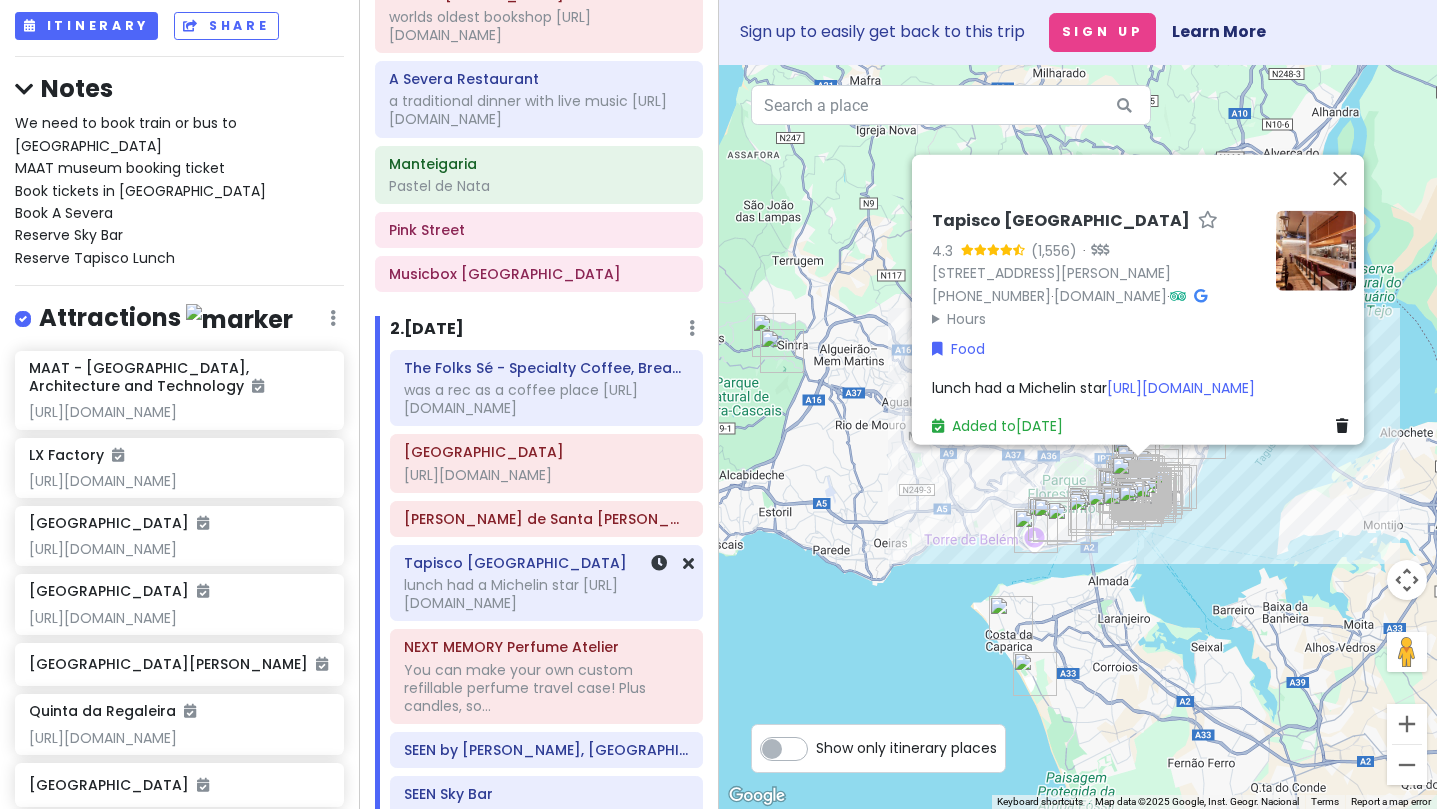click on "lunch had a Michelin star https://www.tiktok.com/t/ZP8MGwHpb/" at bounding box center [539, 110] 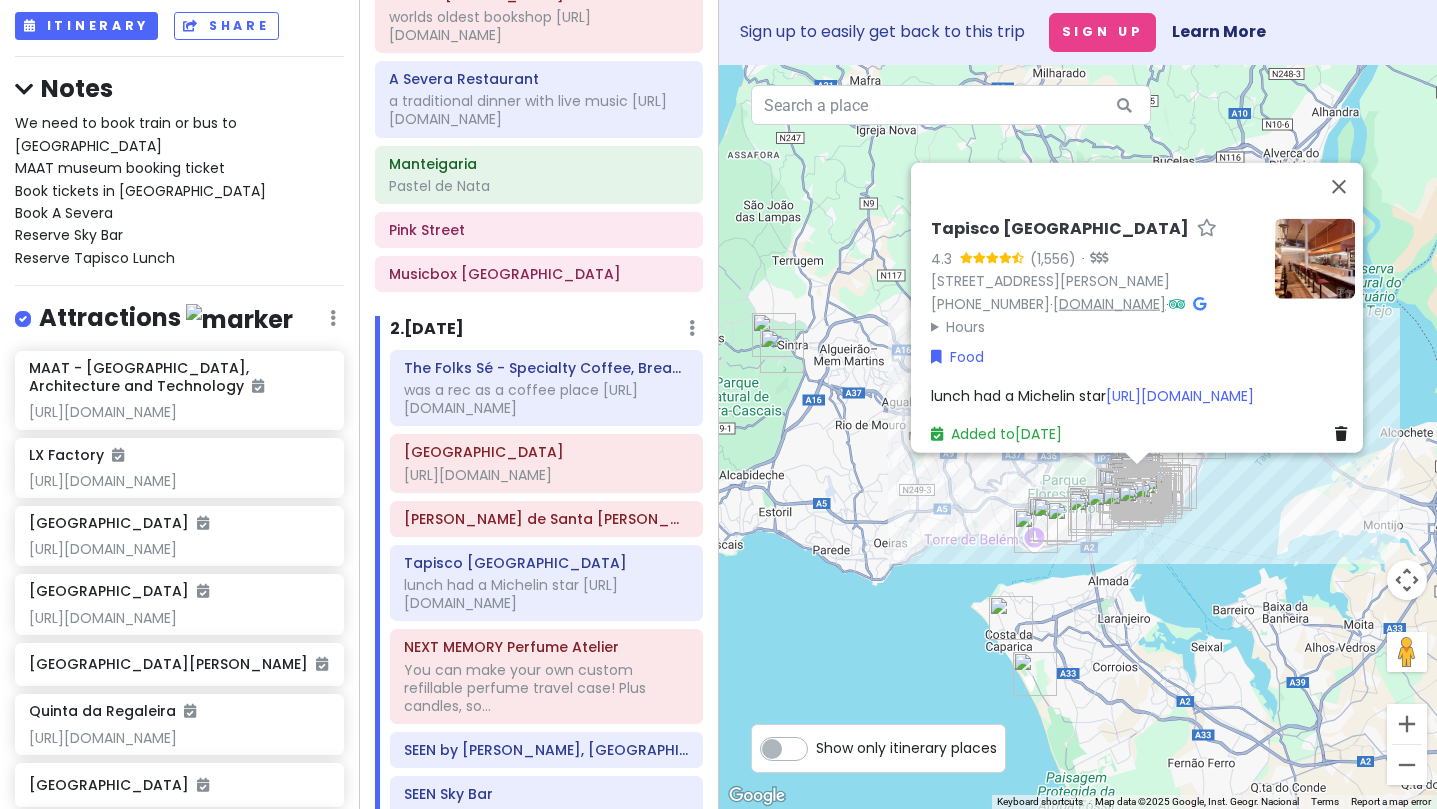 click on "www.tapisco.pt" at bounding box center (1109, 304) 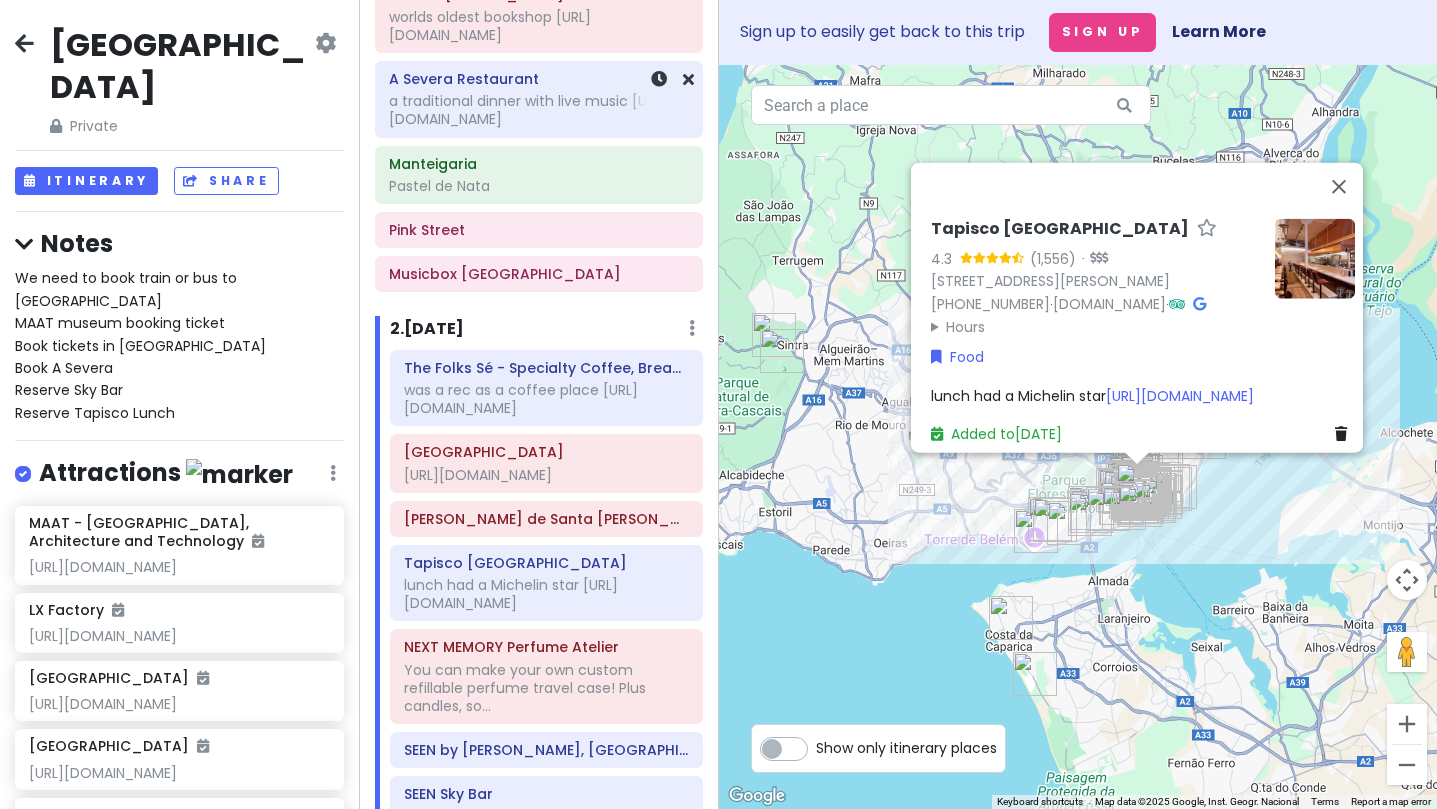 scroll, scrollTop: -1, scrollLeft: 0, axis: vertical 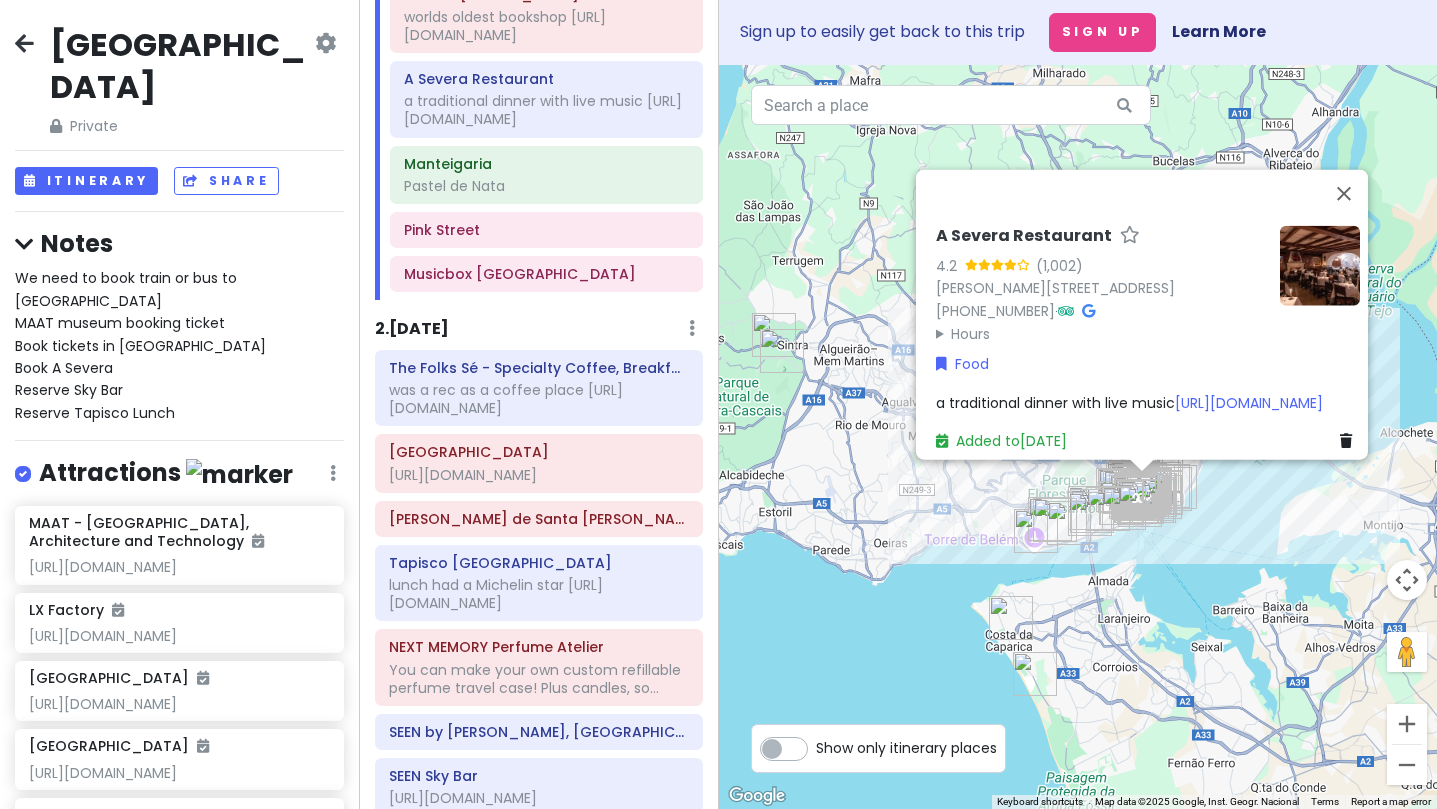 click on "a traditional dinner with live music  https://www.tiktok.com/t/ZP8MGscDv/" at bounding box center (1129, 402) 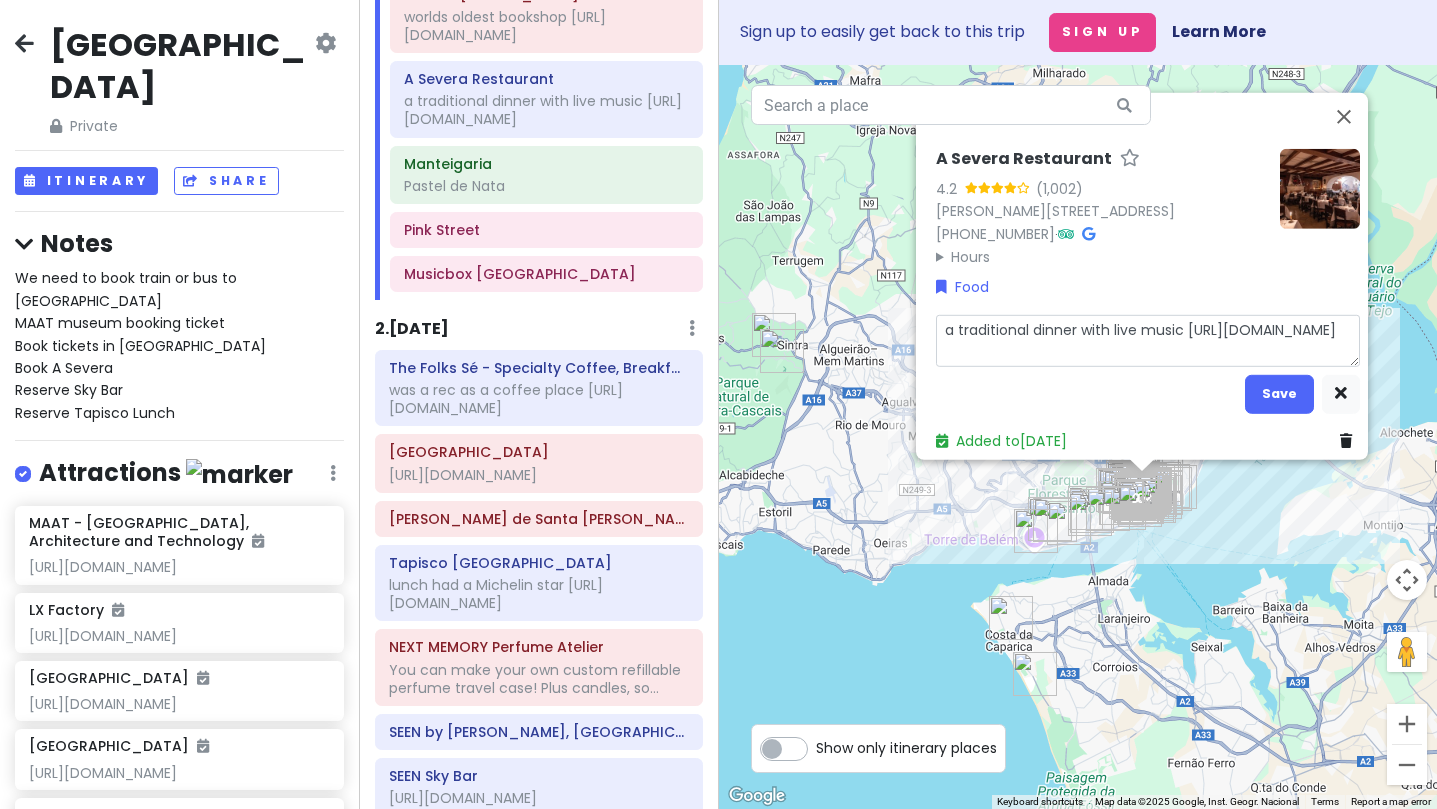 type on "x" 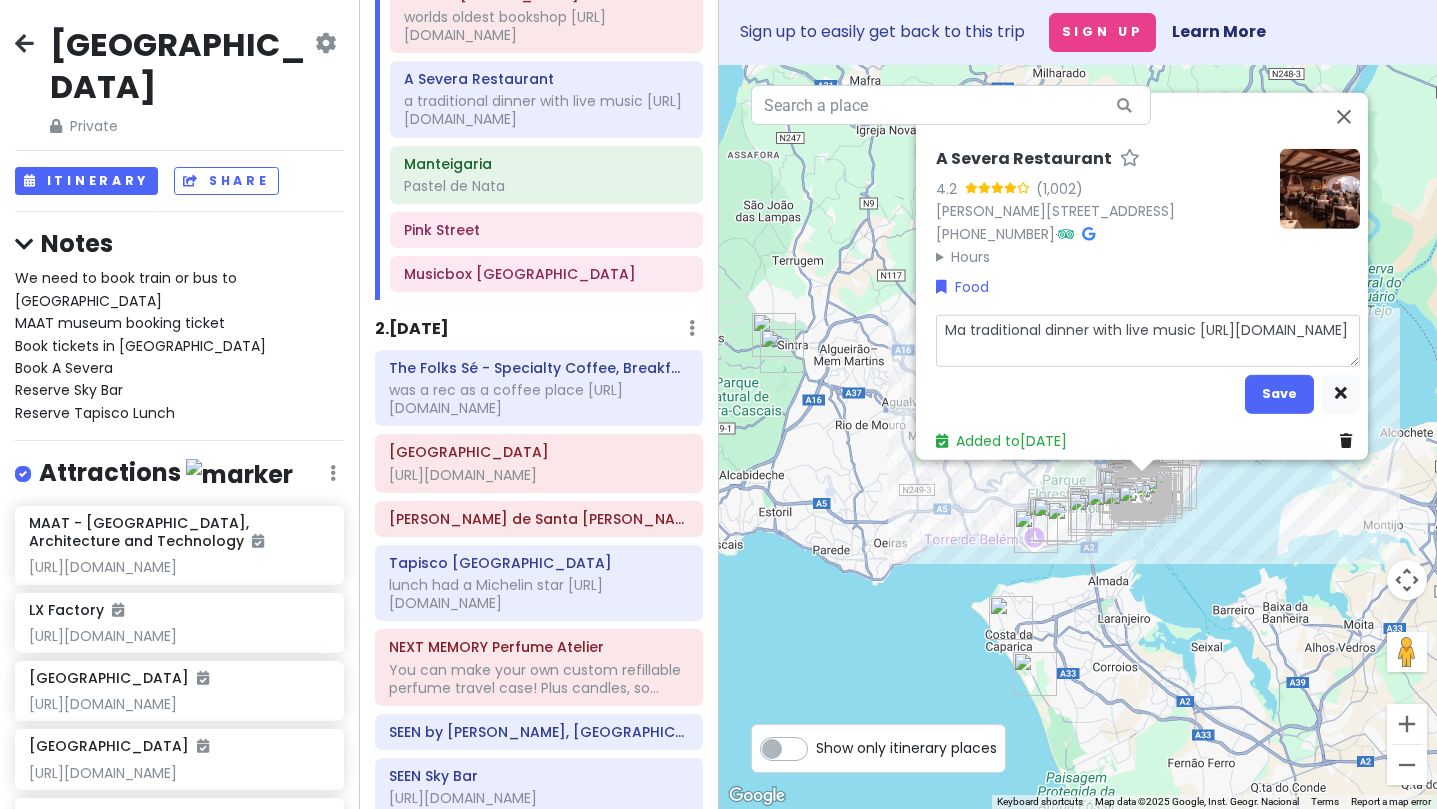 type on "x" 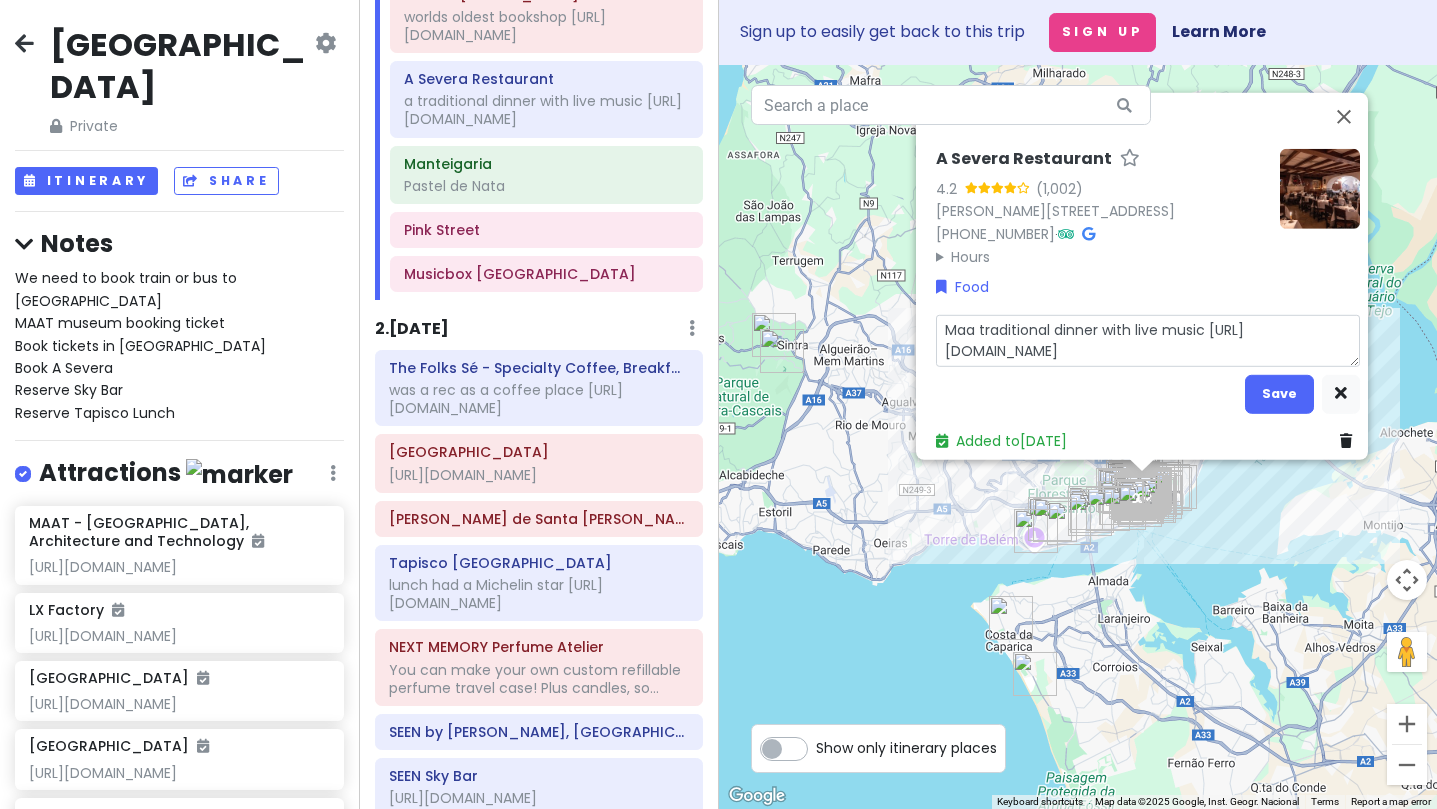 type on "x" 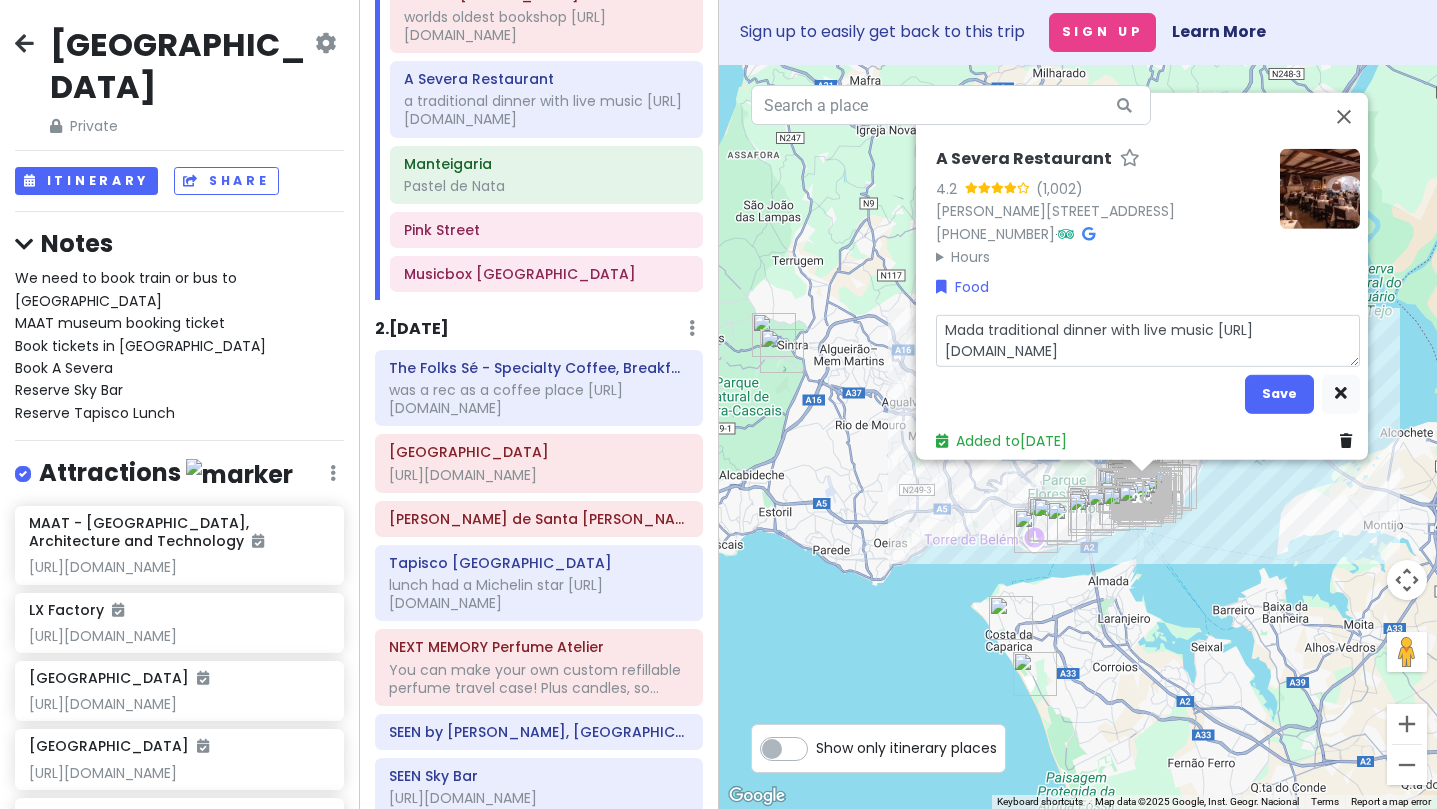 type on "x" 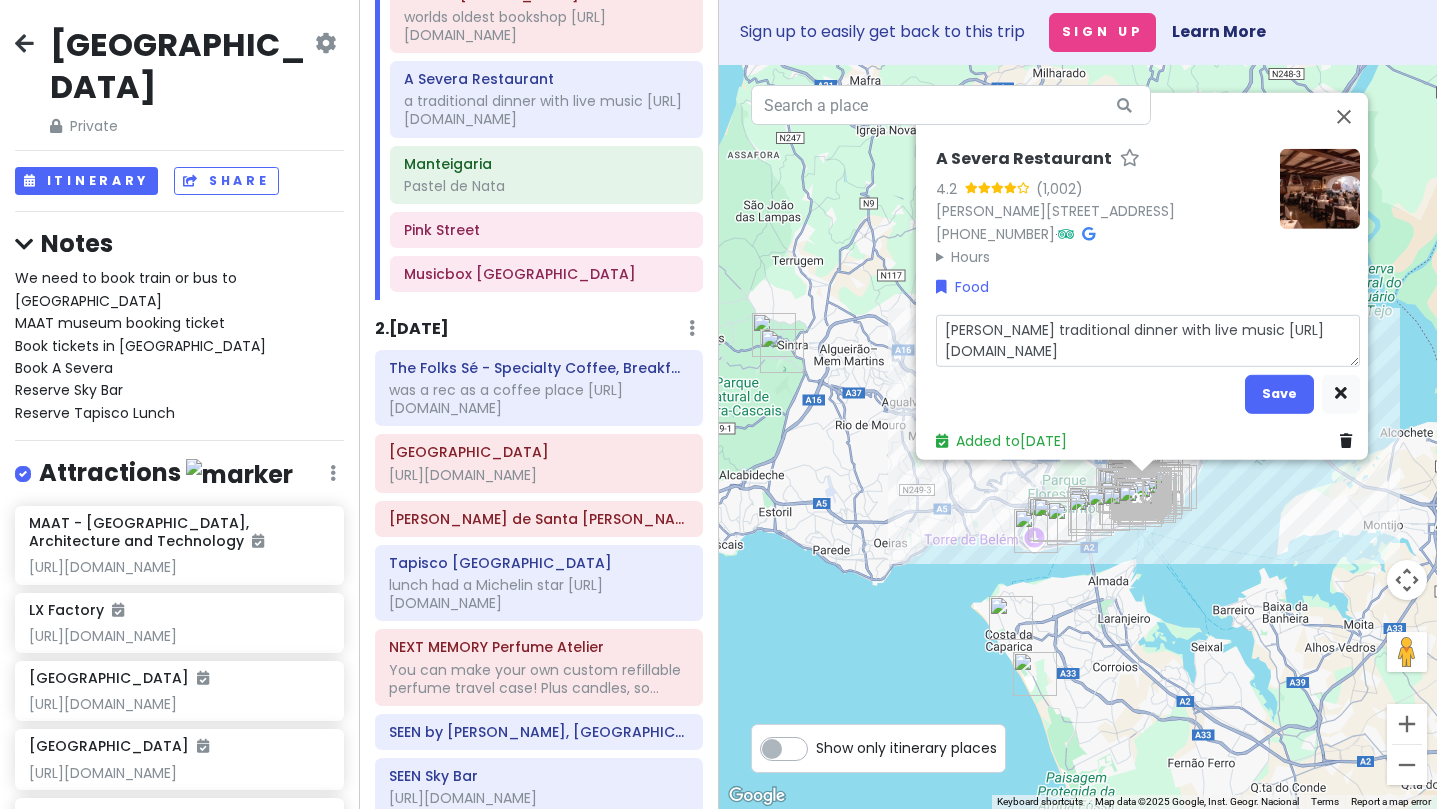 type on "x" 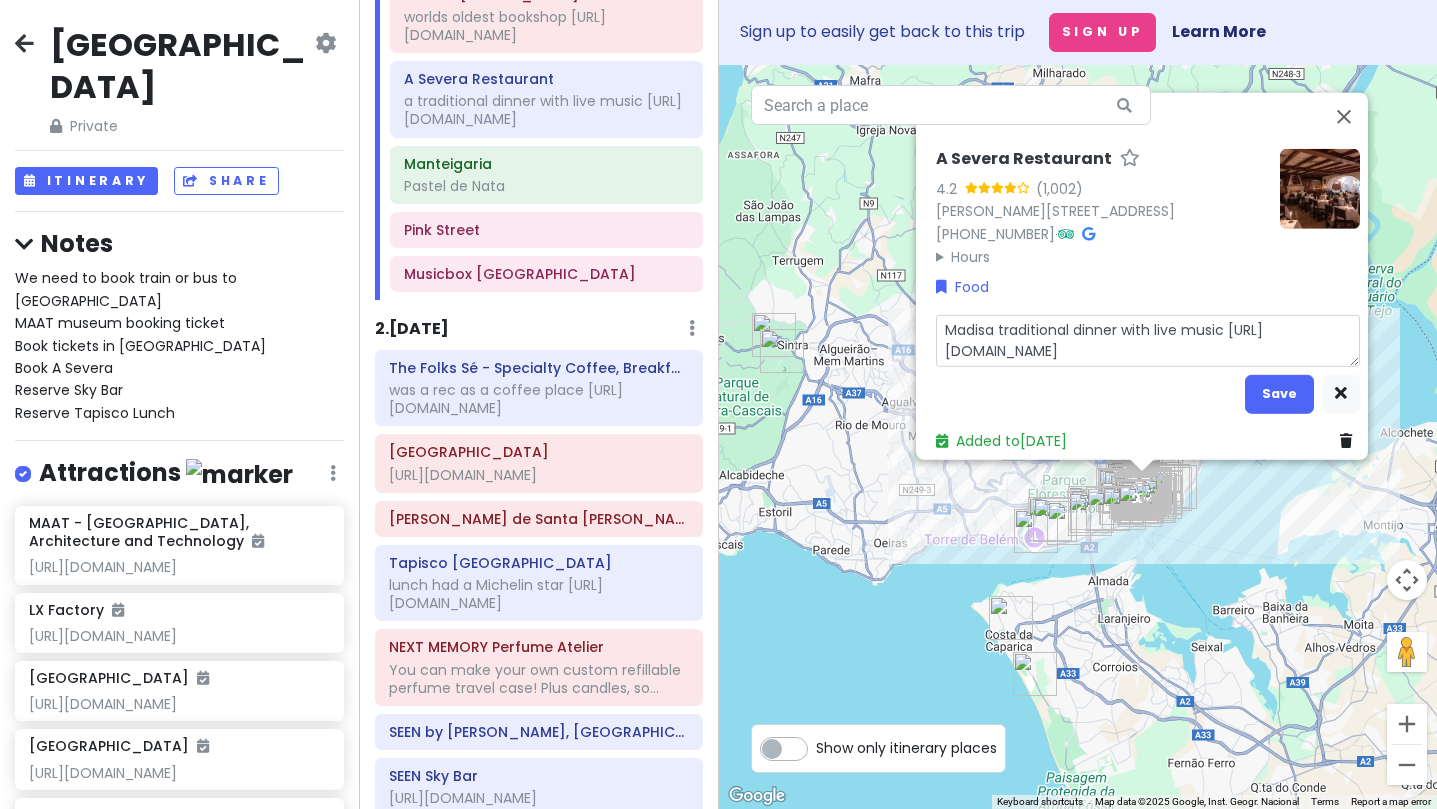 type on "x" 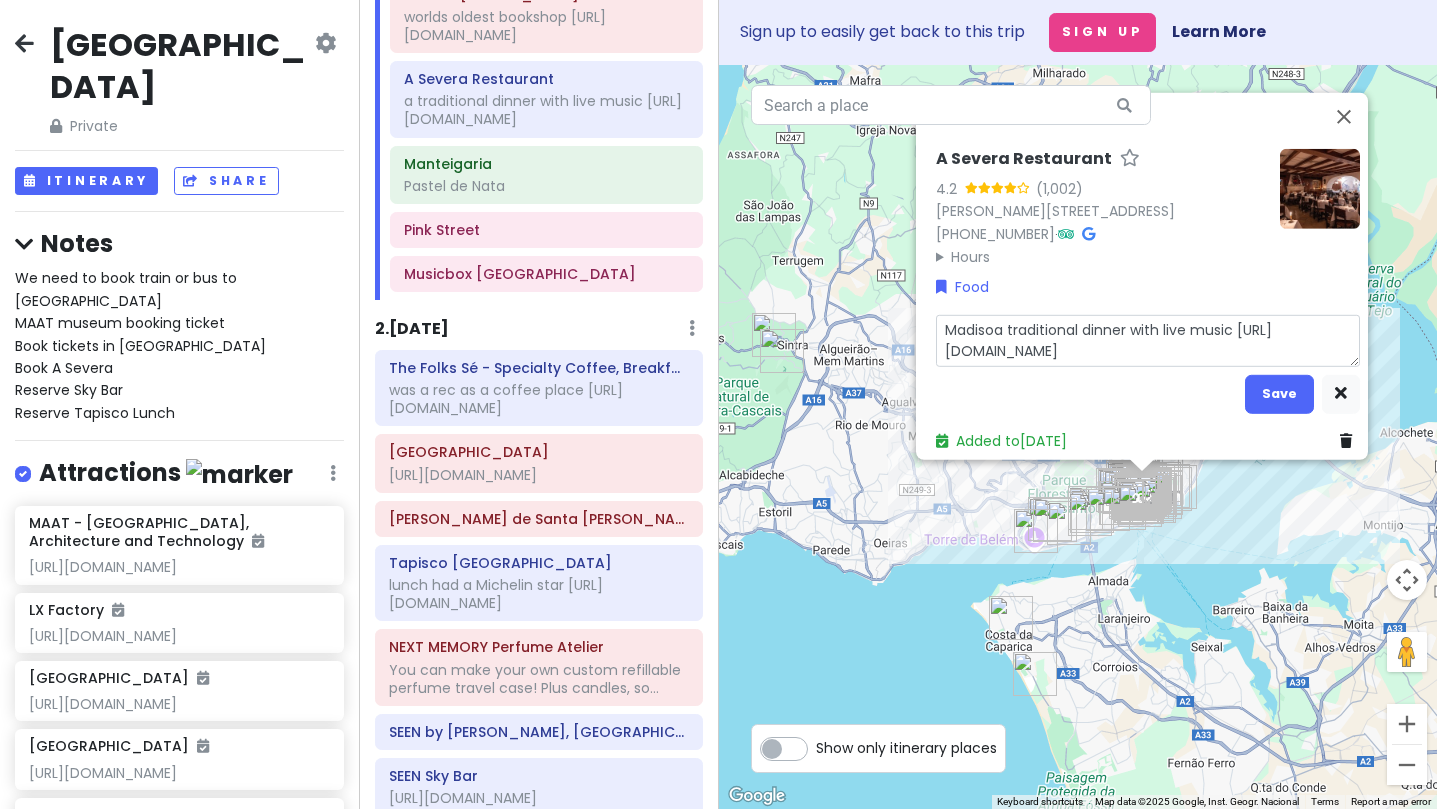 type on "x" 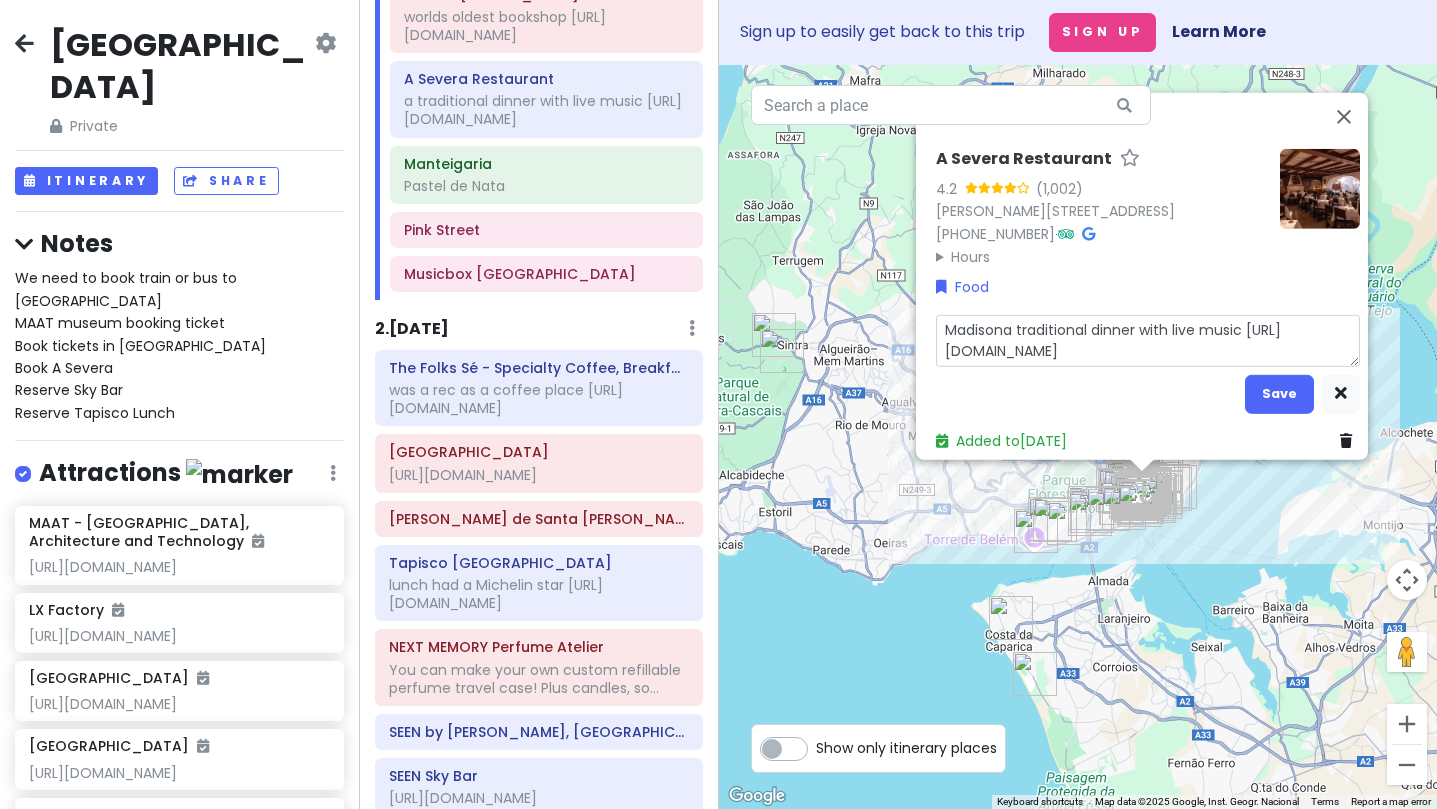 type on "x" 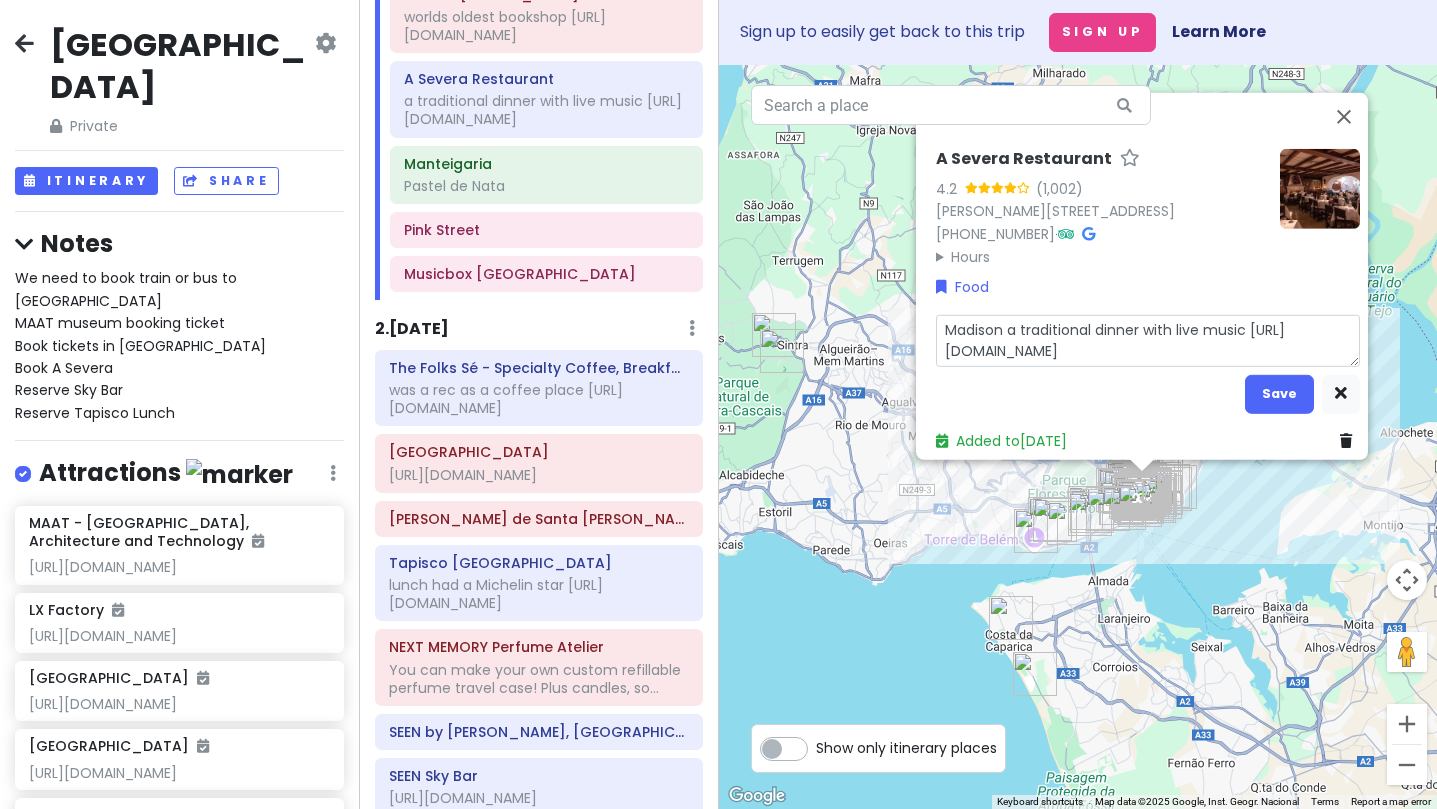 type on "x" 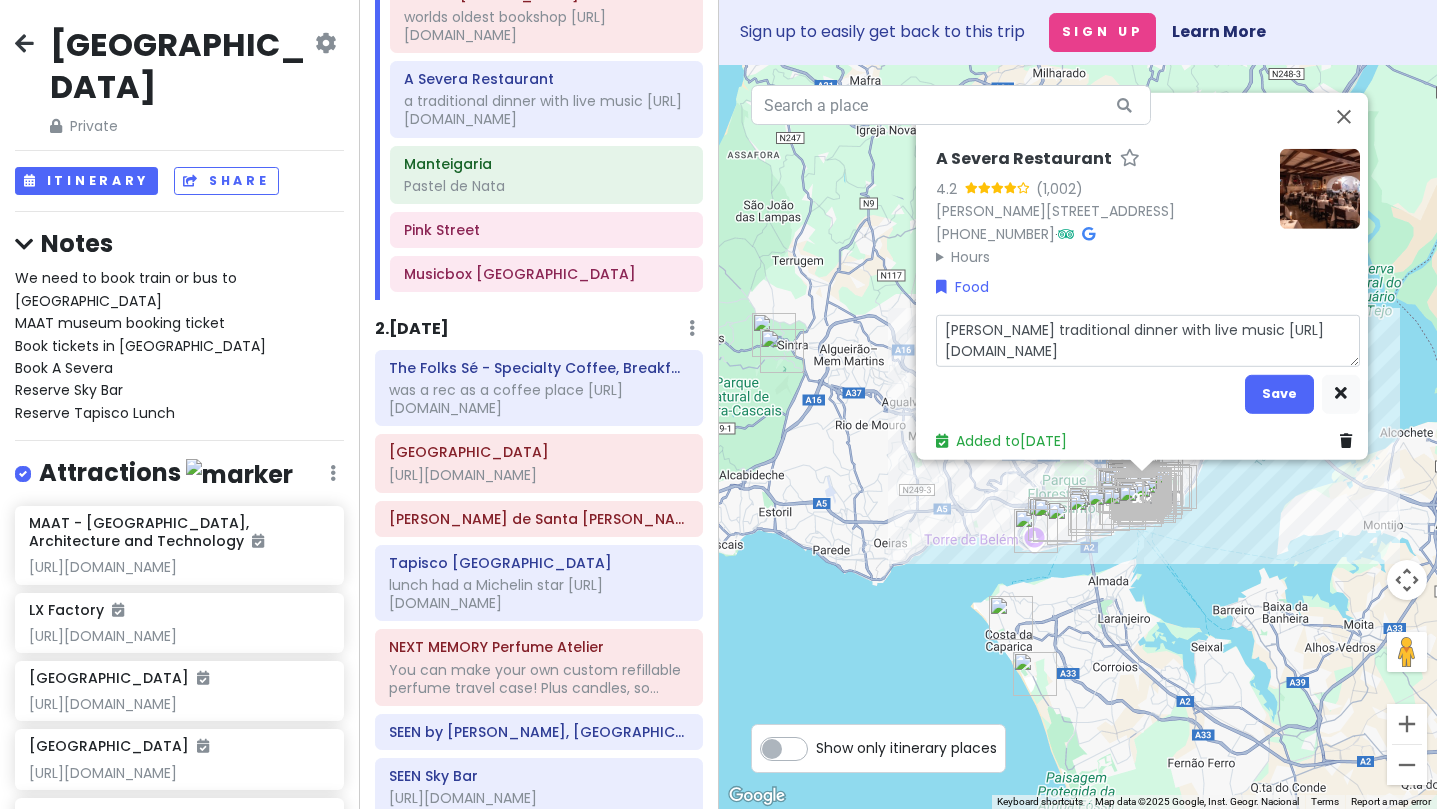 type on "x" 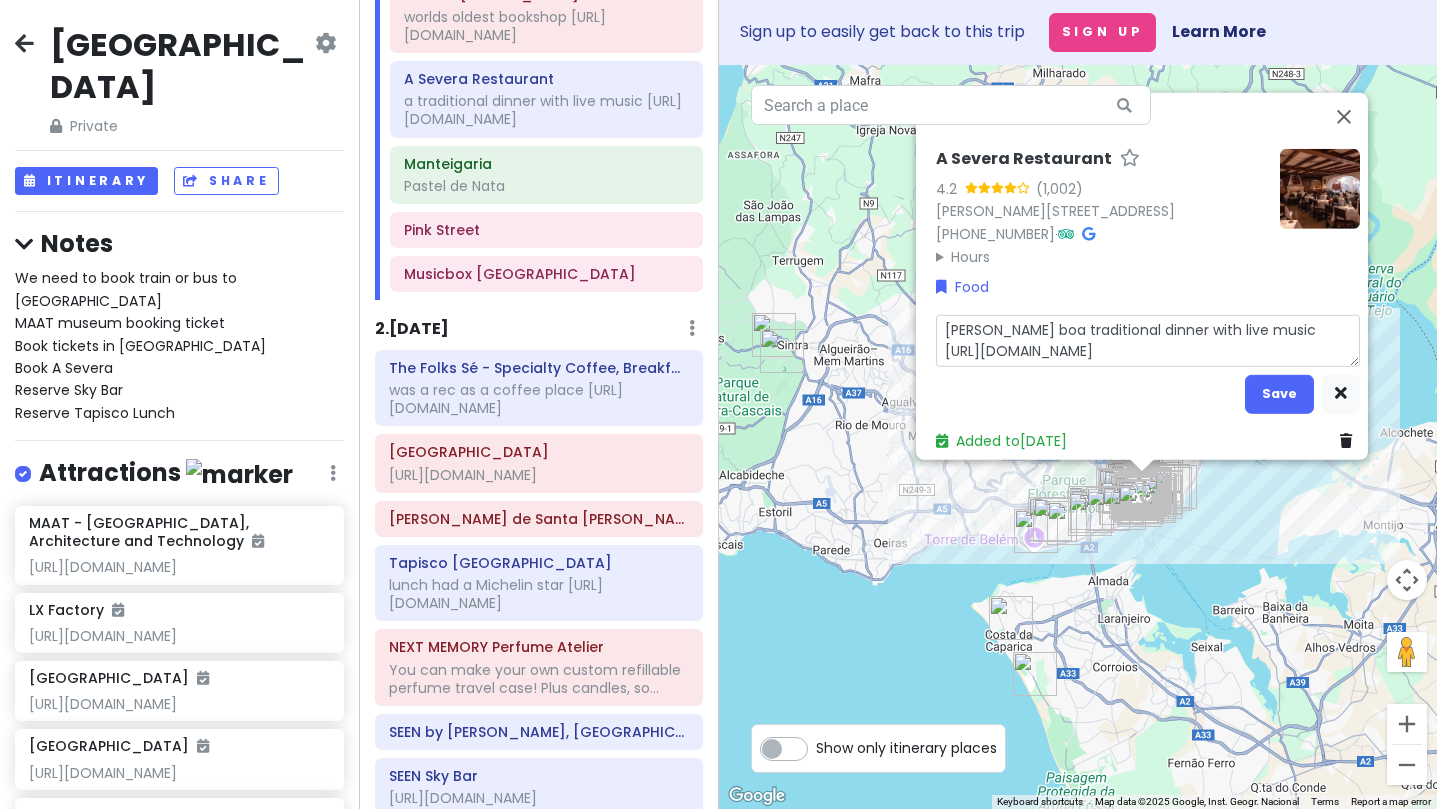 type on "x" 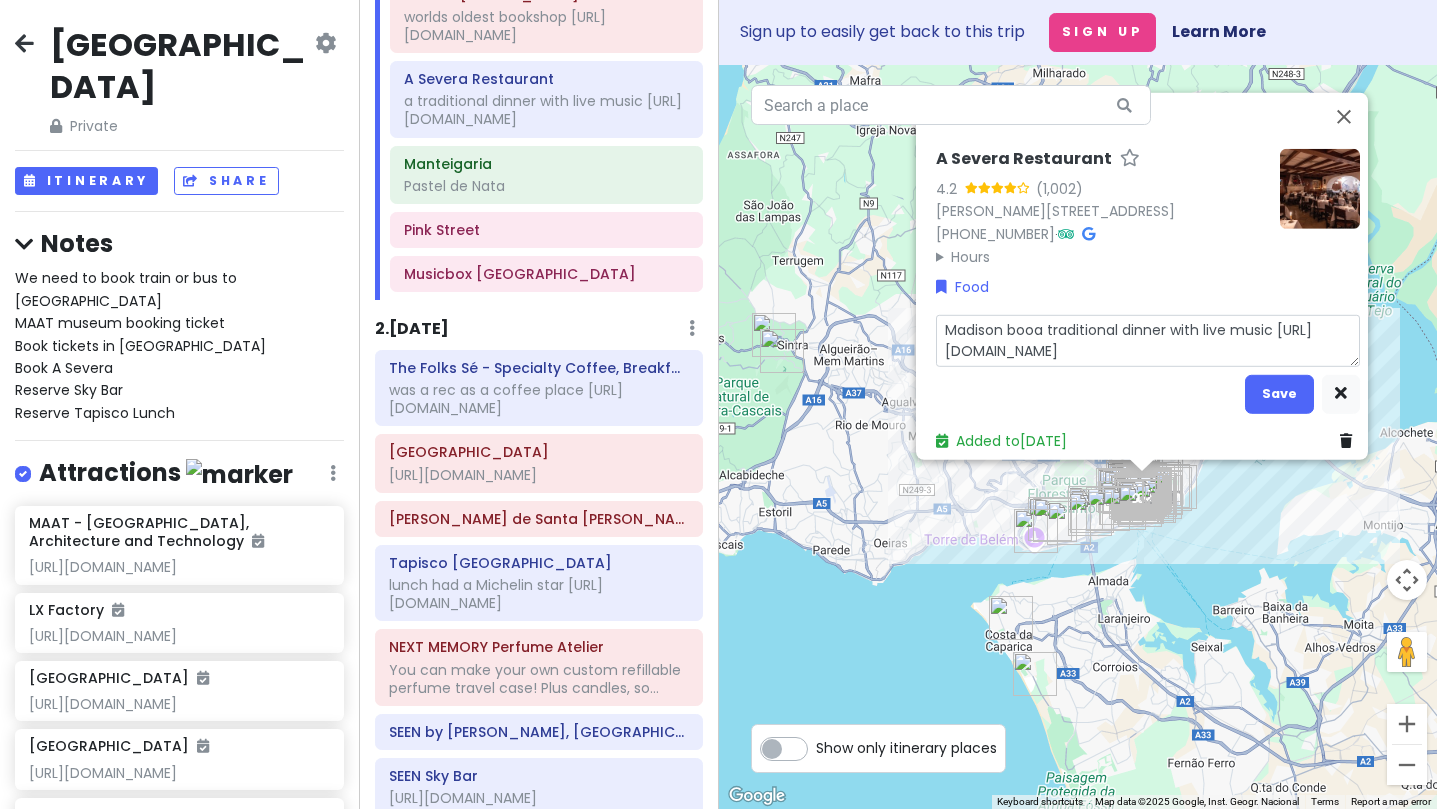 type on "x" 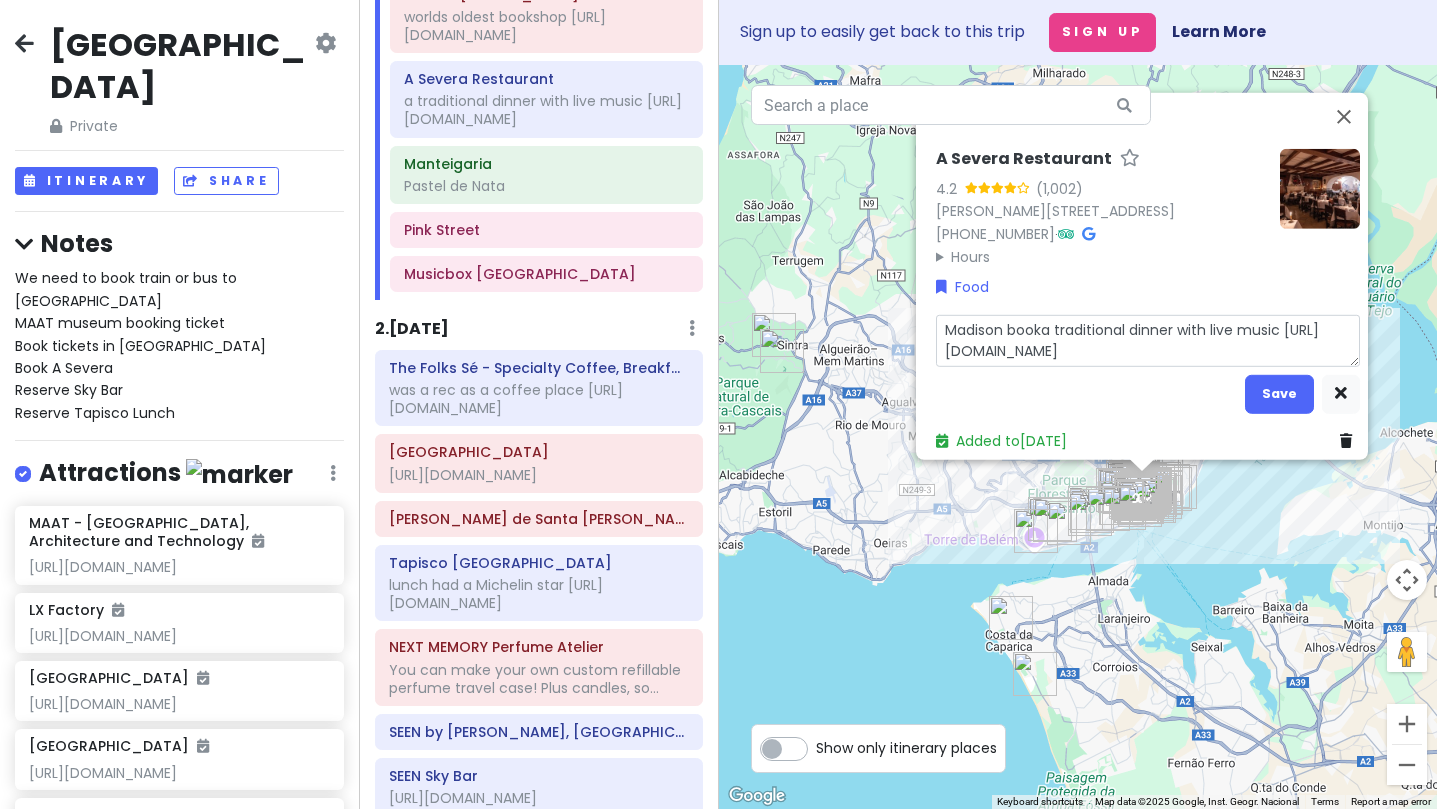 type on "x" 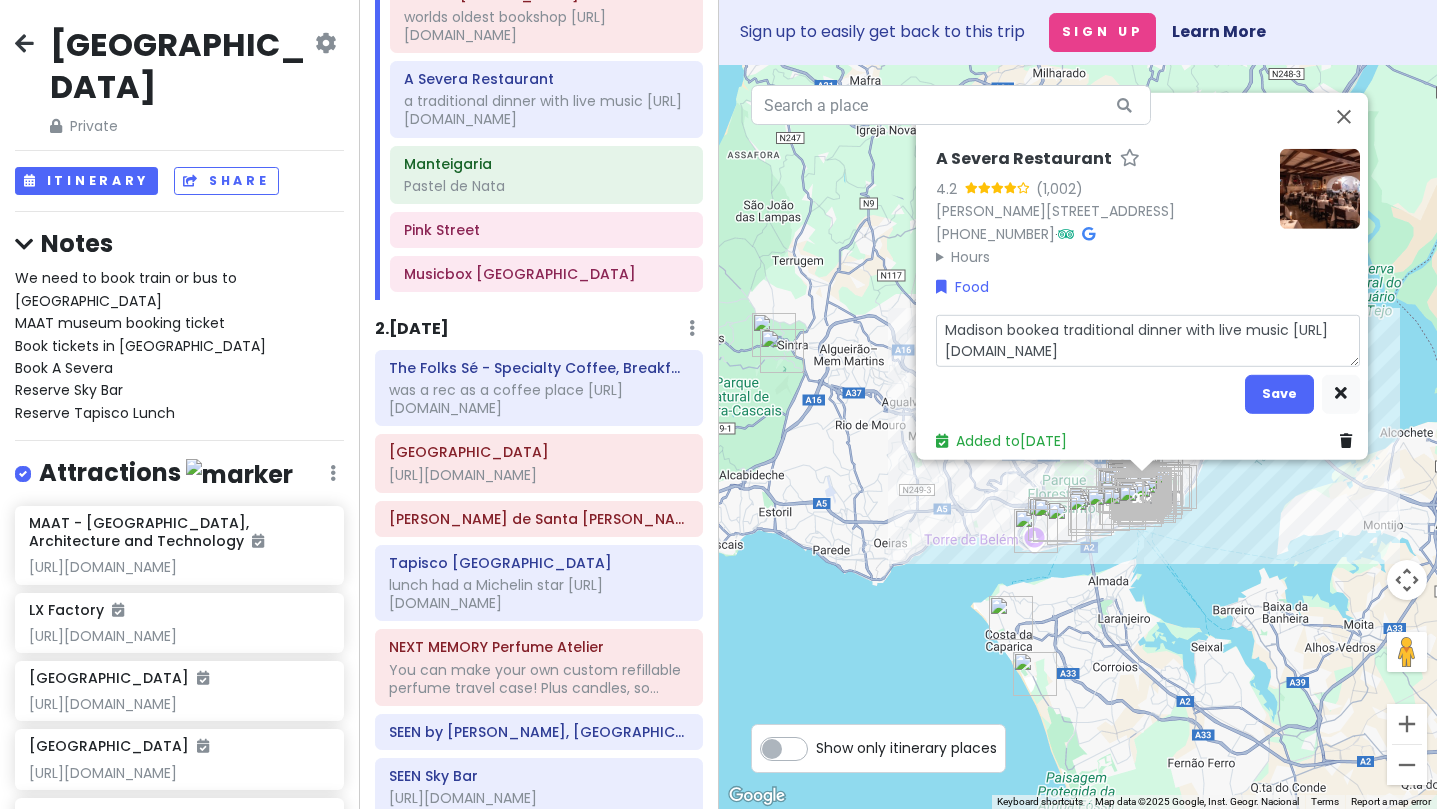 type on "x" 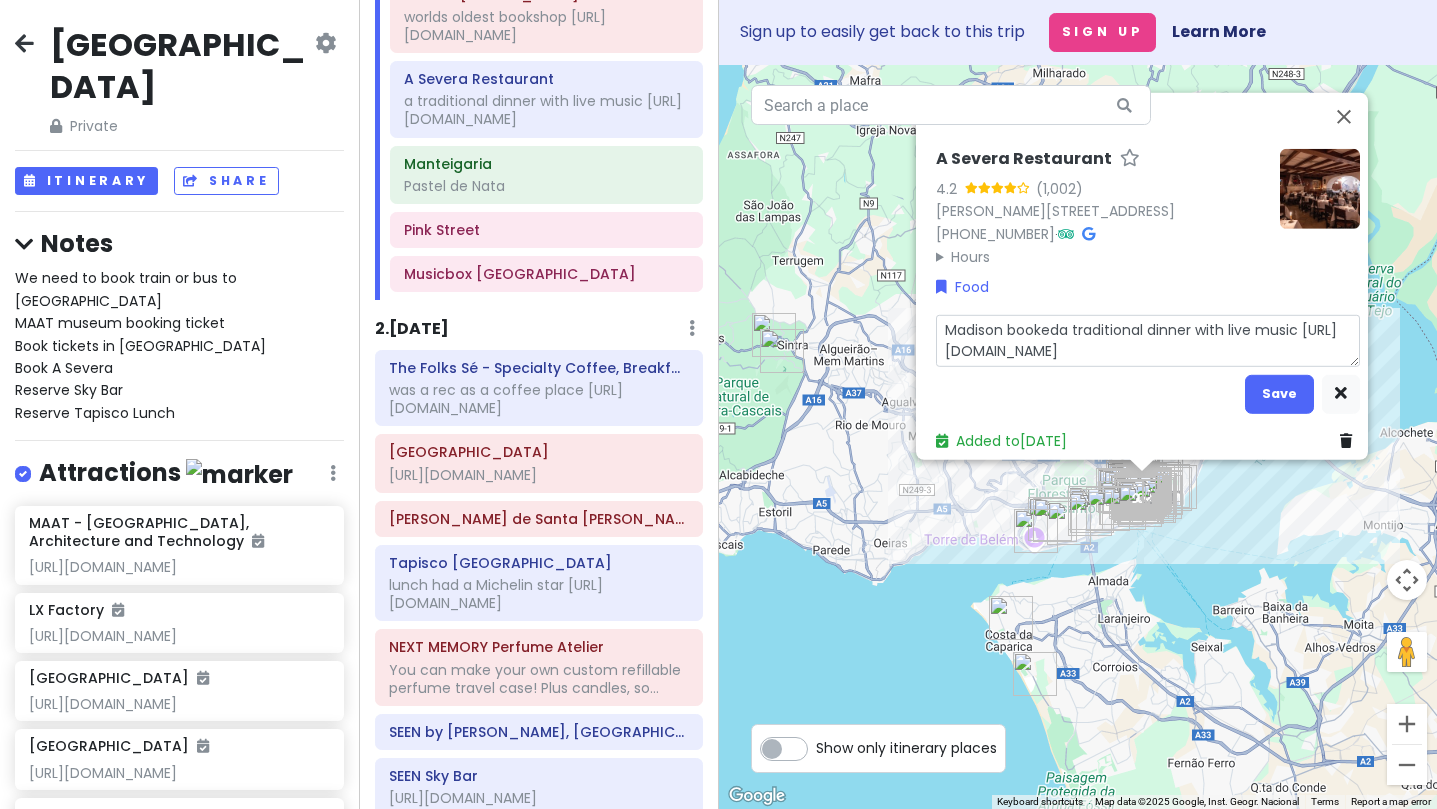 type on "x" 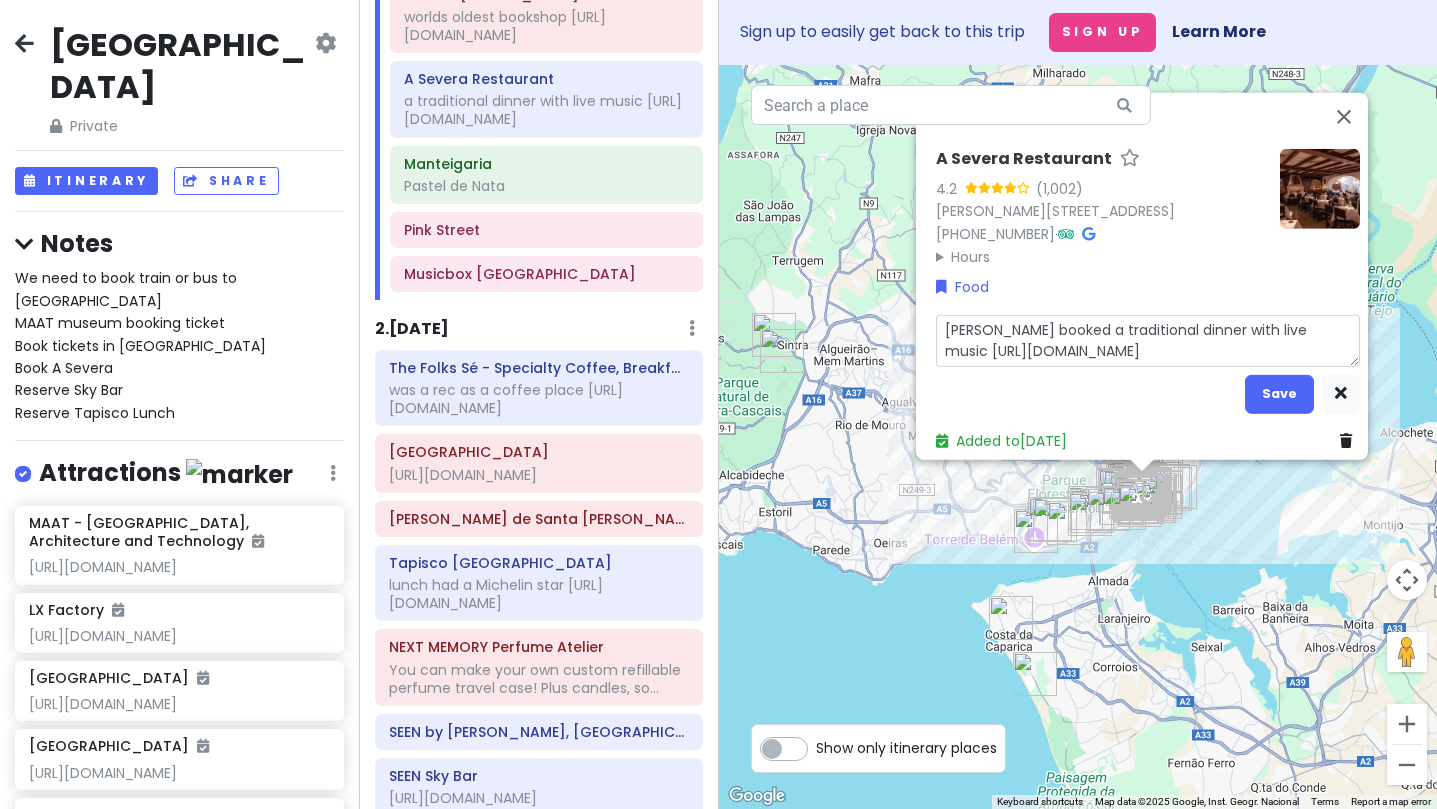 type on "x" 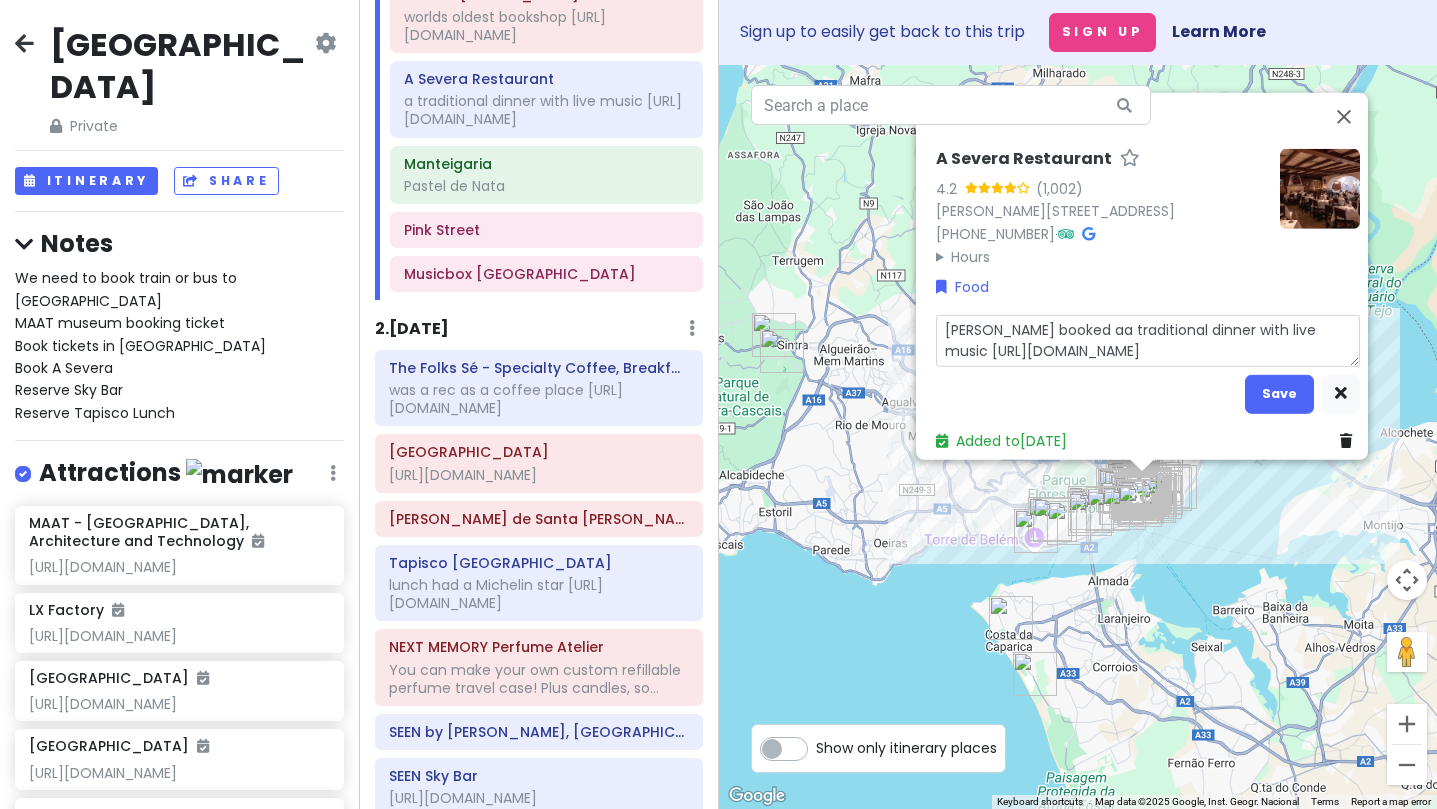 type on "x" 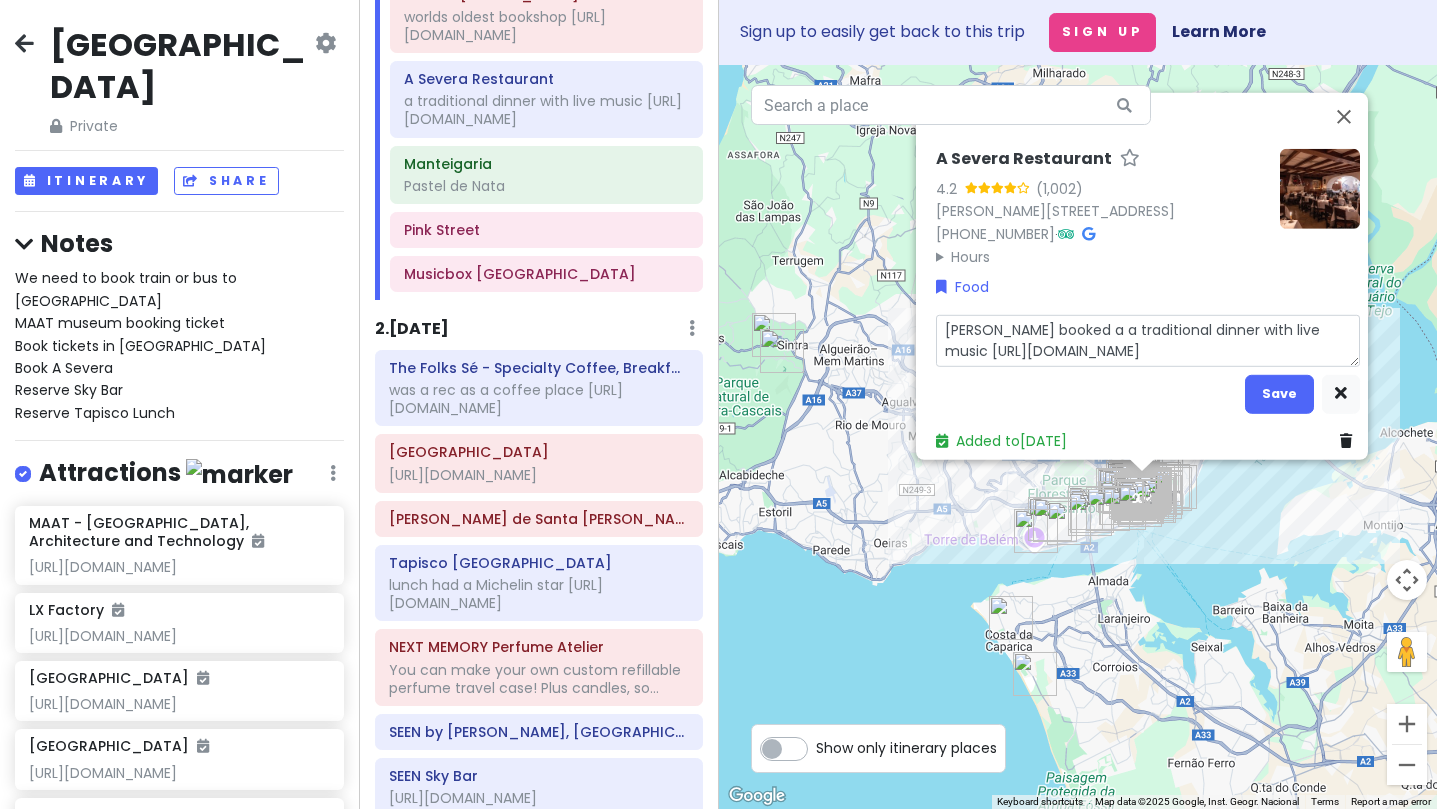 type on "x" 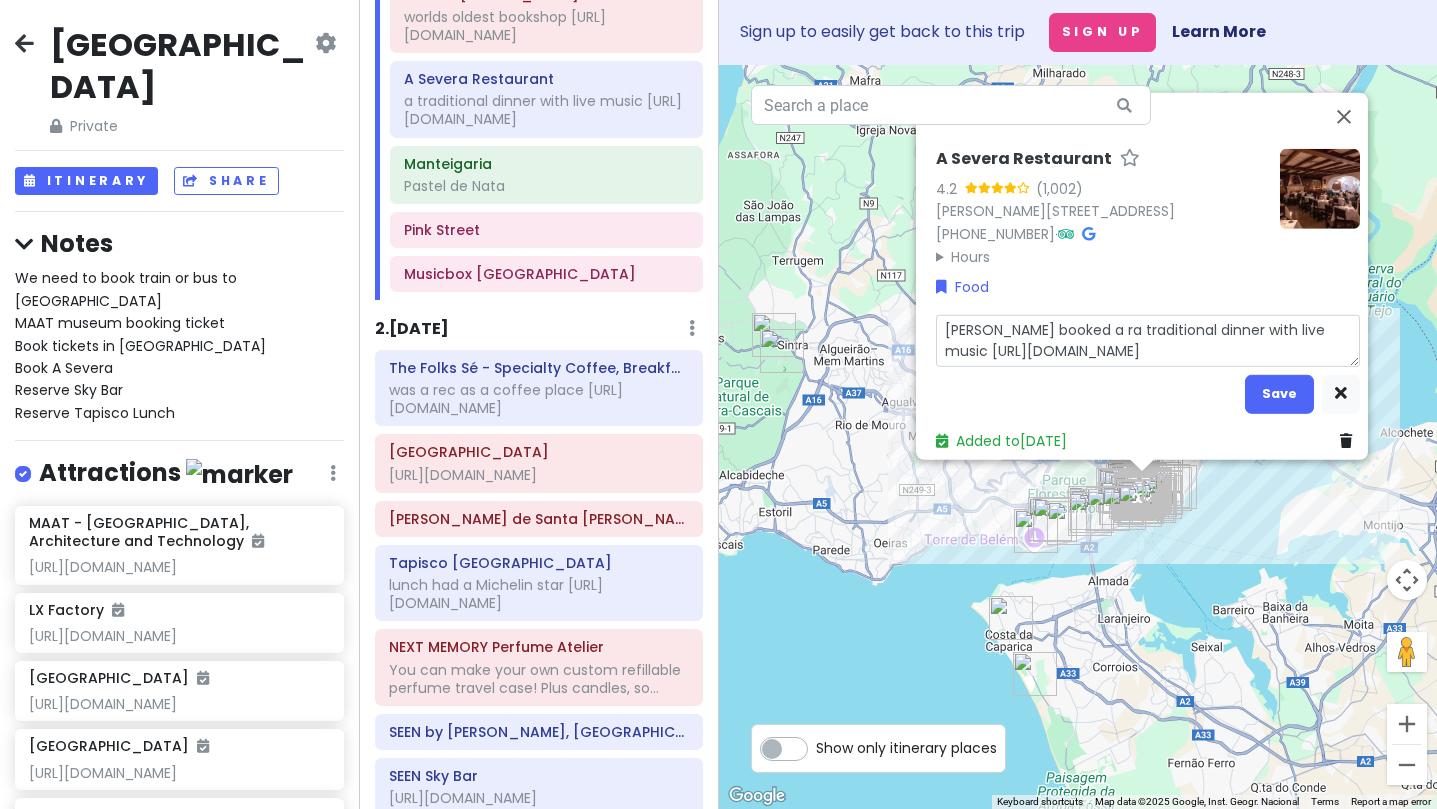 type on "x" 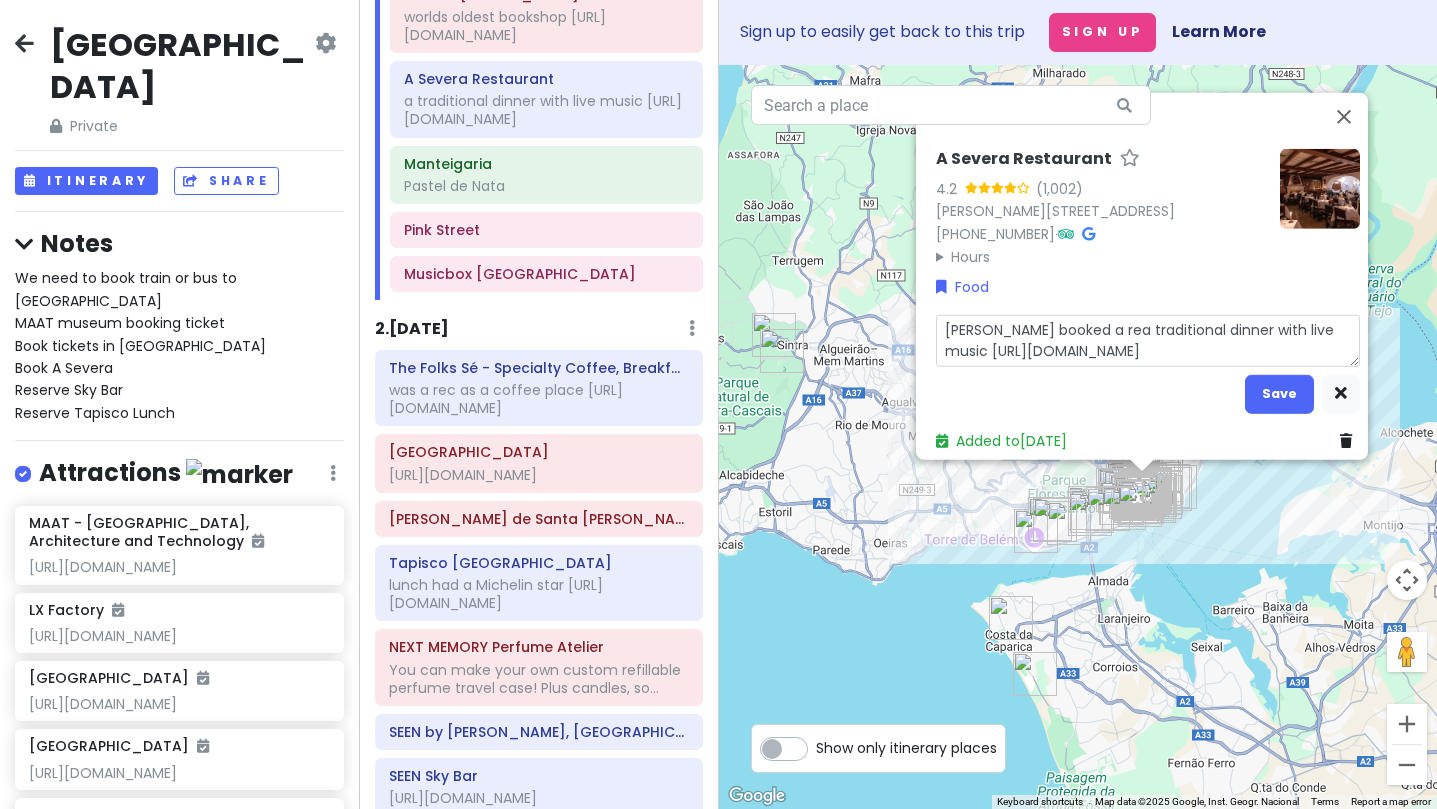 type on "x" 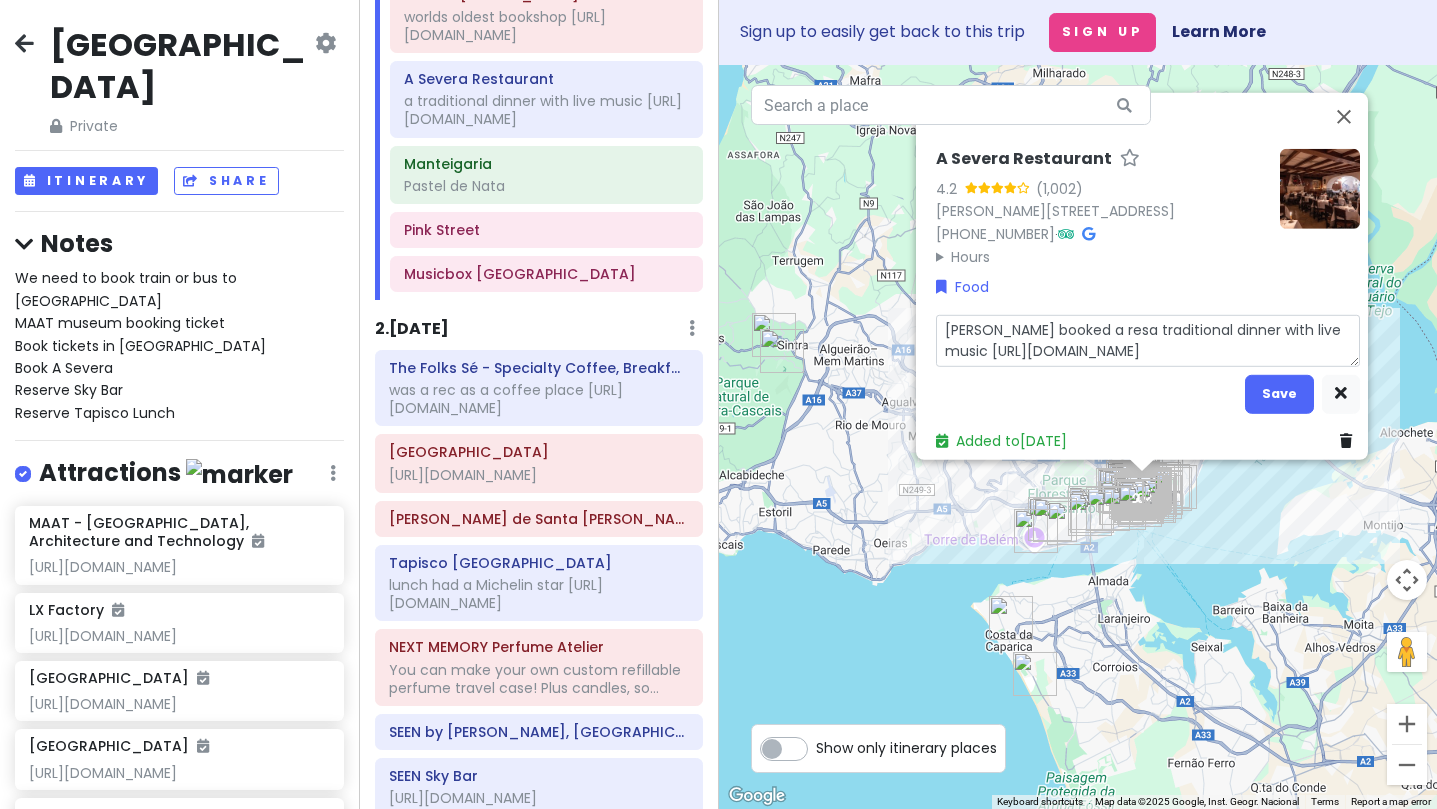 type on "x" 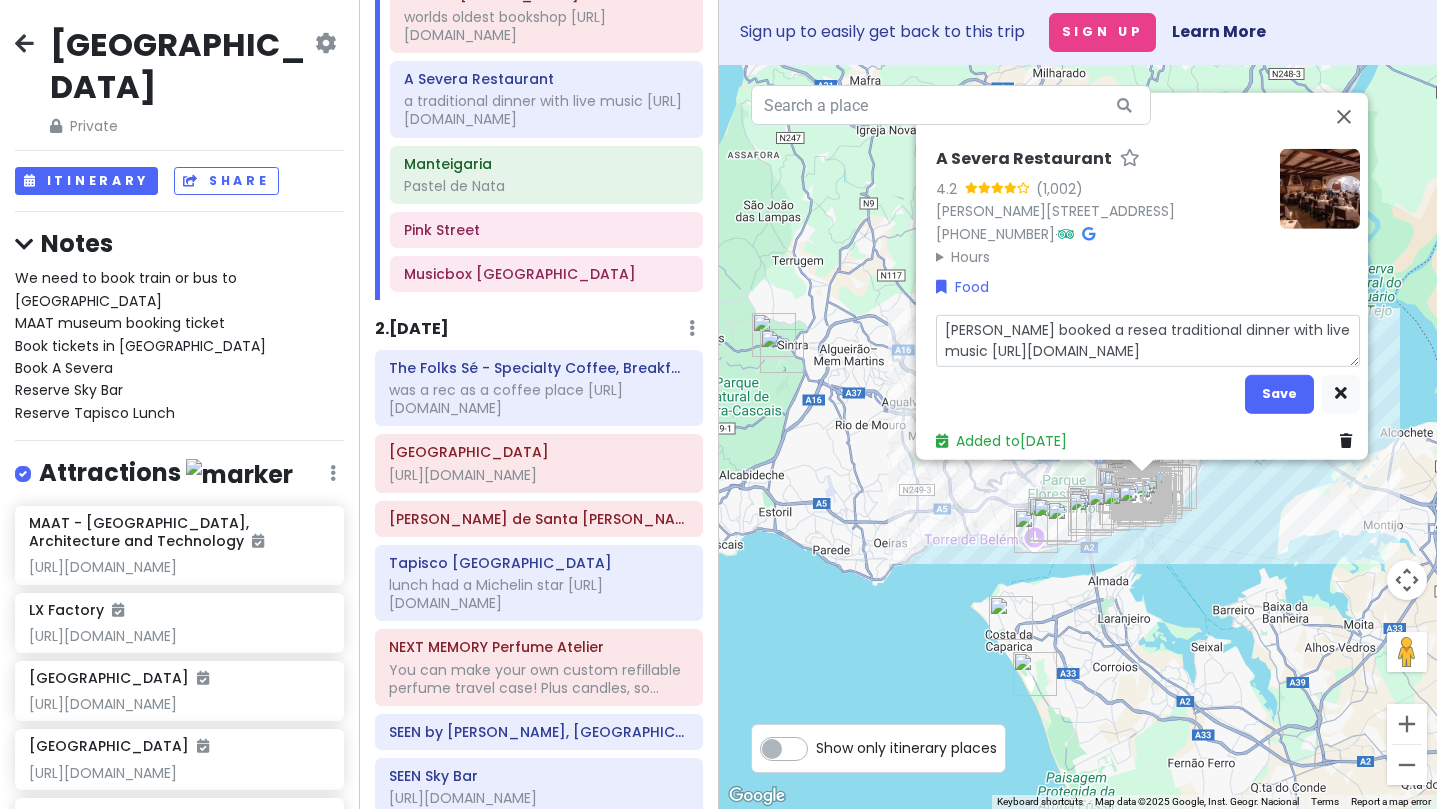 type on "x" 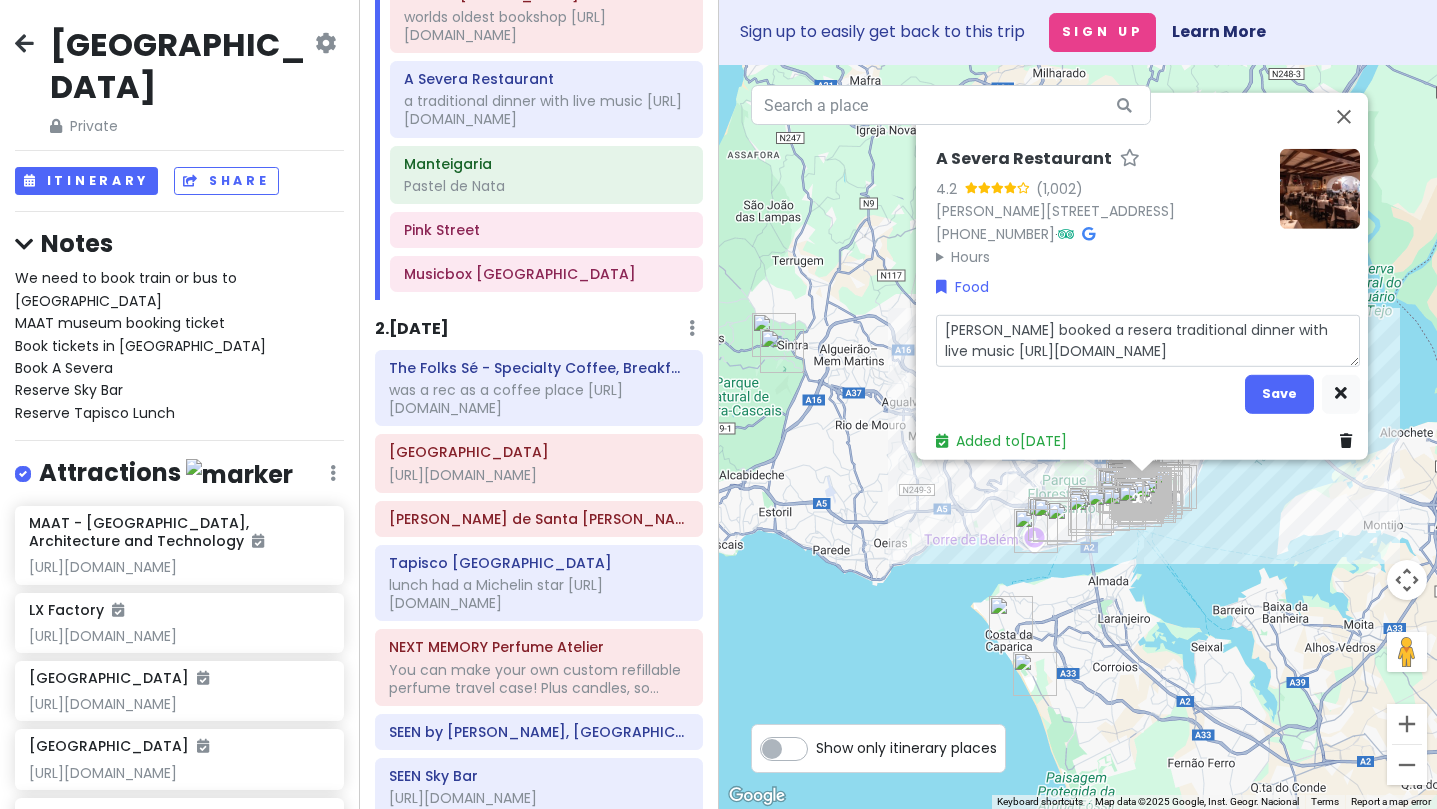 type on "x" 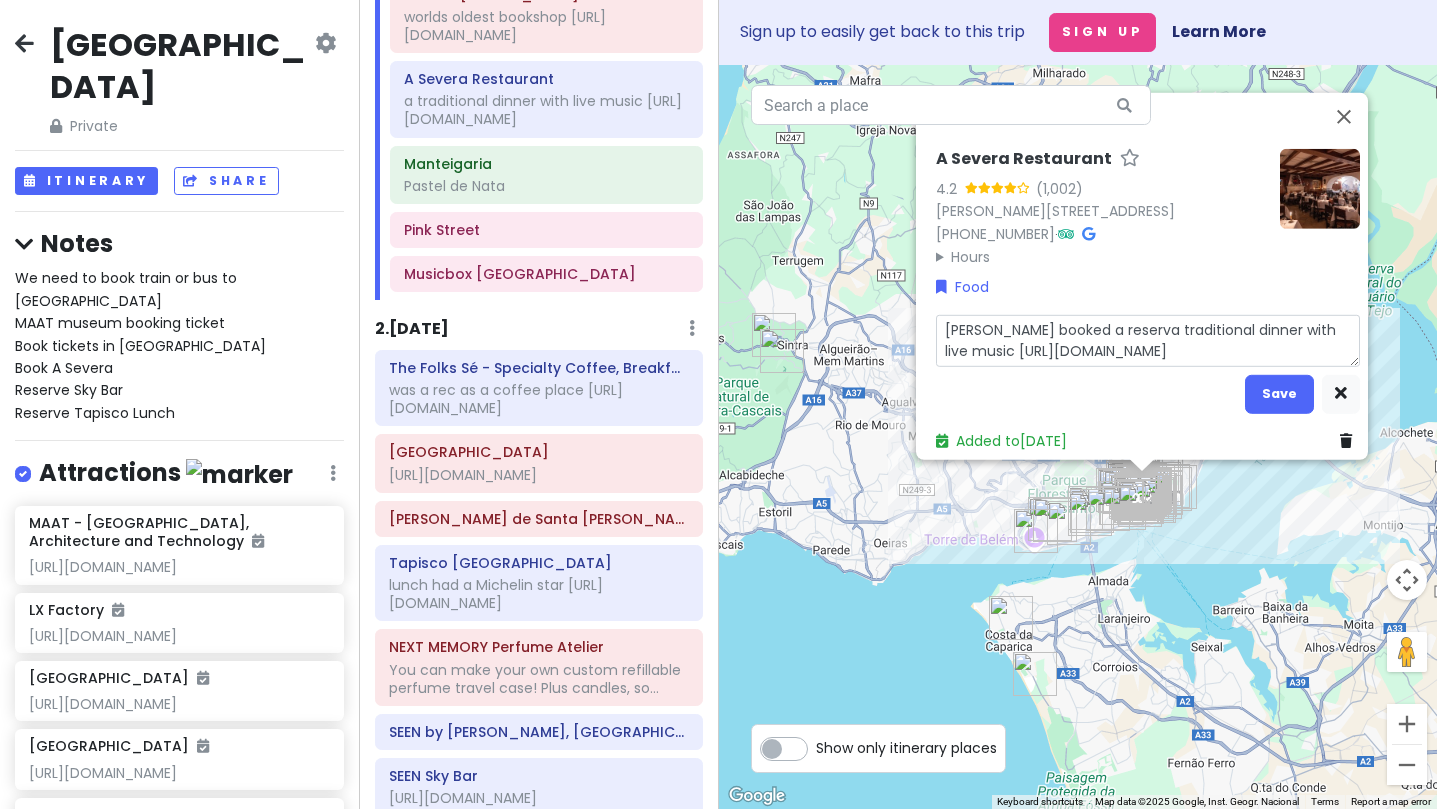 type on "x" 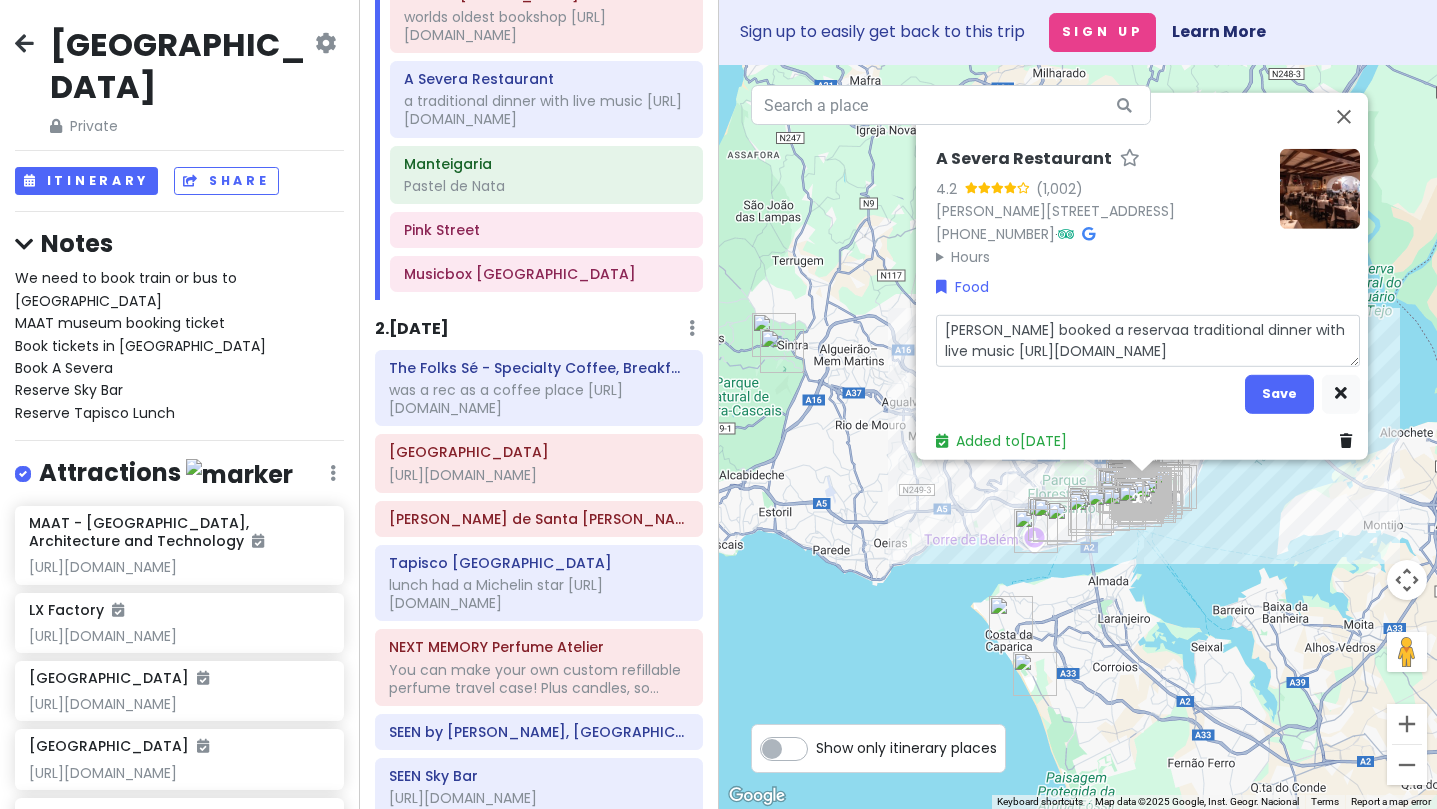 type on "x" 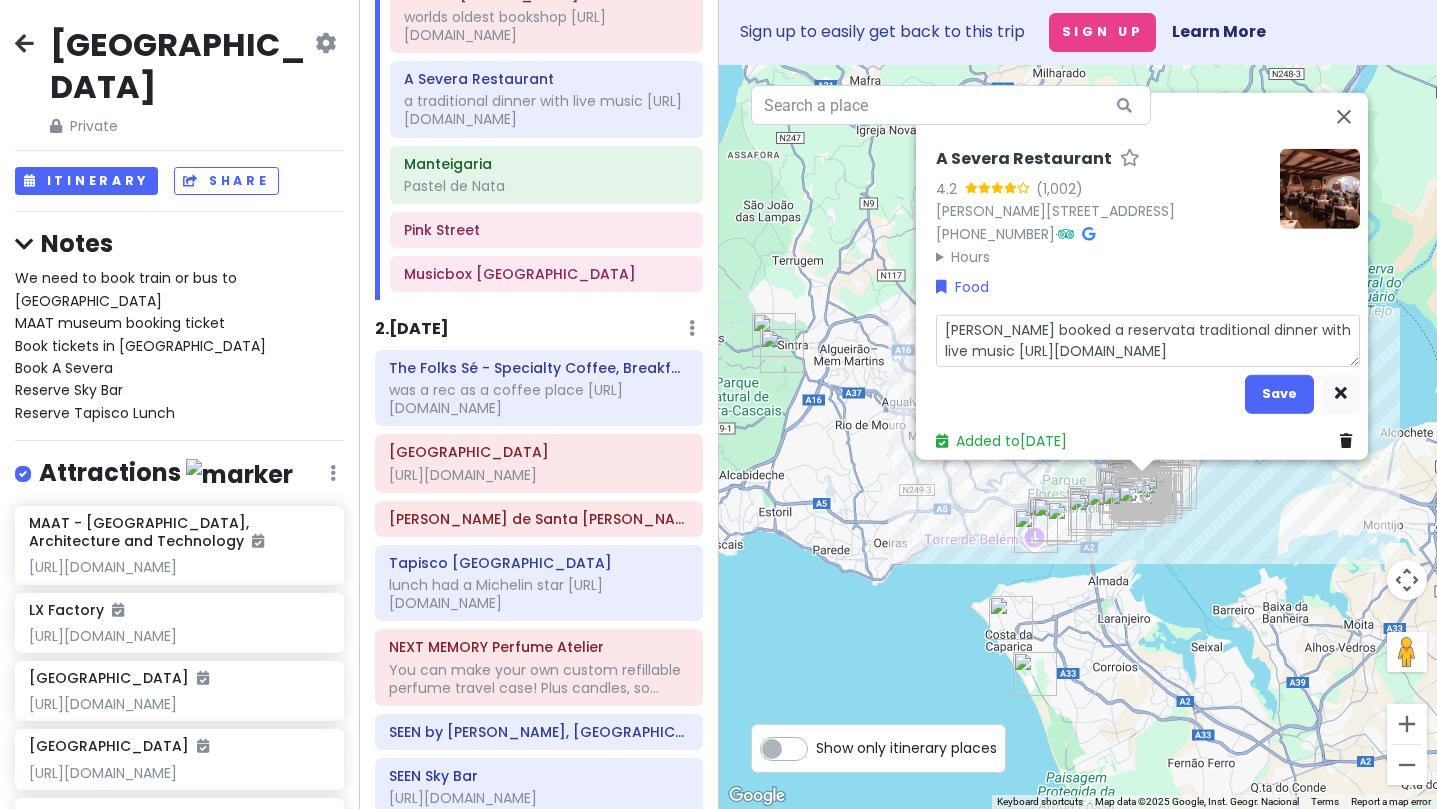 type on "x" 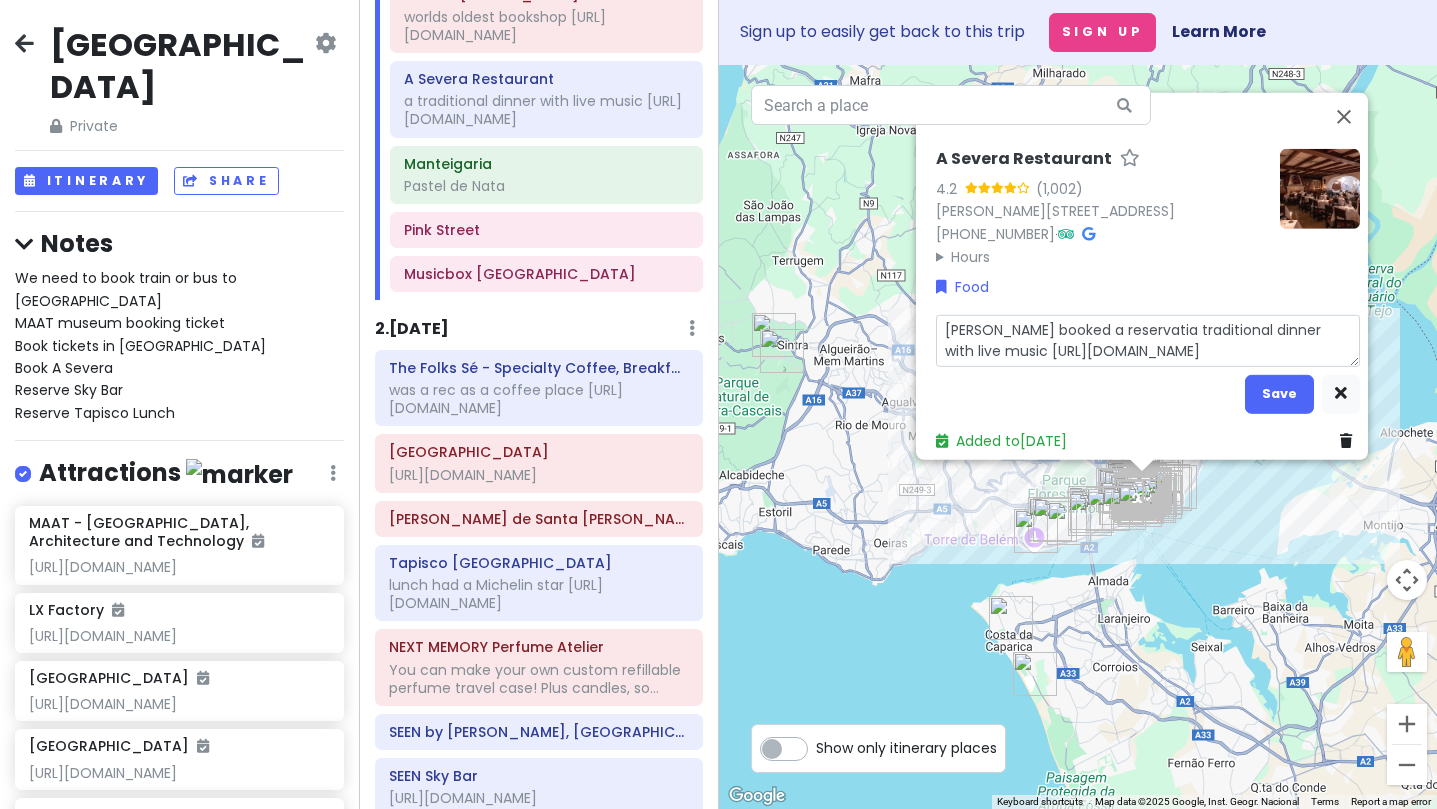 type on "x" 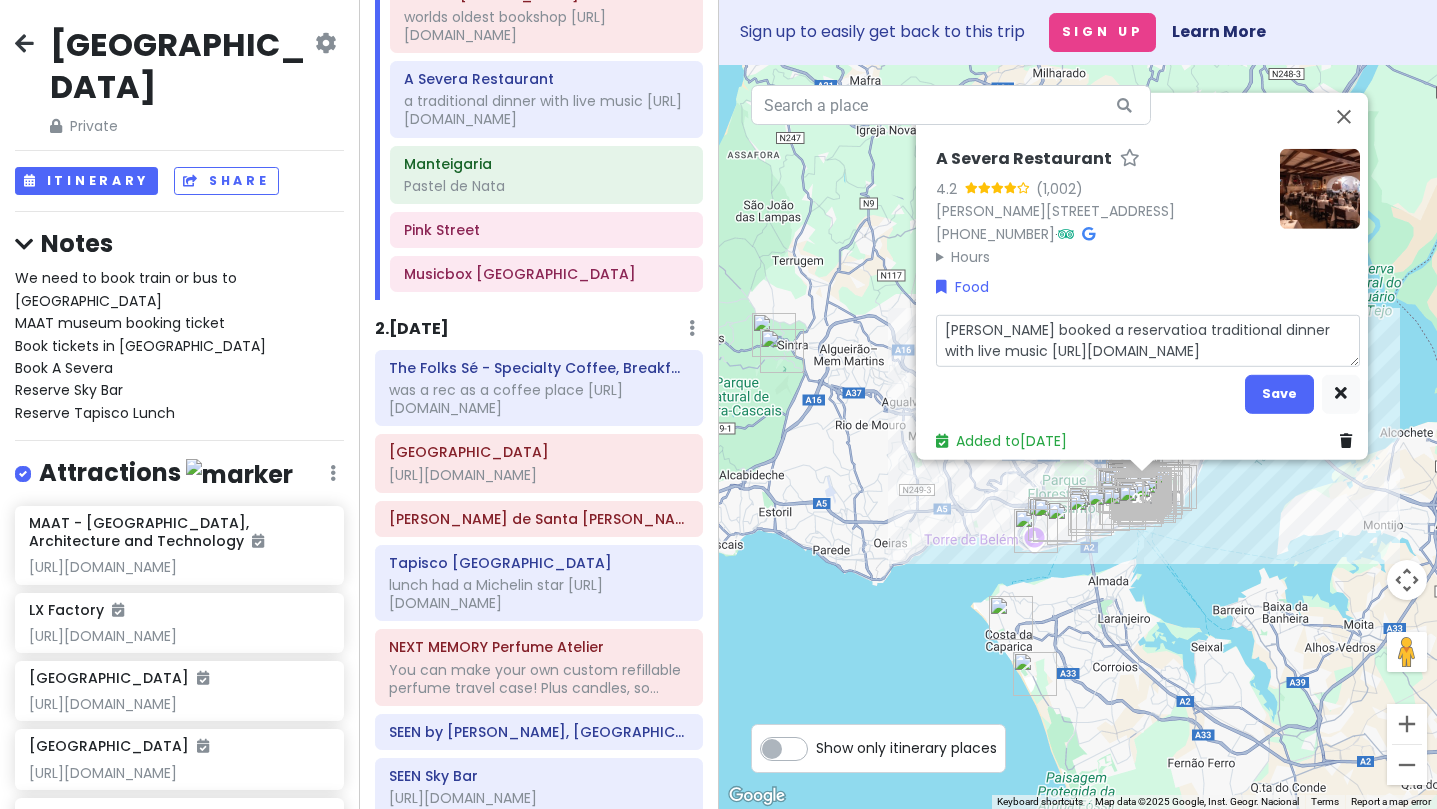 type on "x" 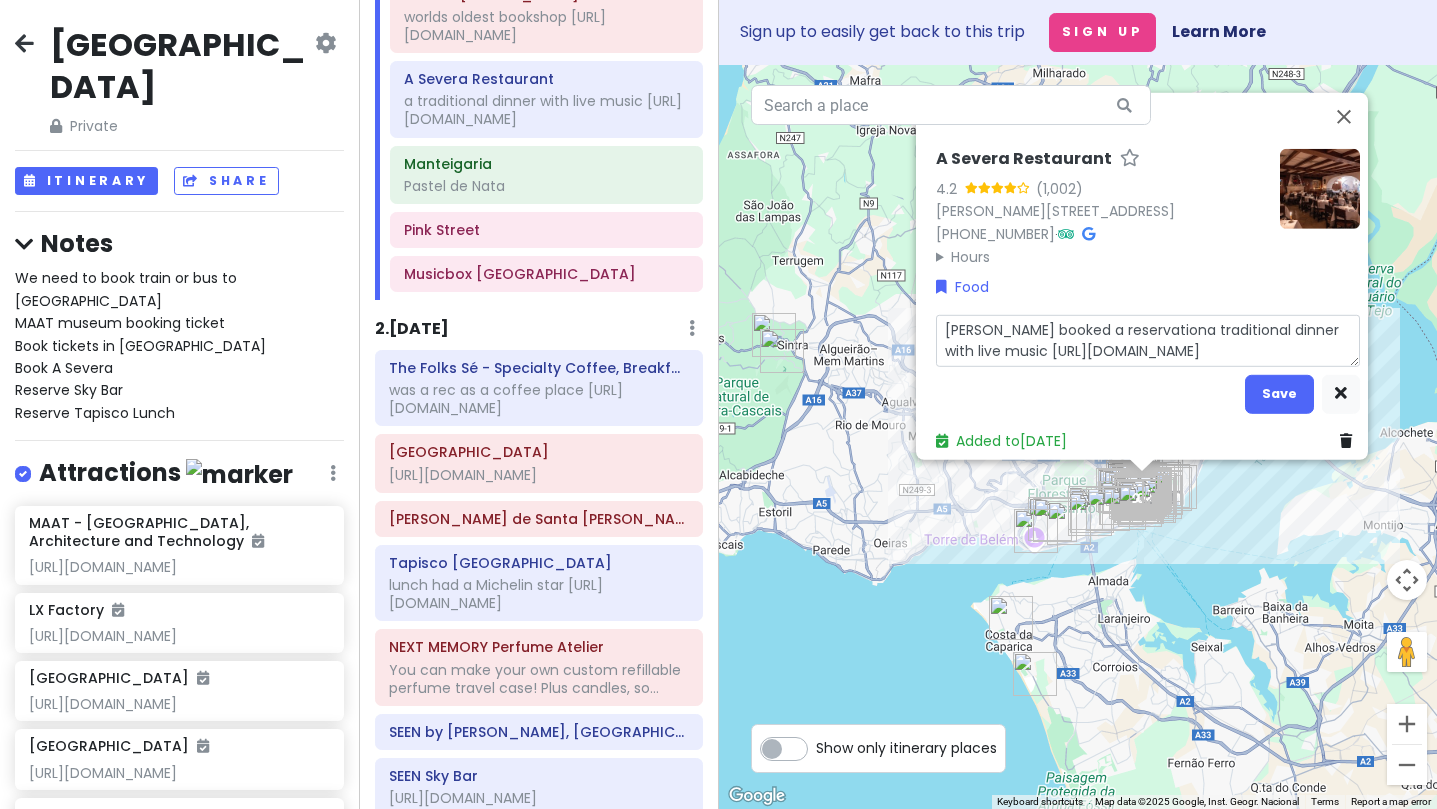 type on "x" 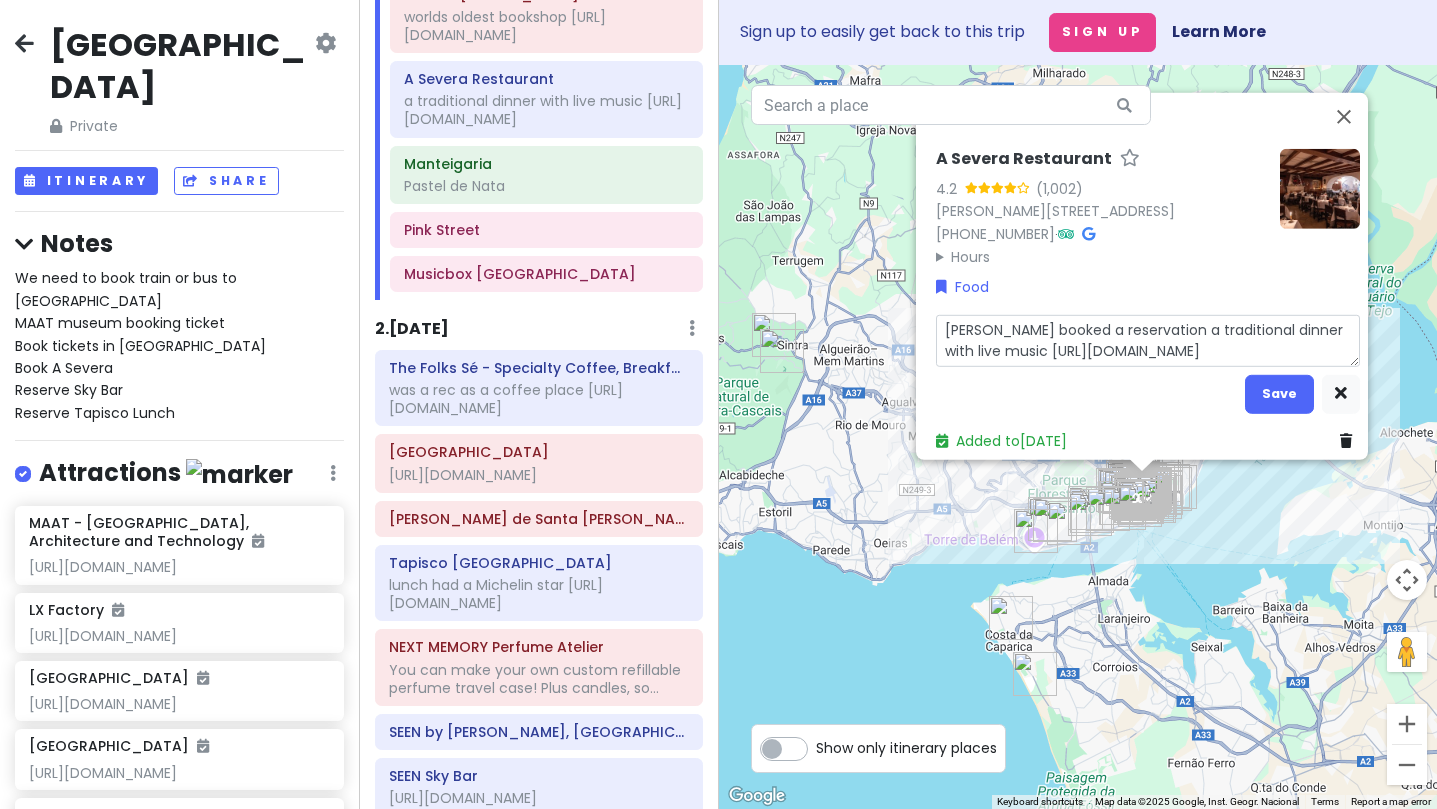 type on "x" 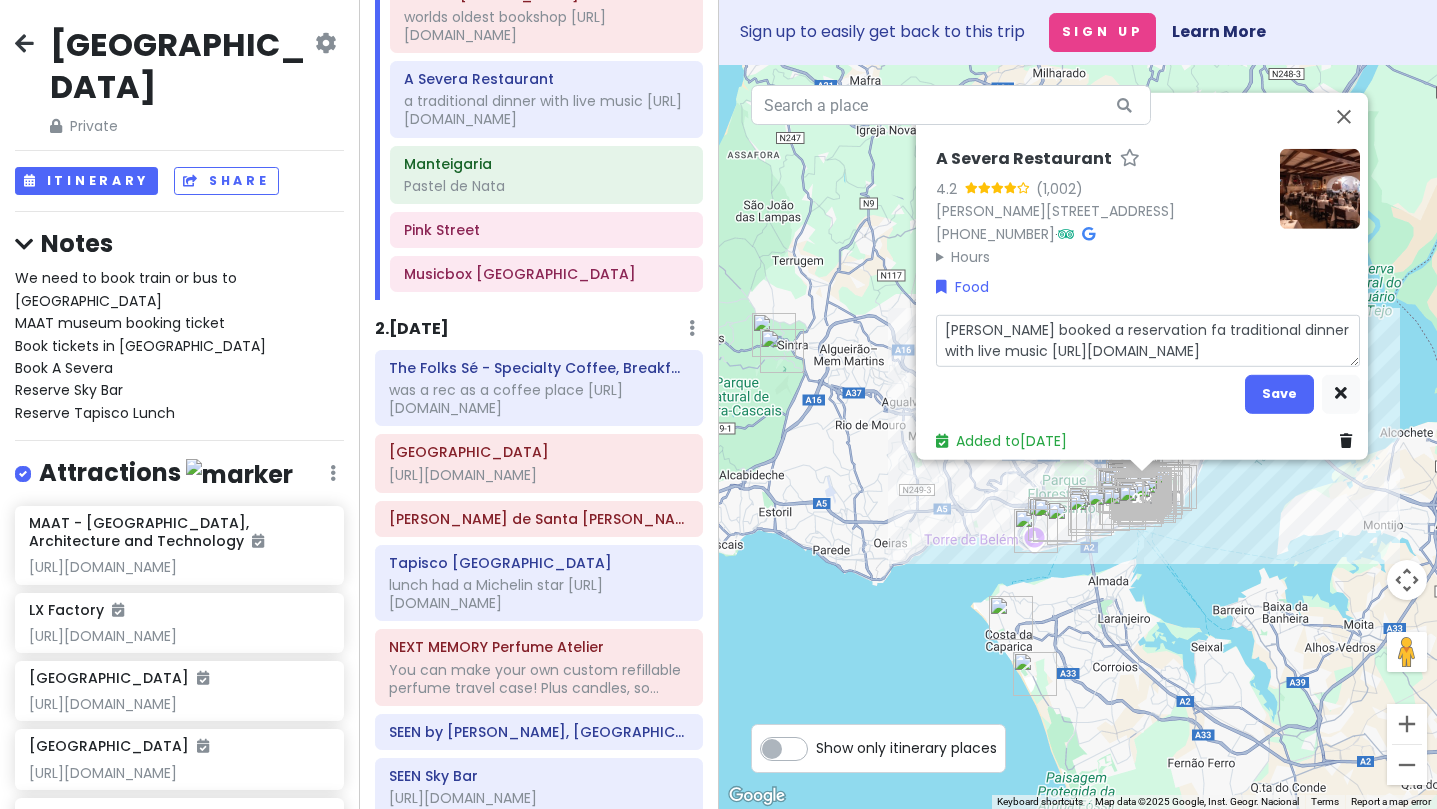 type on "x" 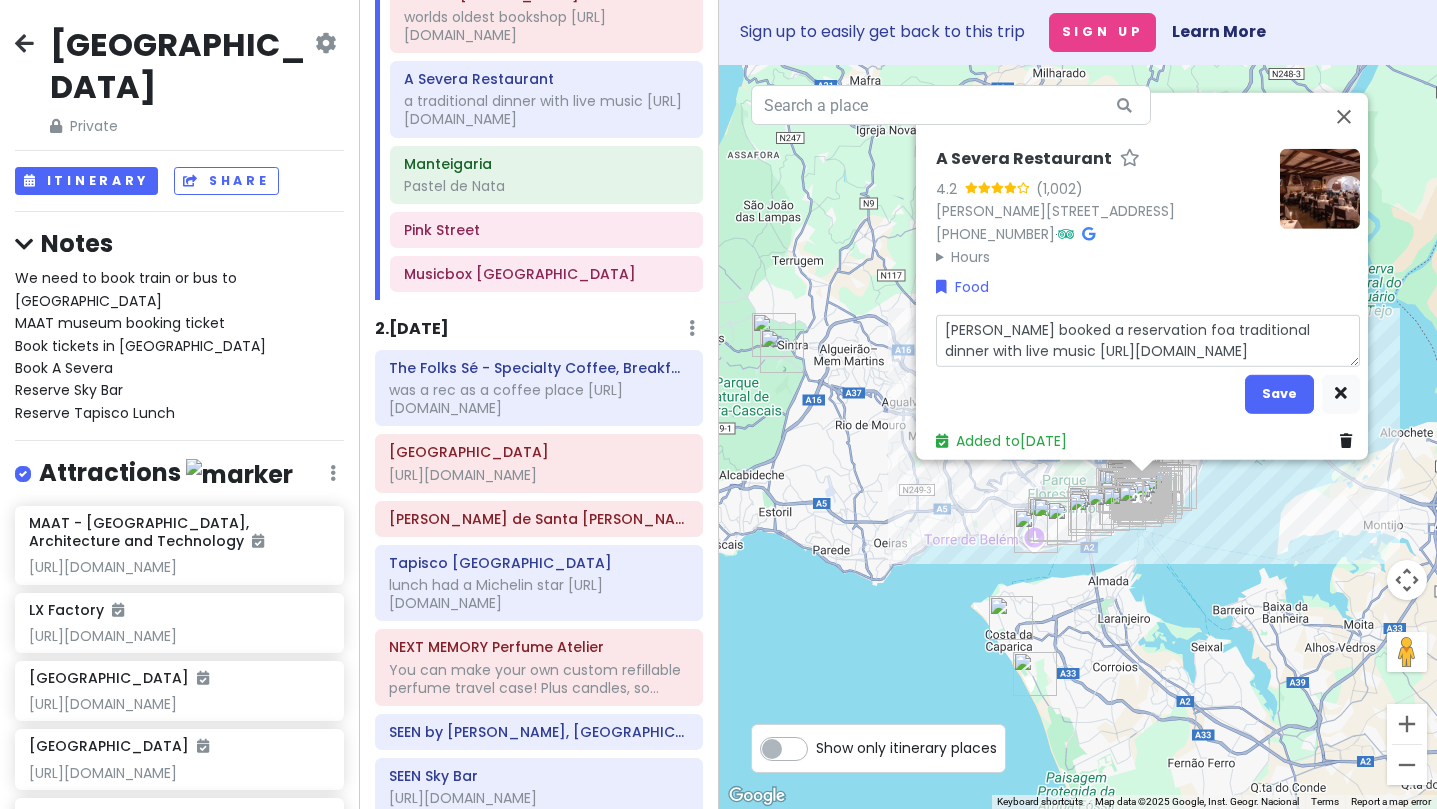 type on "x" 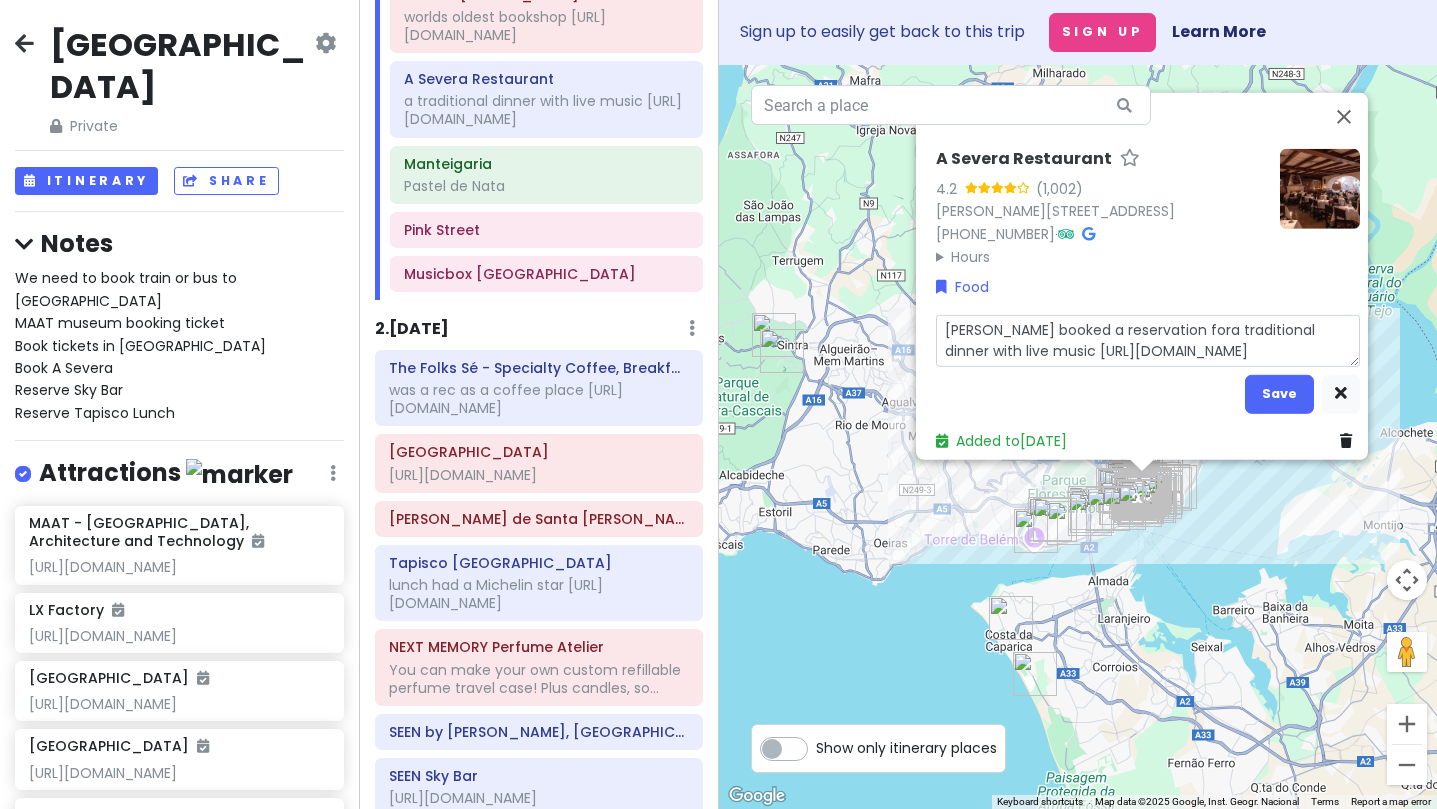 type on "x" 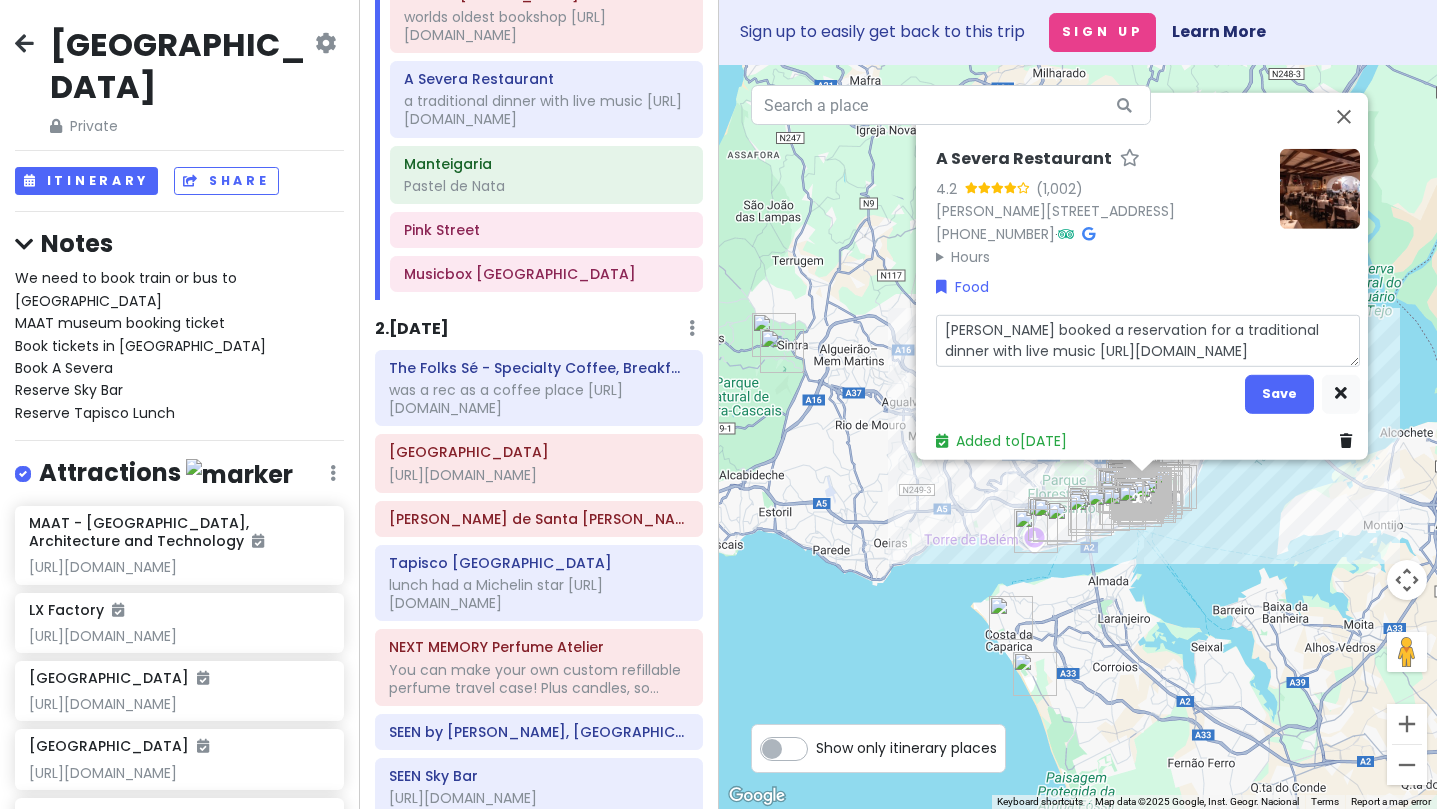 type on "x" 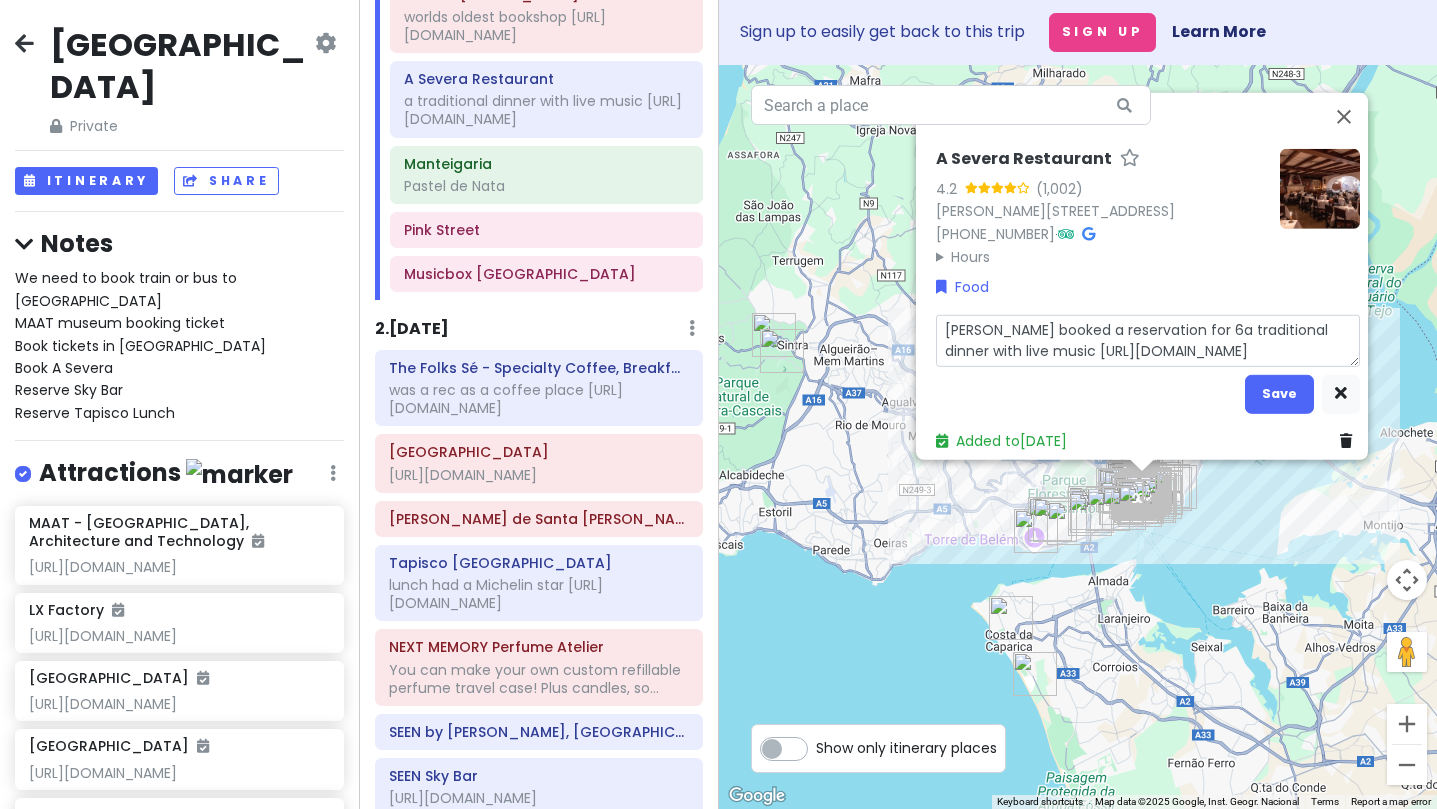 type on "x" 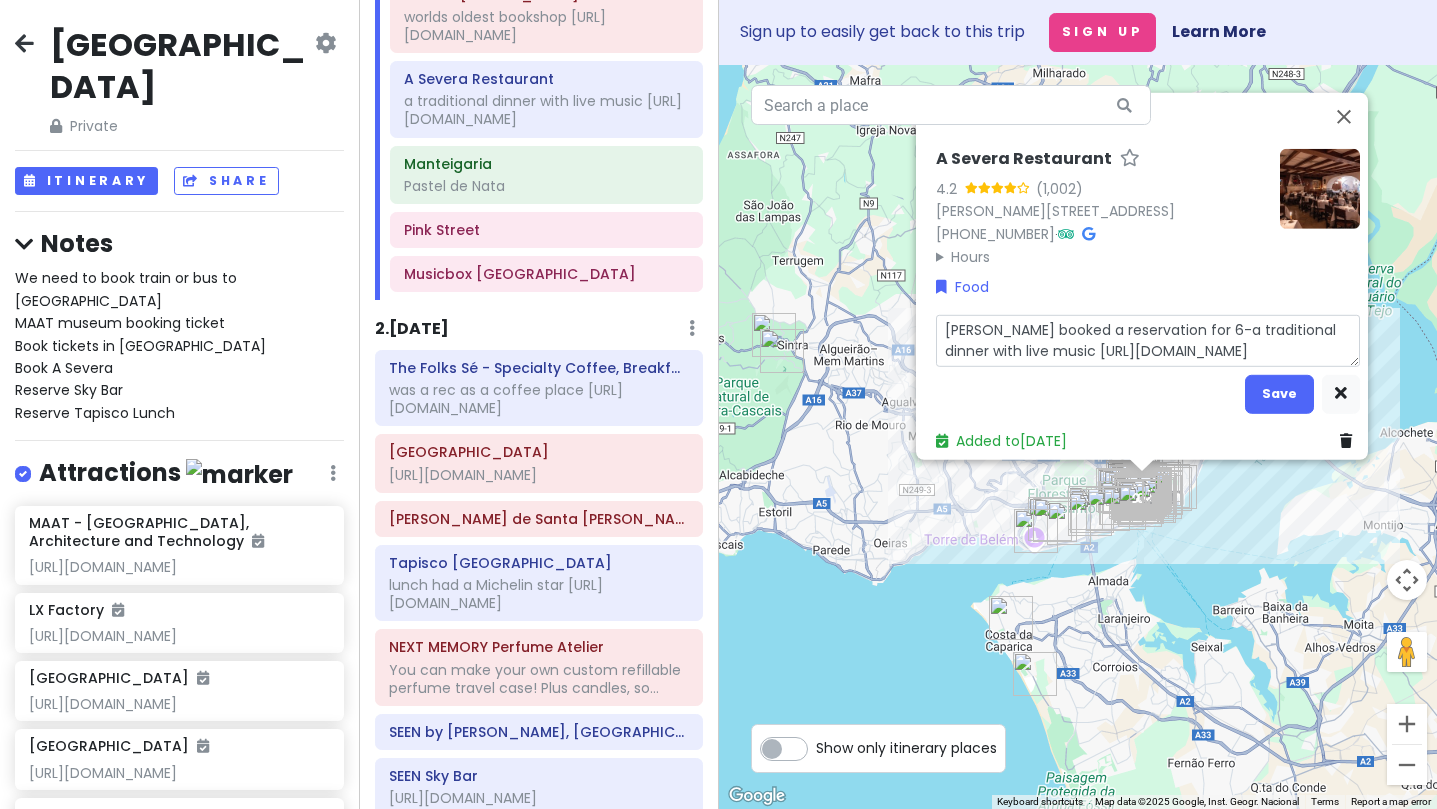 type on "x" 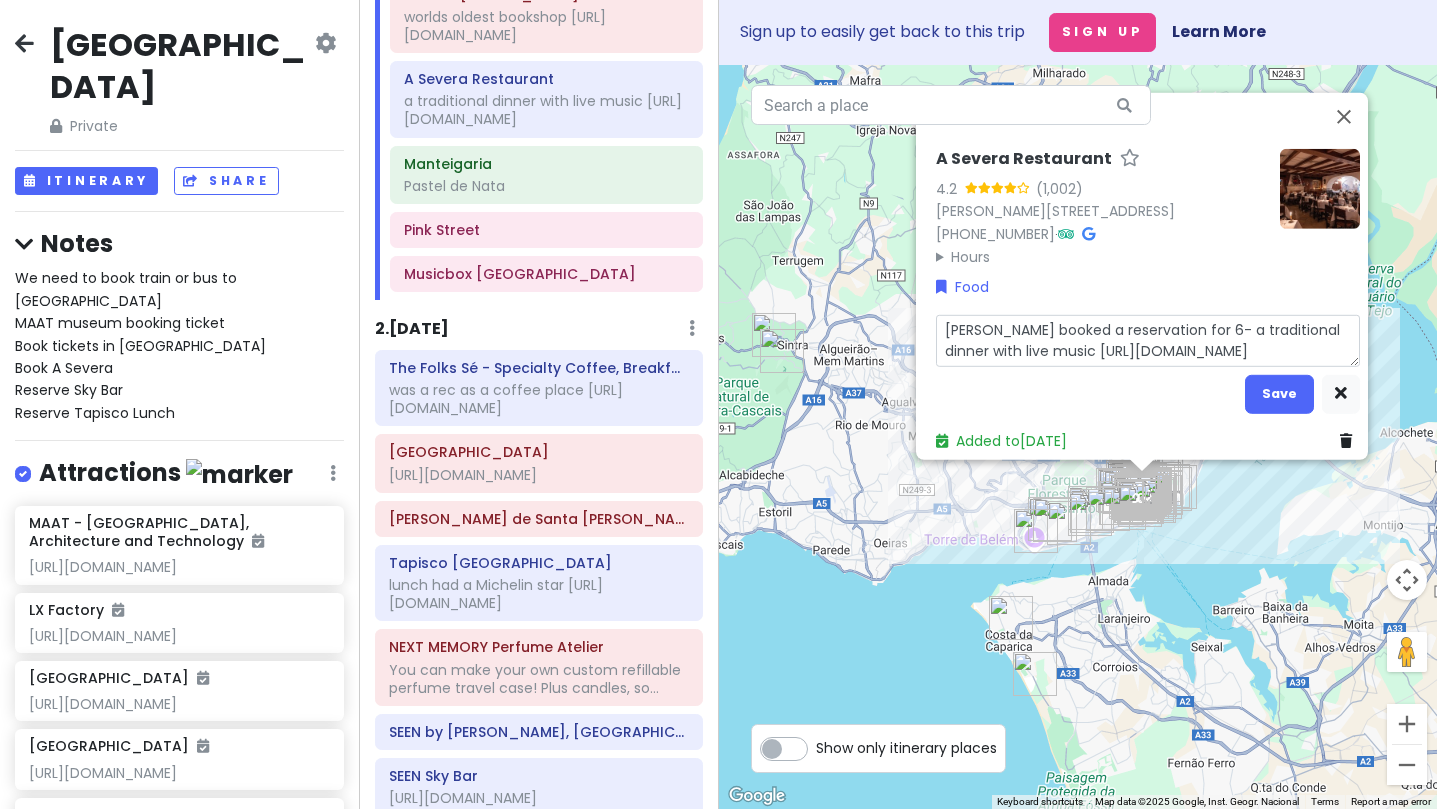 type on "x" 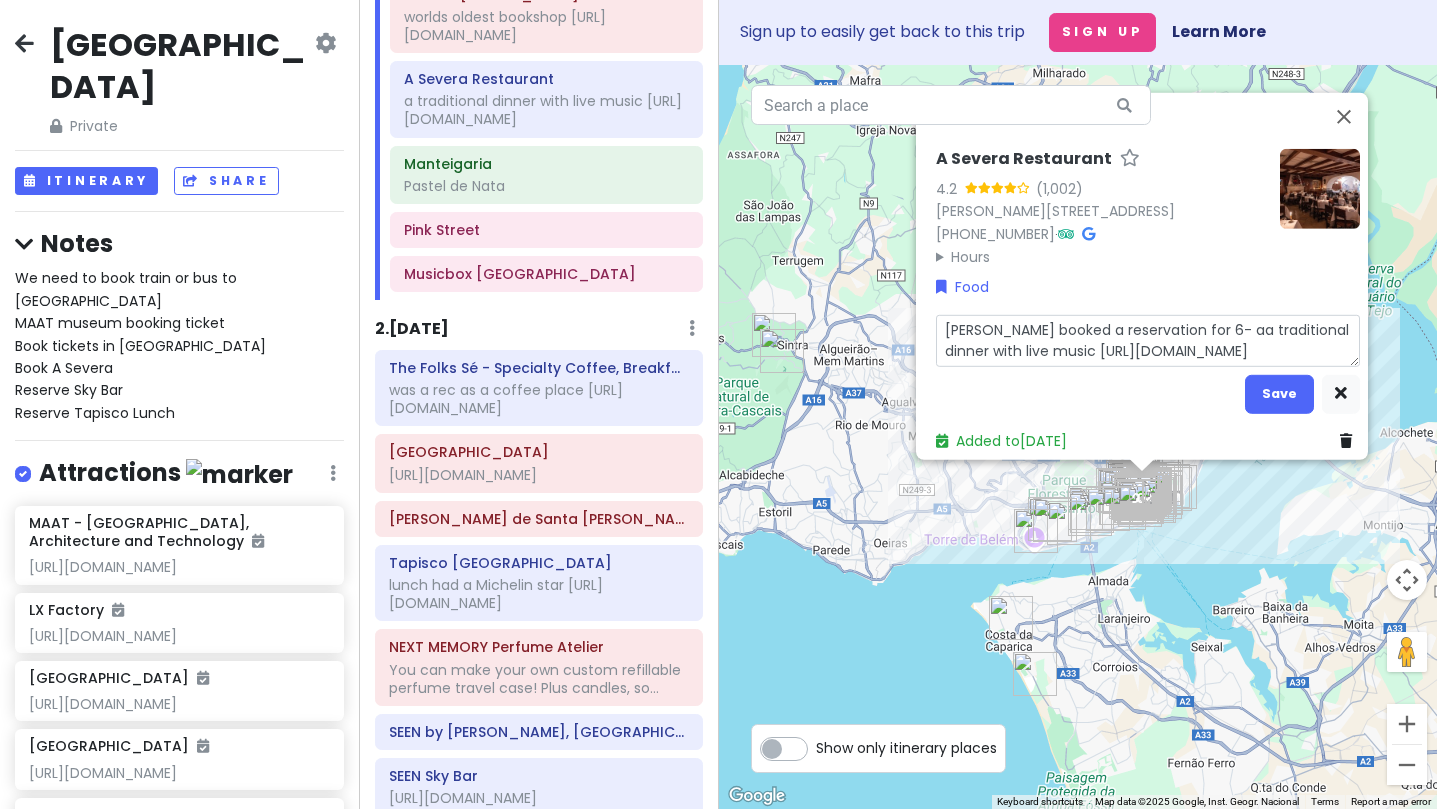 type on "x" 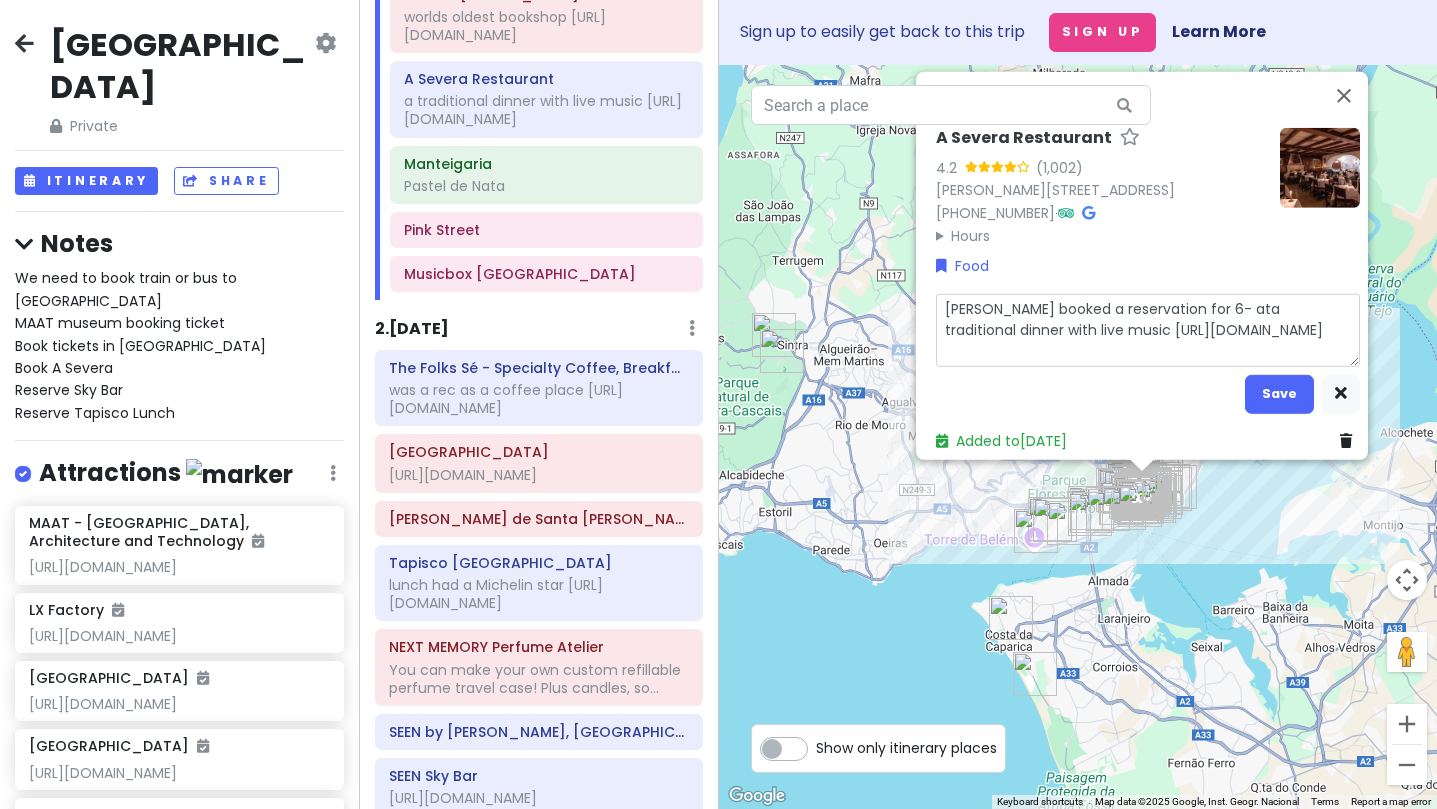 type on "x" 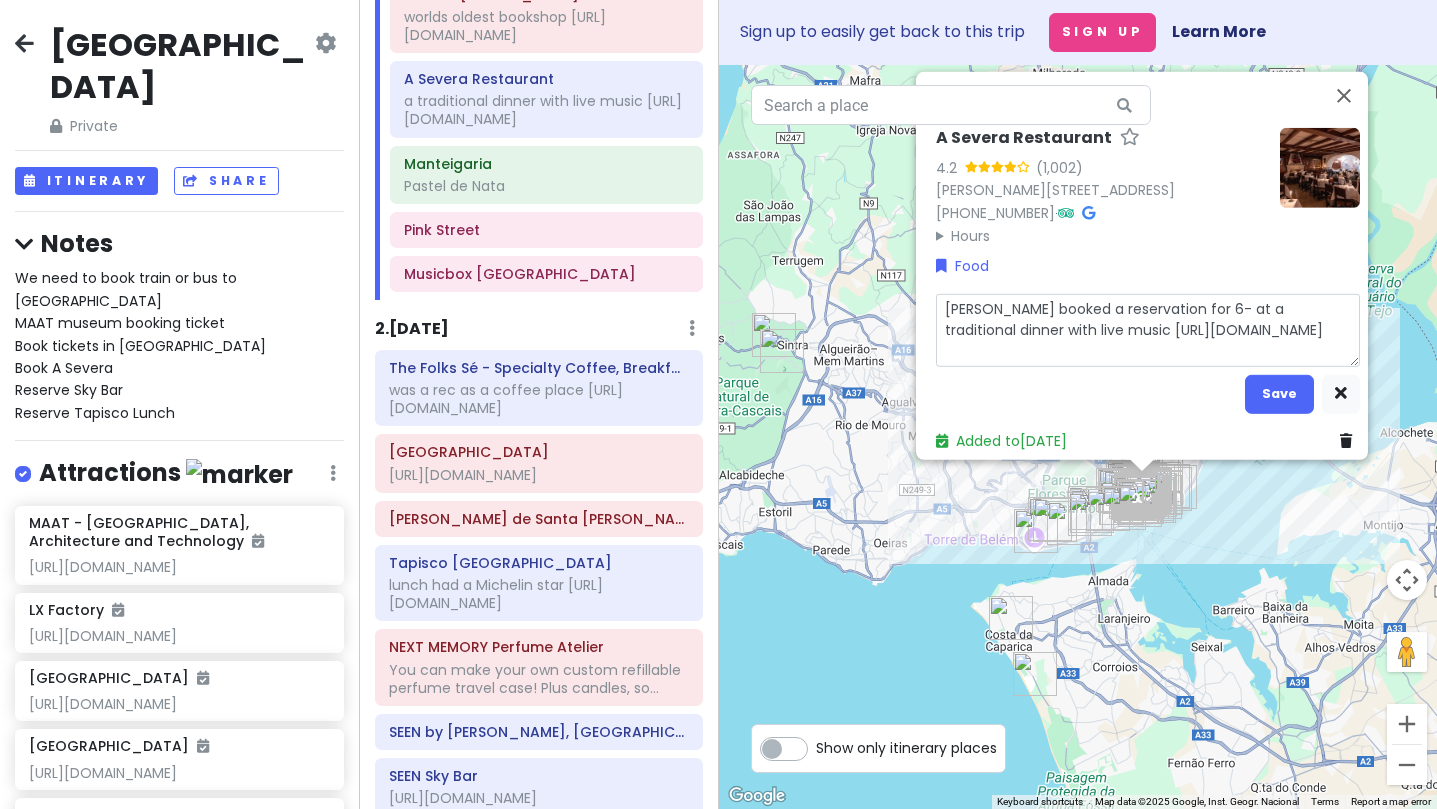 type on "x" 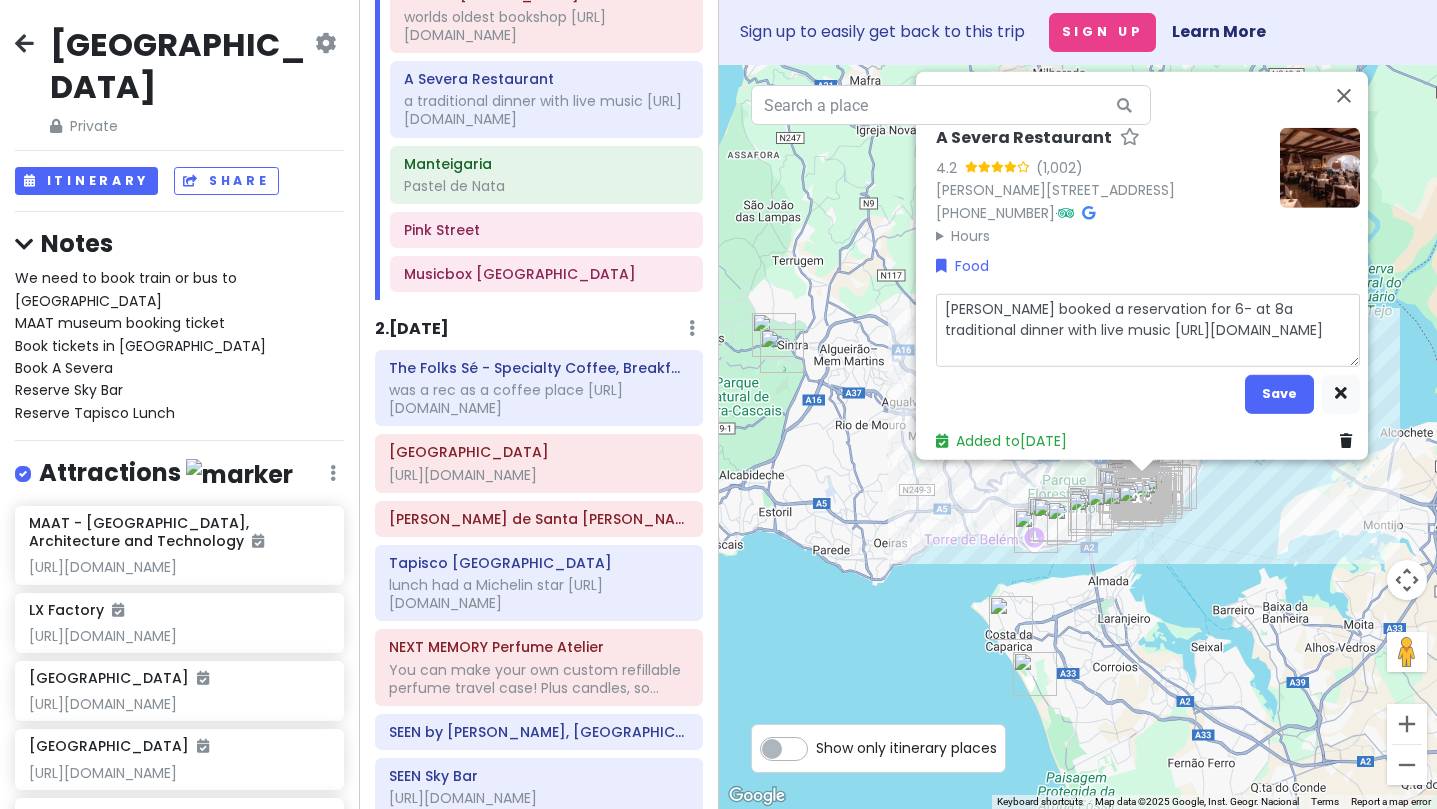 type on "x" 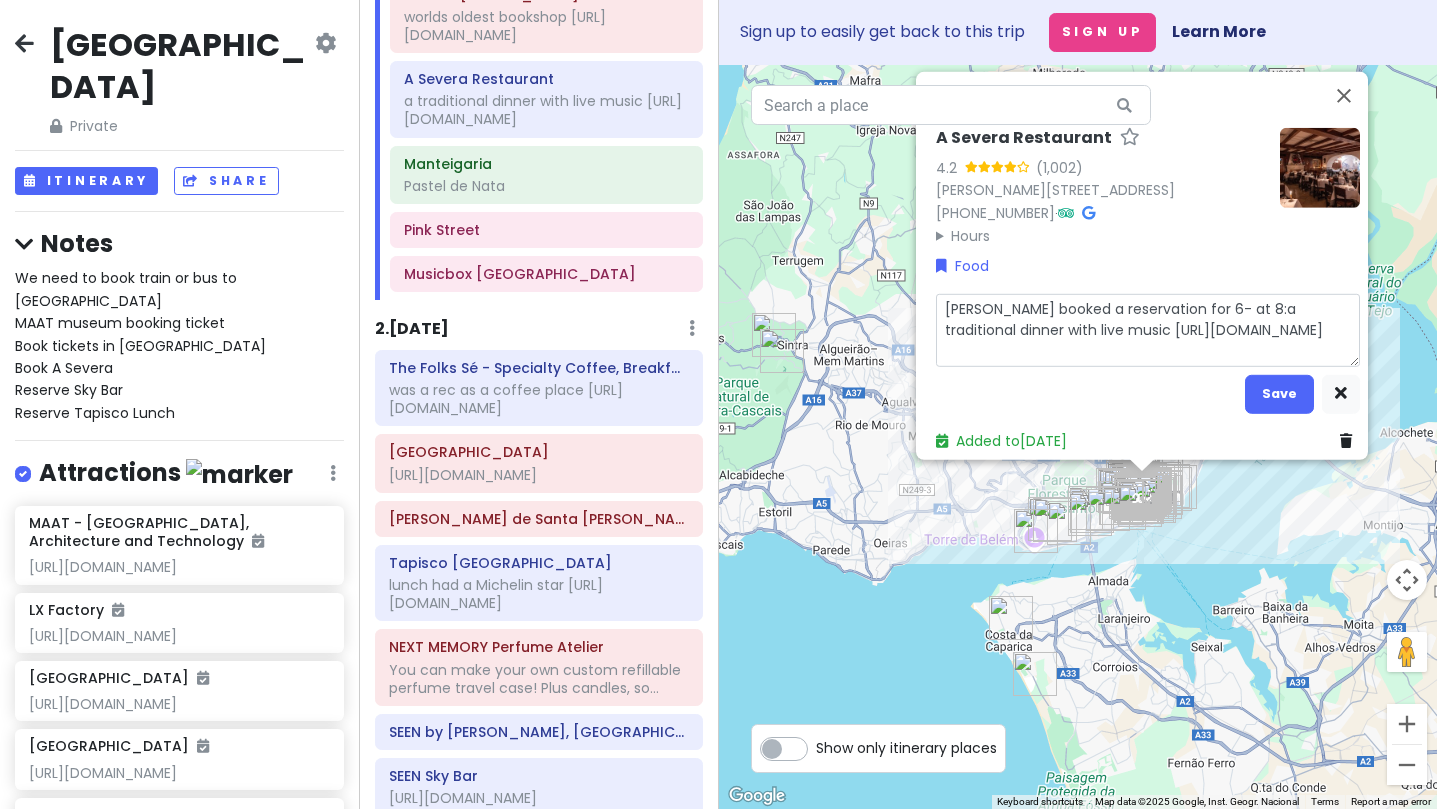 type on "x" 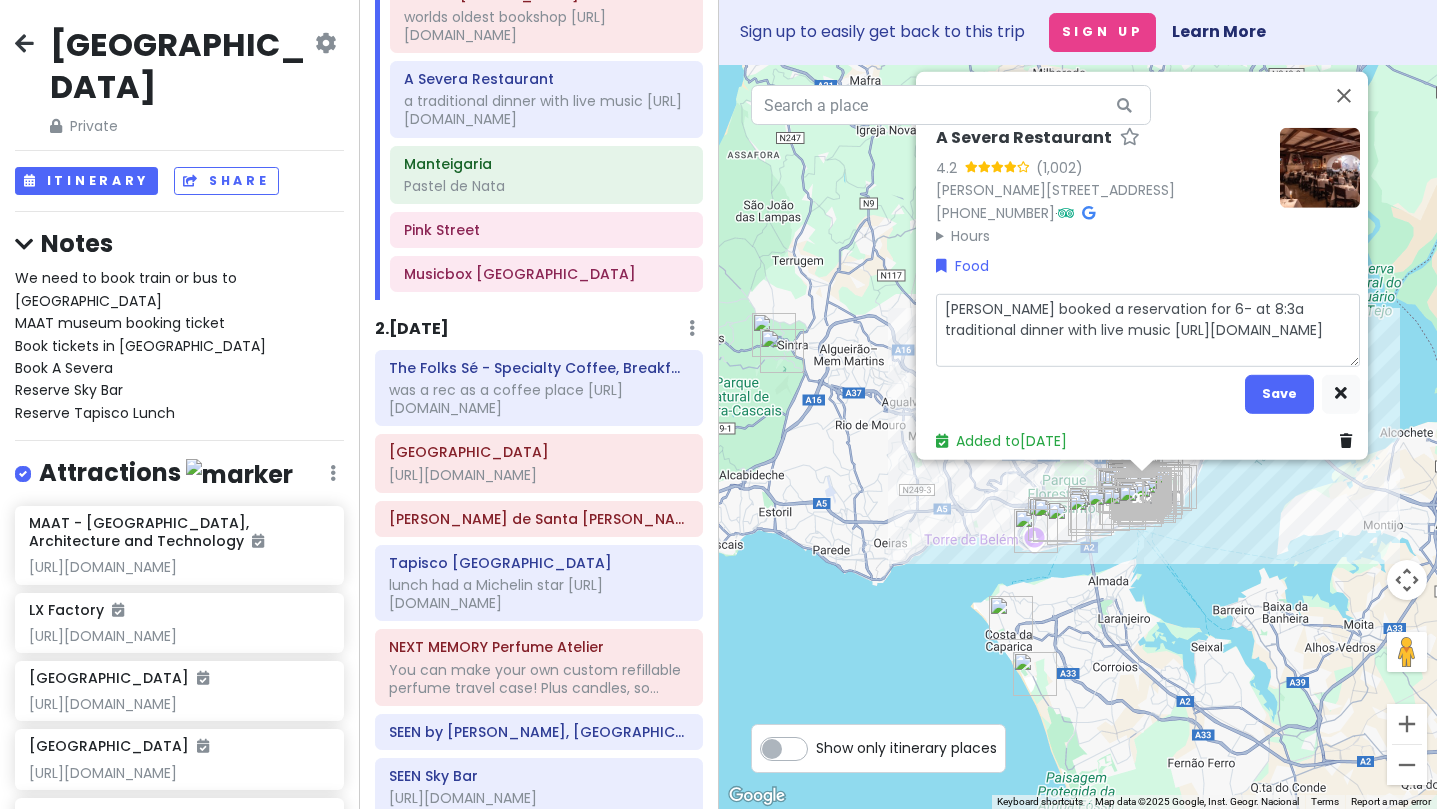 type on "x" 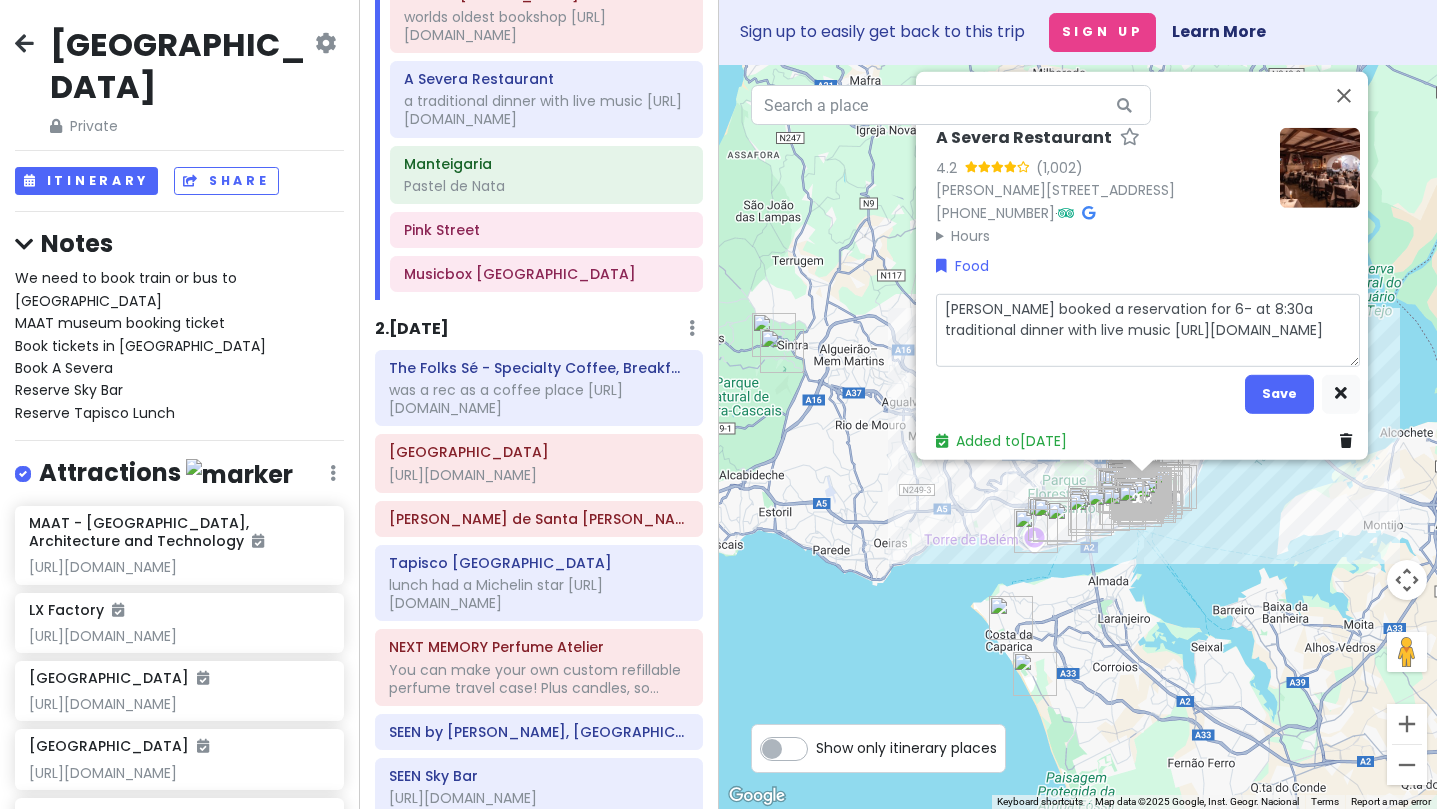 type on "x" 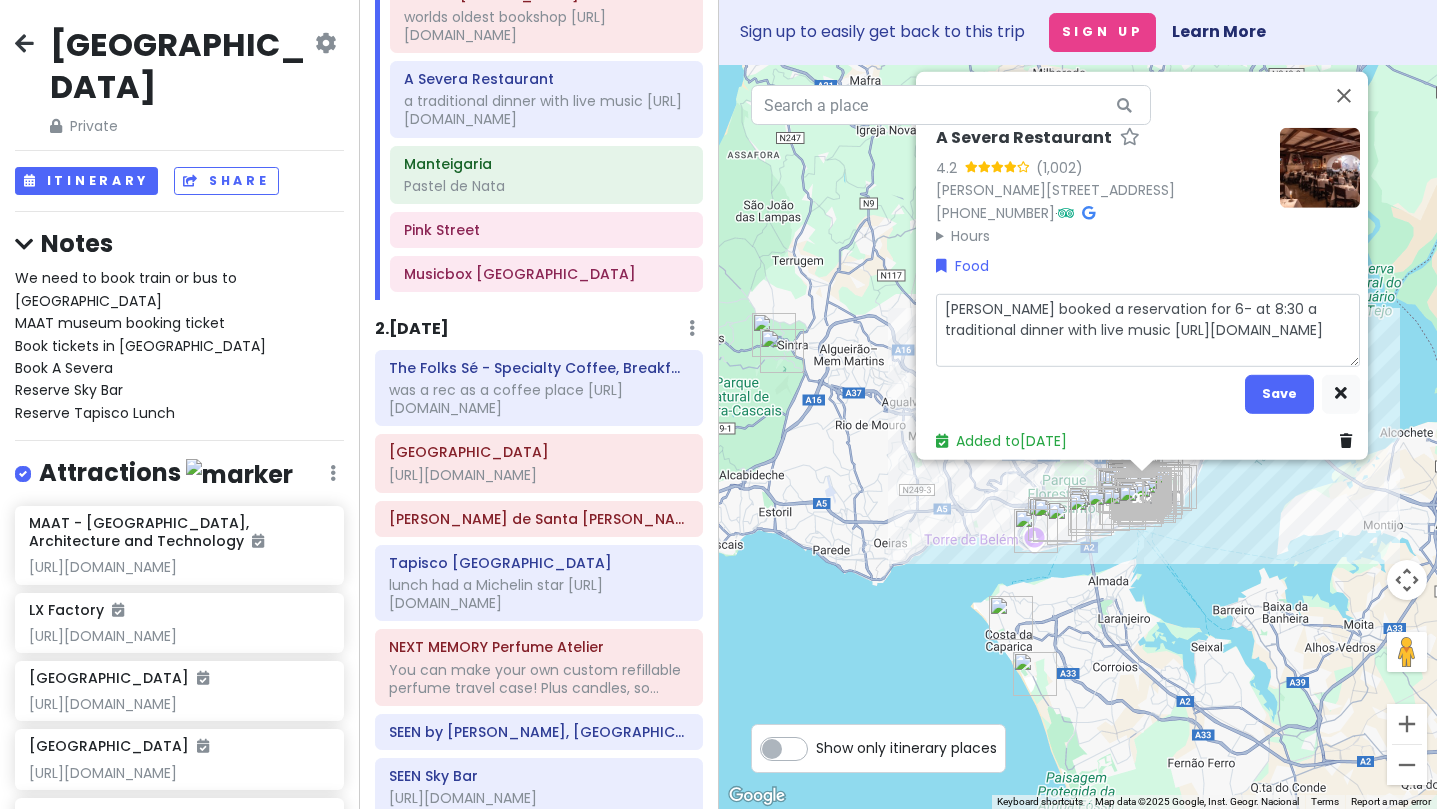 type on "x" 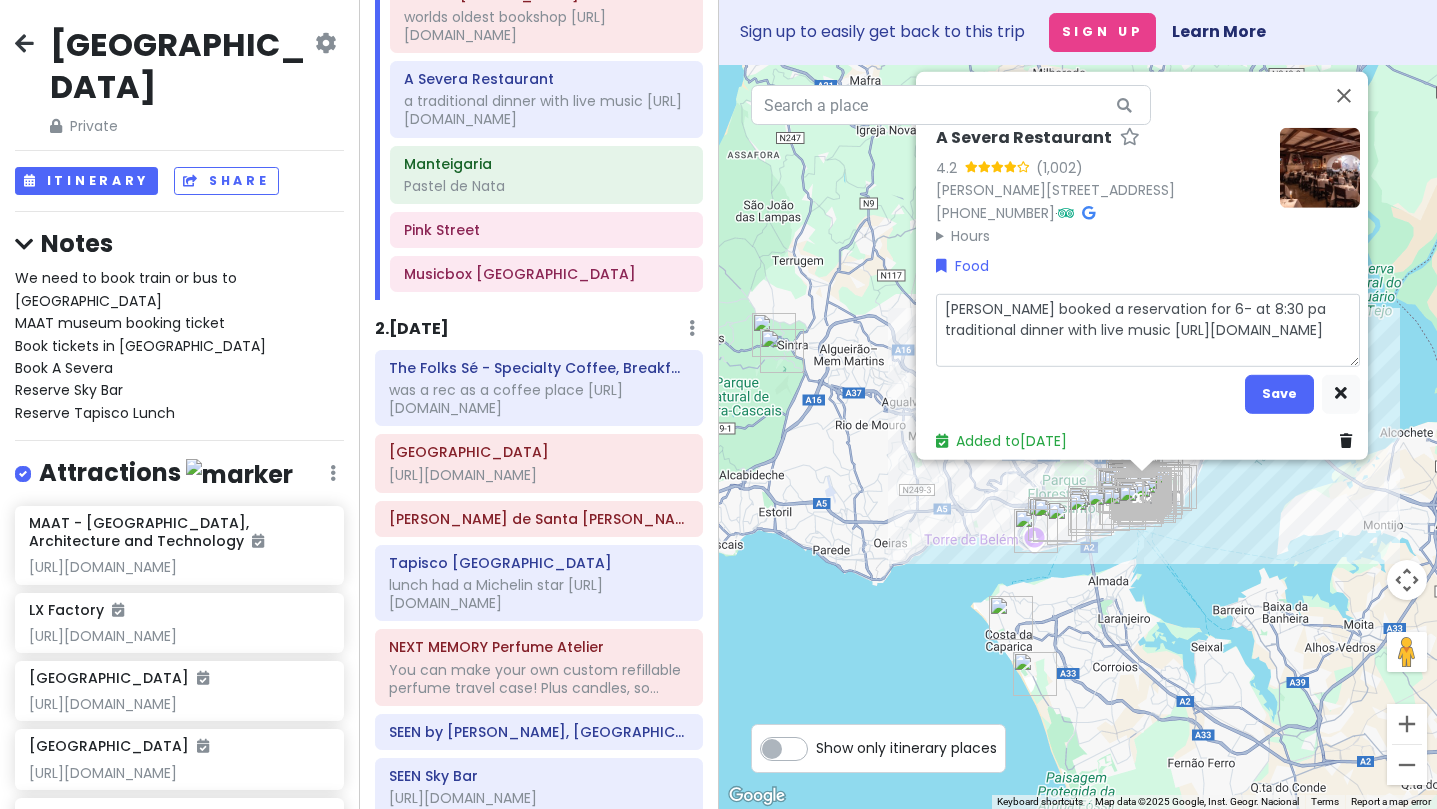 type on "x" 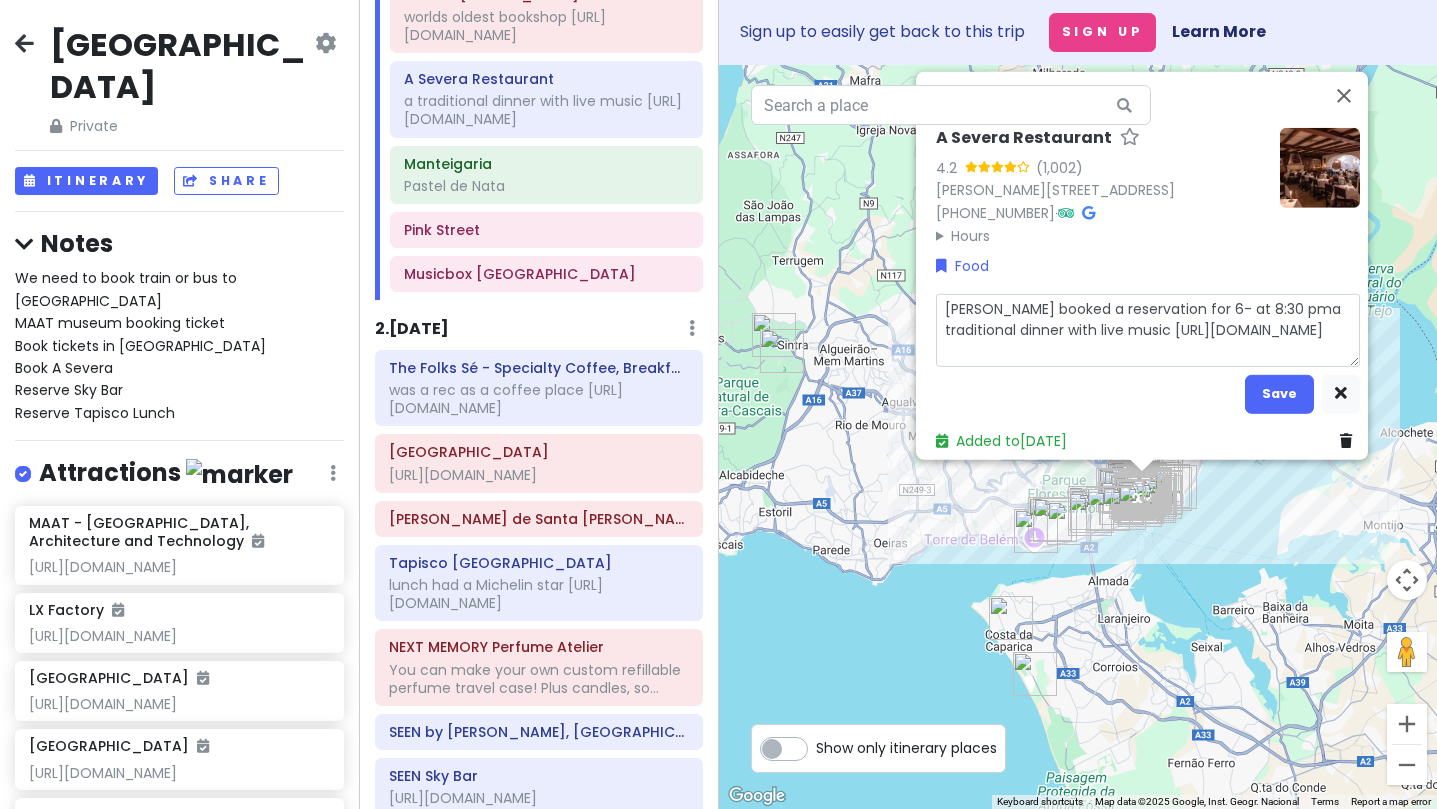type on "x" 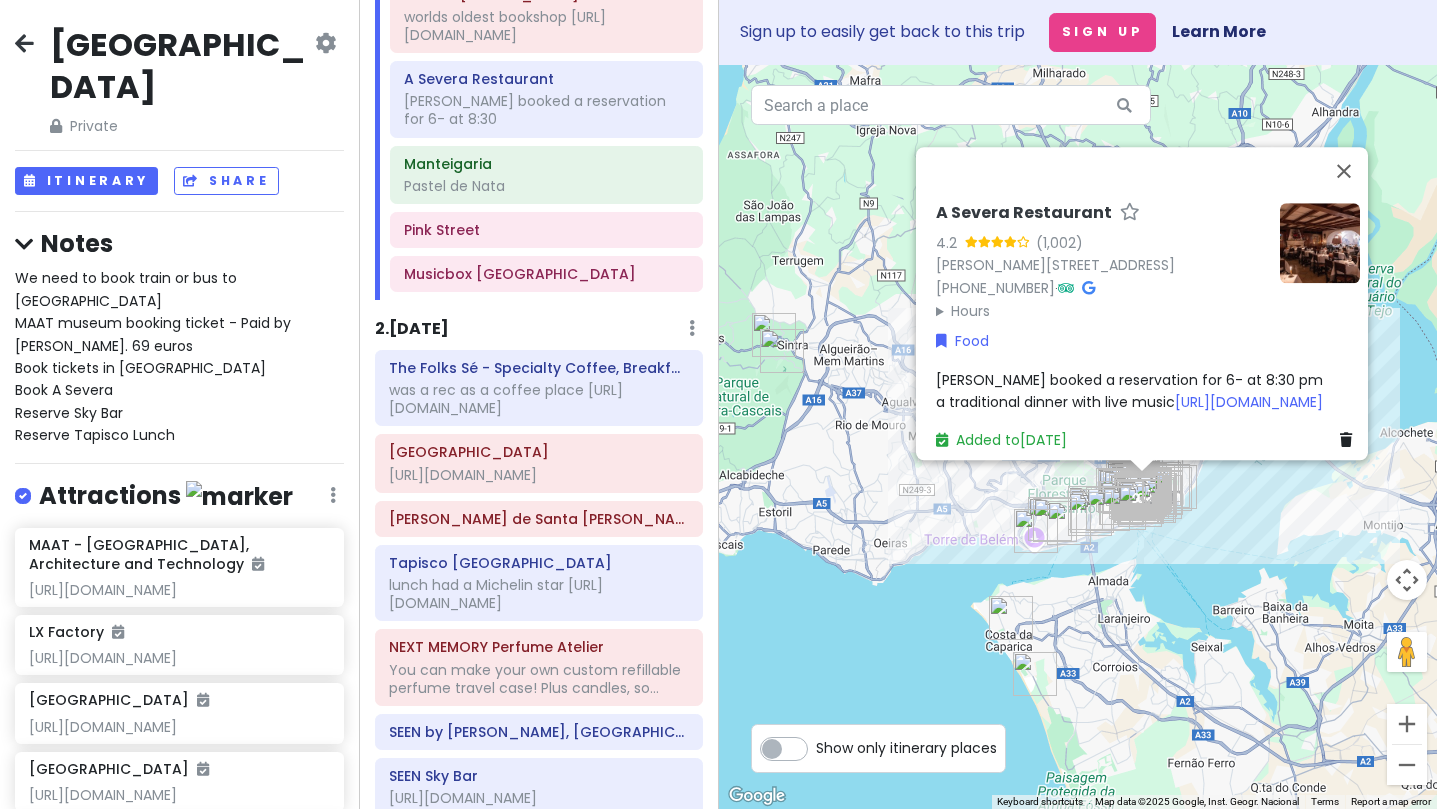 click on "We need to book train or bus to sintra
MAAT museum booking ticket - Paid by Esther. 69 euros
Book tickets in sintra
Book A Severa
Reserve Sky Bar
Reserve Tapisco Lunch" at bounding box center (155, 356) 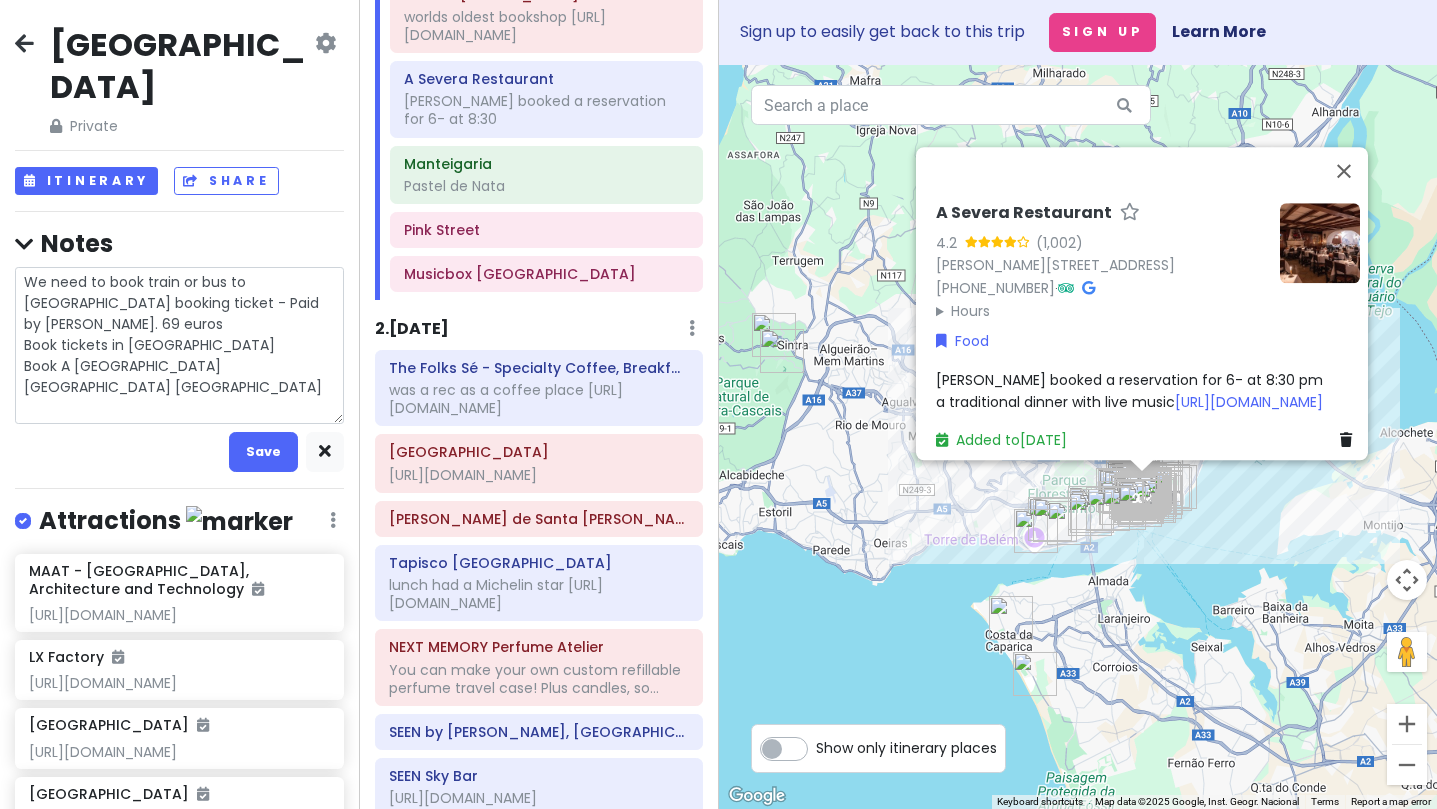 click on "We need to book train or bus to sintra
MAAT museum booking ticket - Paid by Esther. 69 euros
Book tickets in sintra
Book A Severa
Reserve Sky Bar
Reserve Tapisco Lunch" at bounding box center [179, 345] 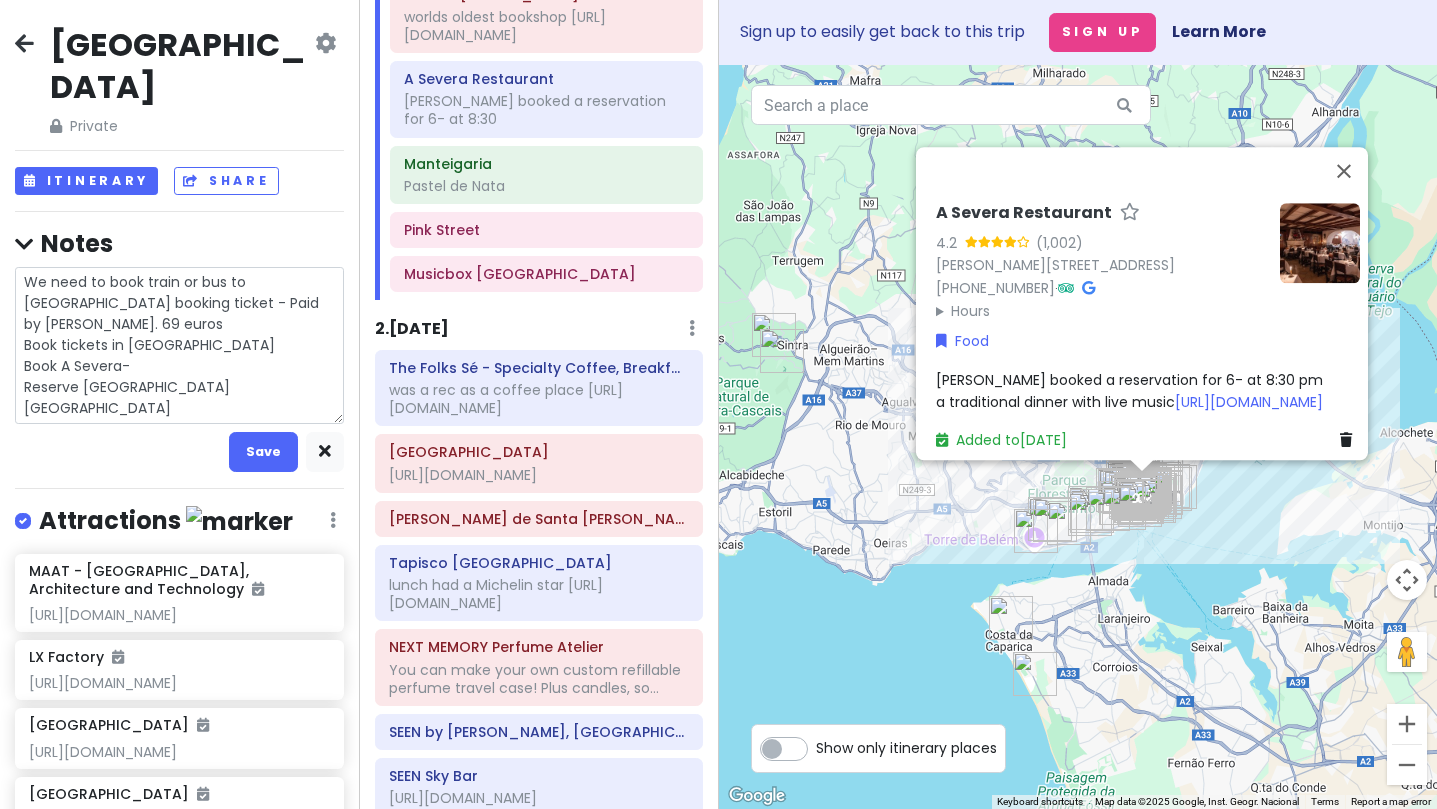 type on "x" 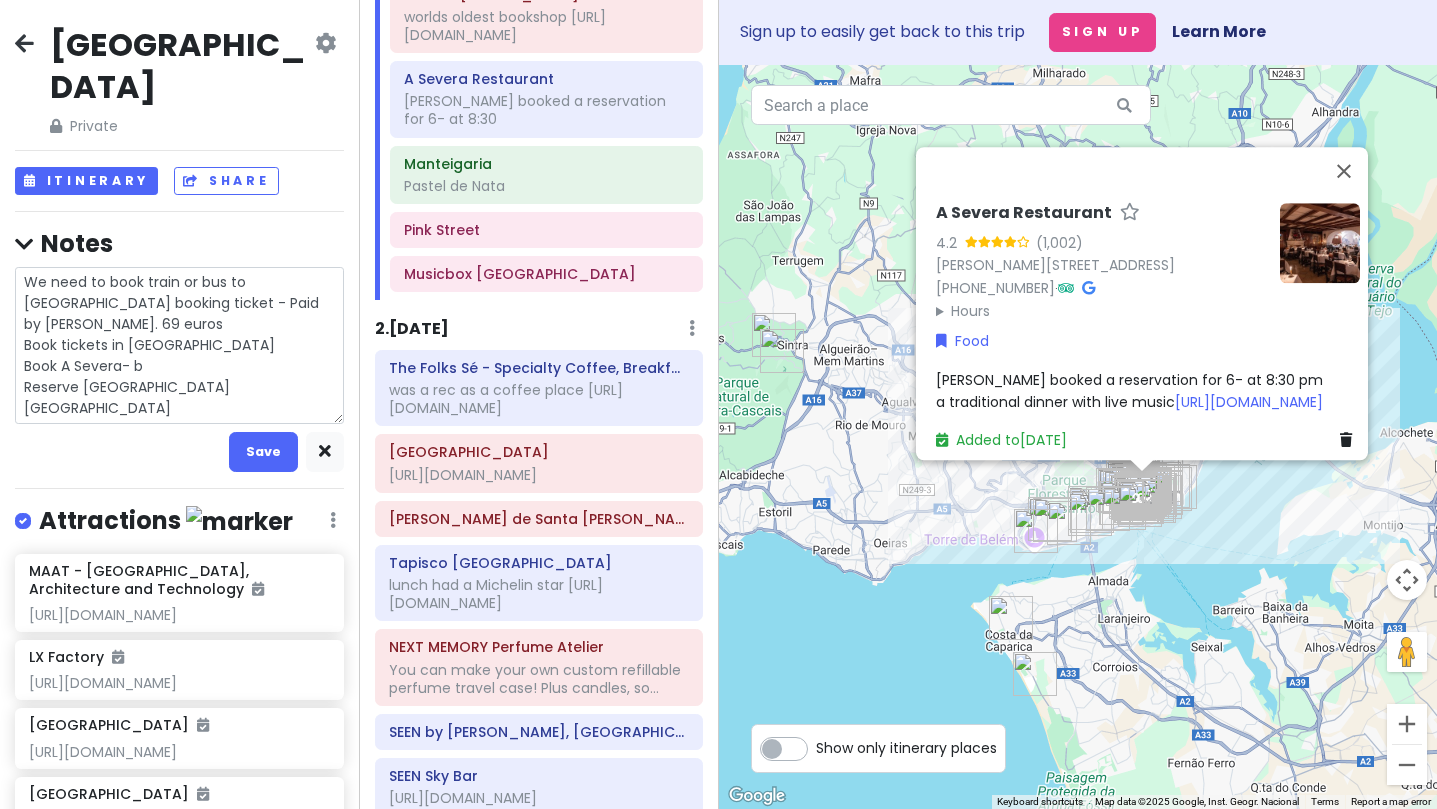type on "x" 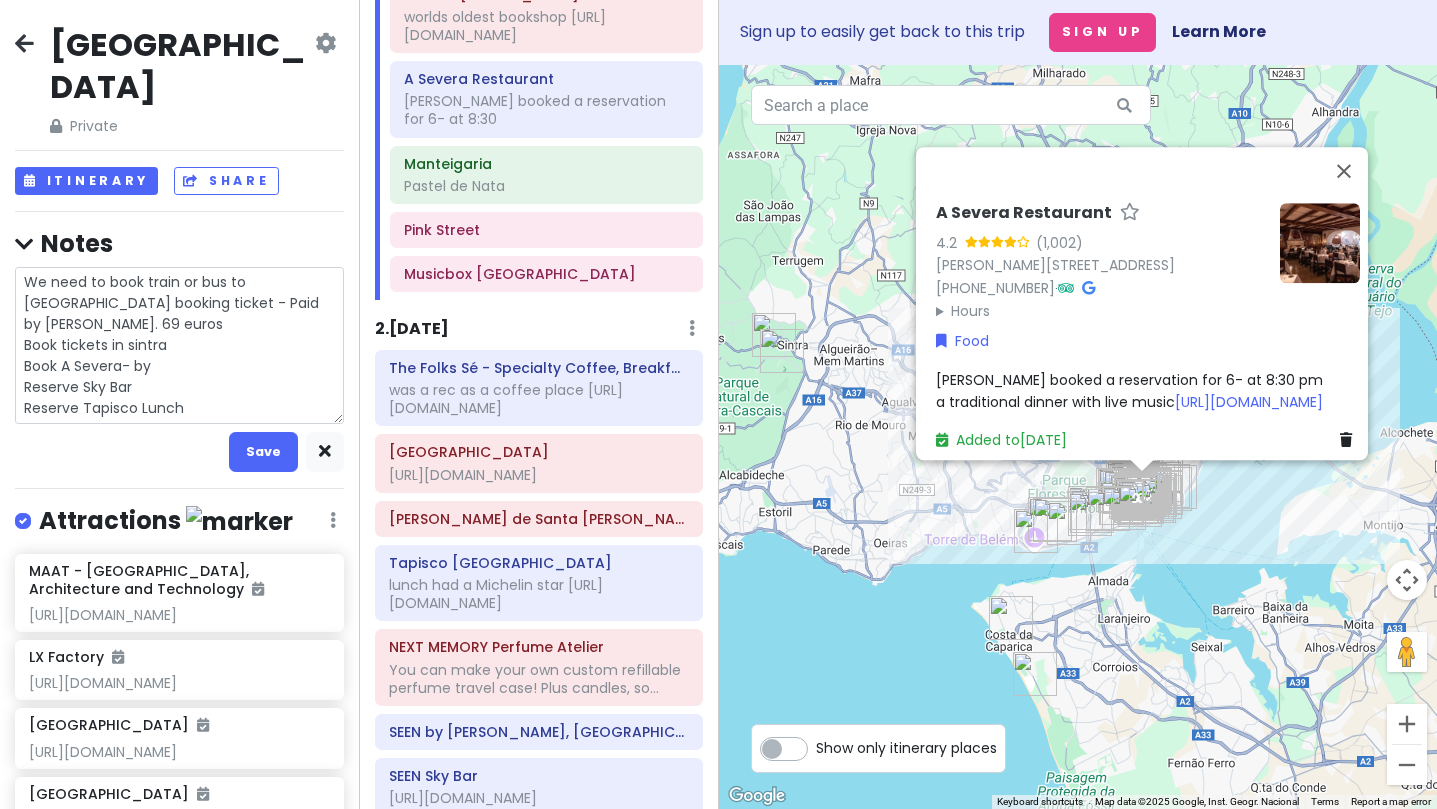 type on "x" 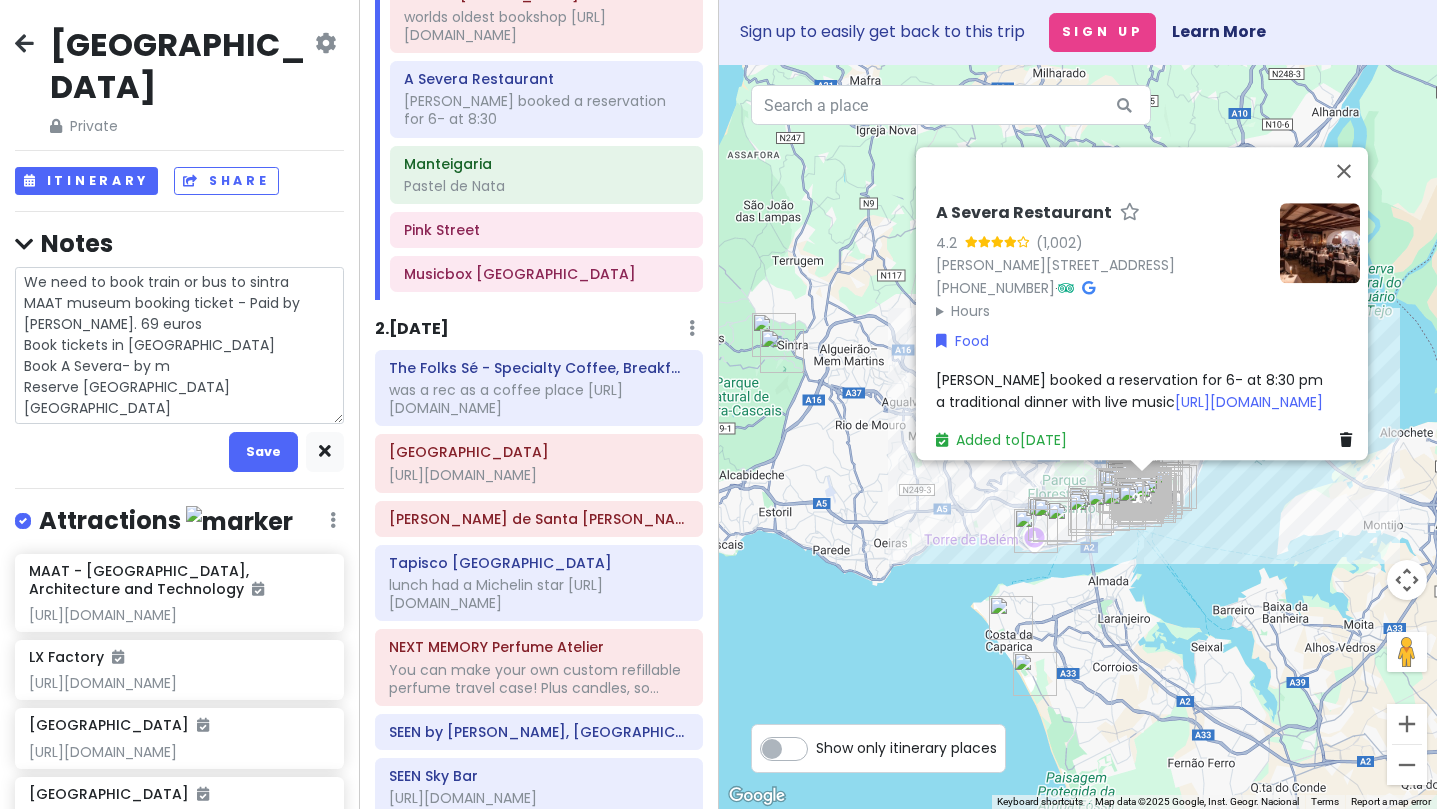 type on "x" 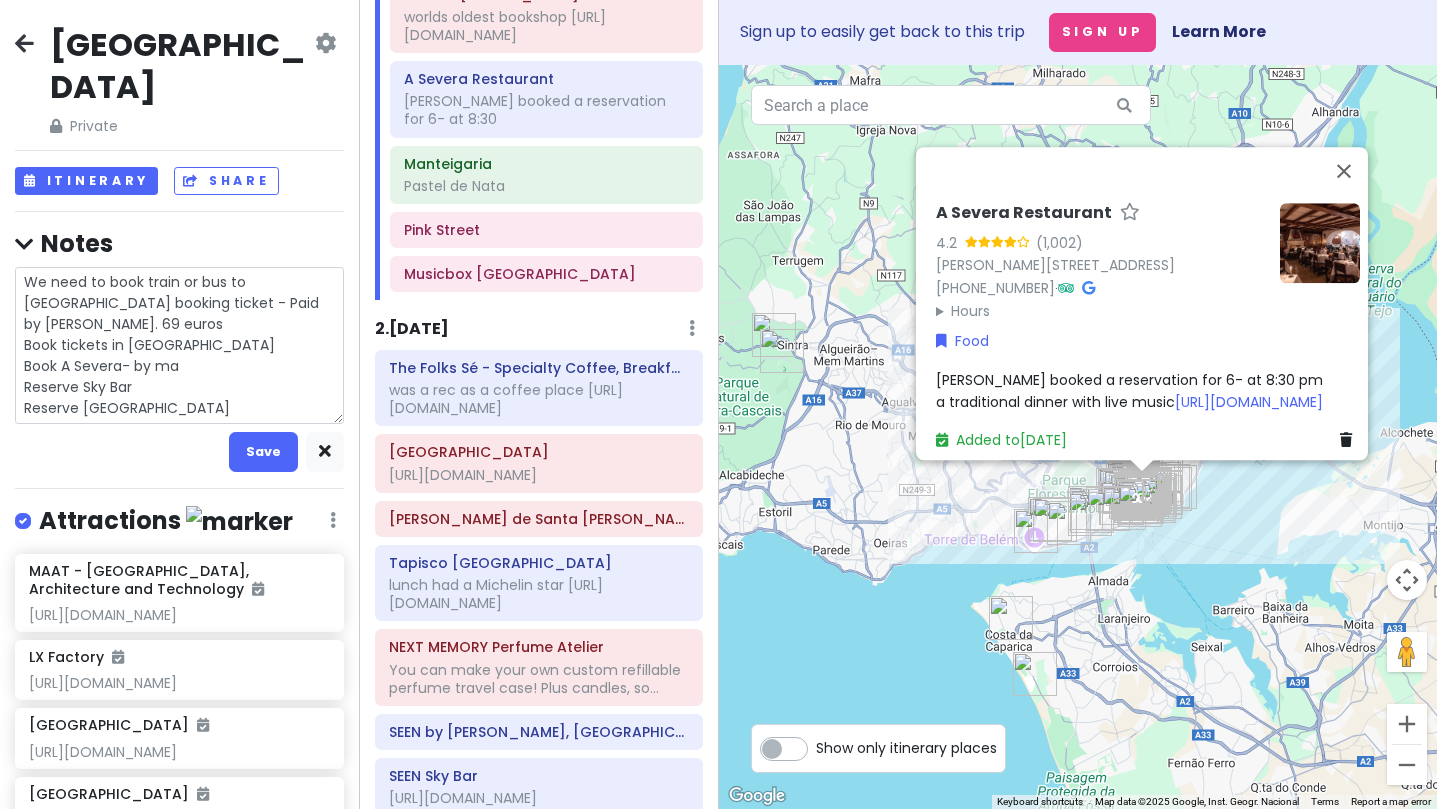 type on "x" 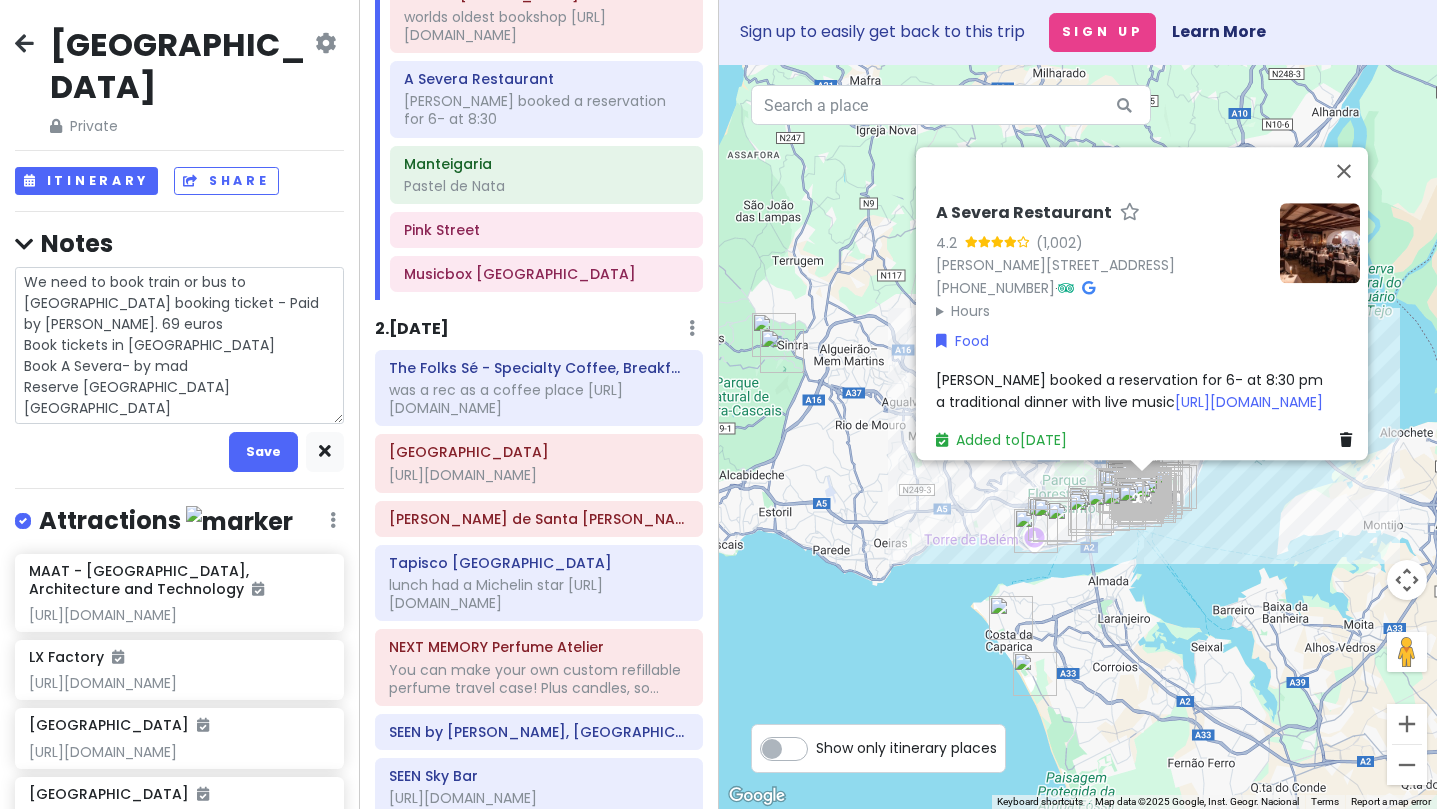 type on "x" 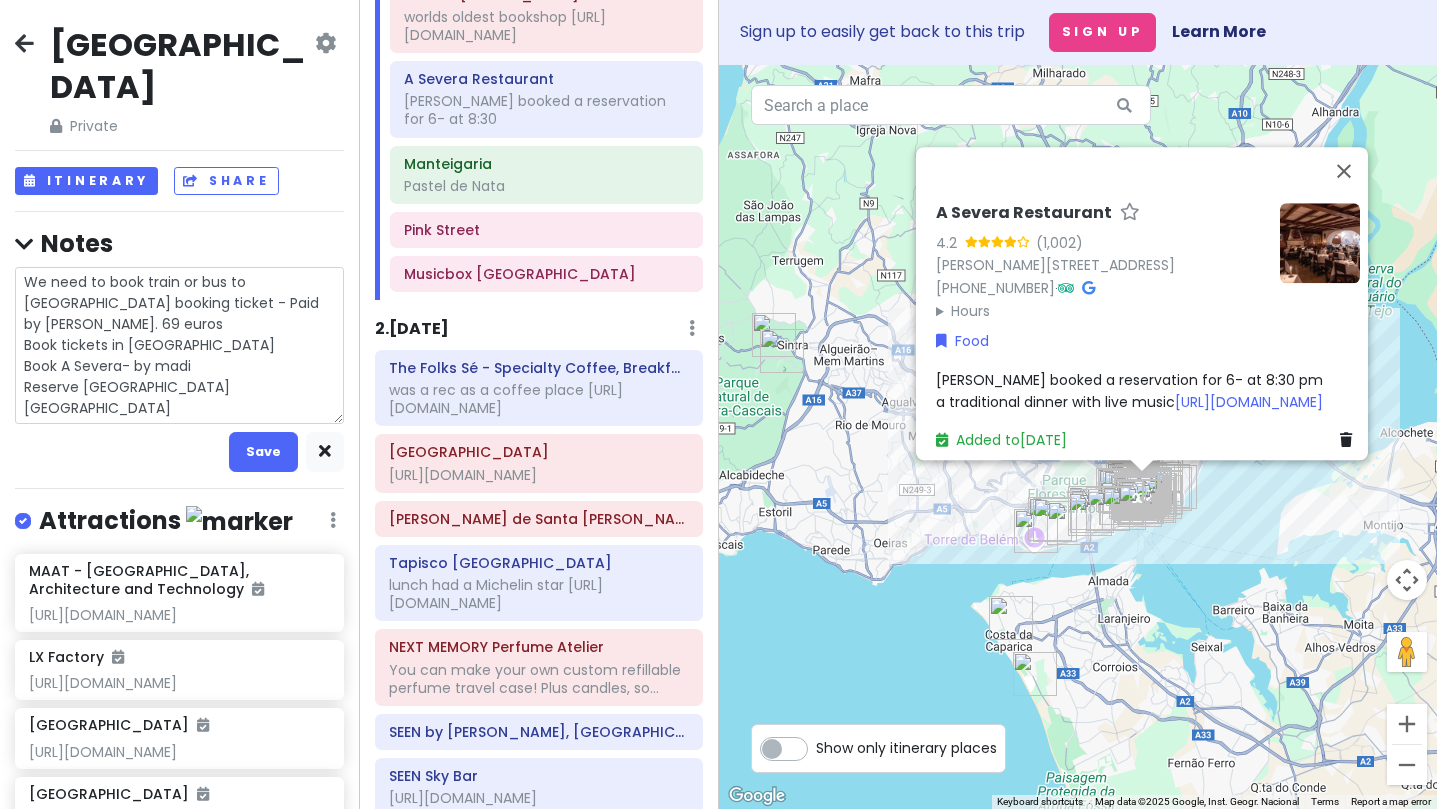 type on "x" 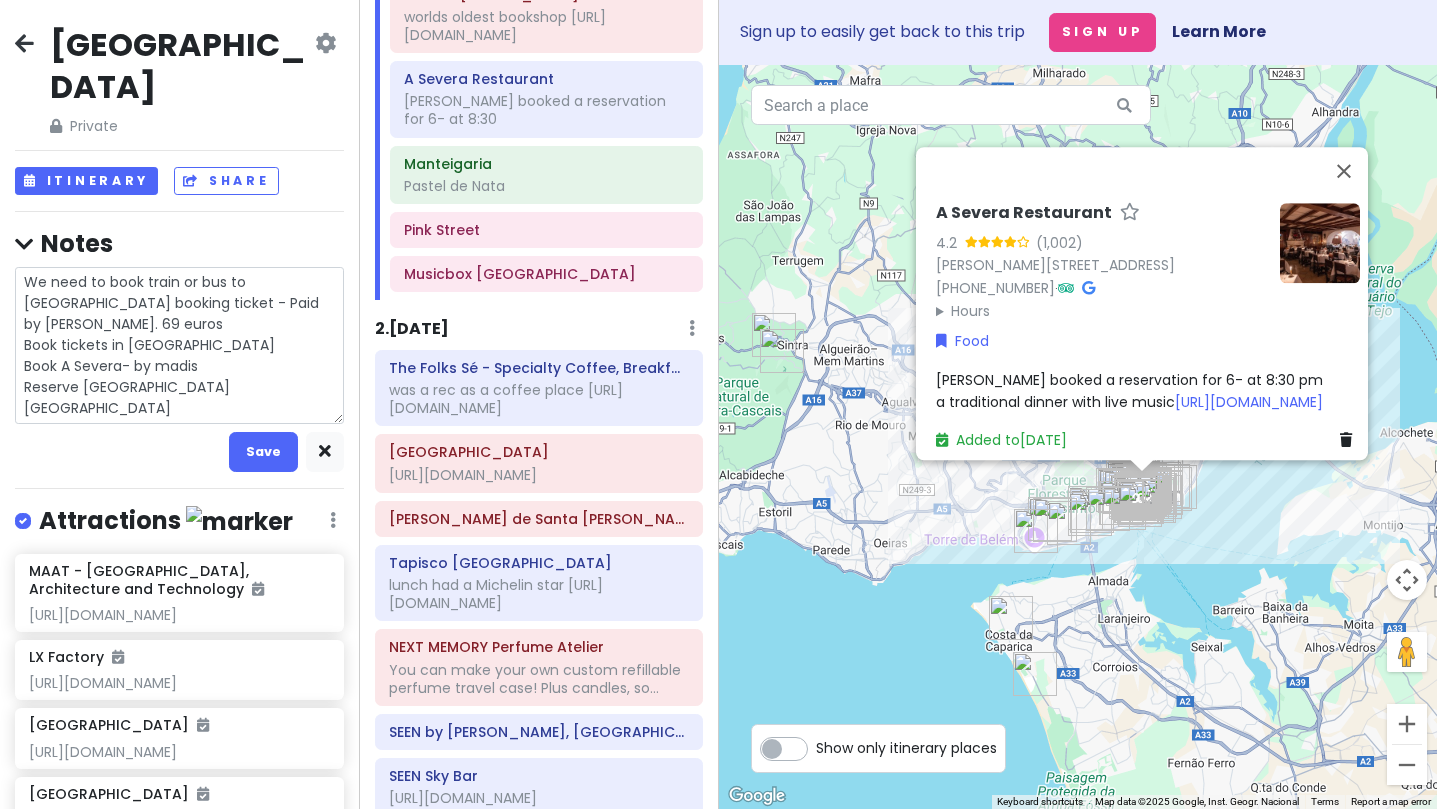 type on "x" 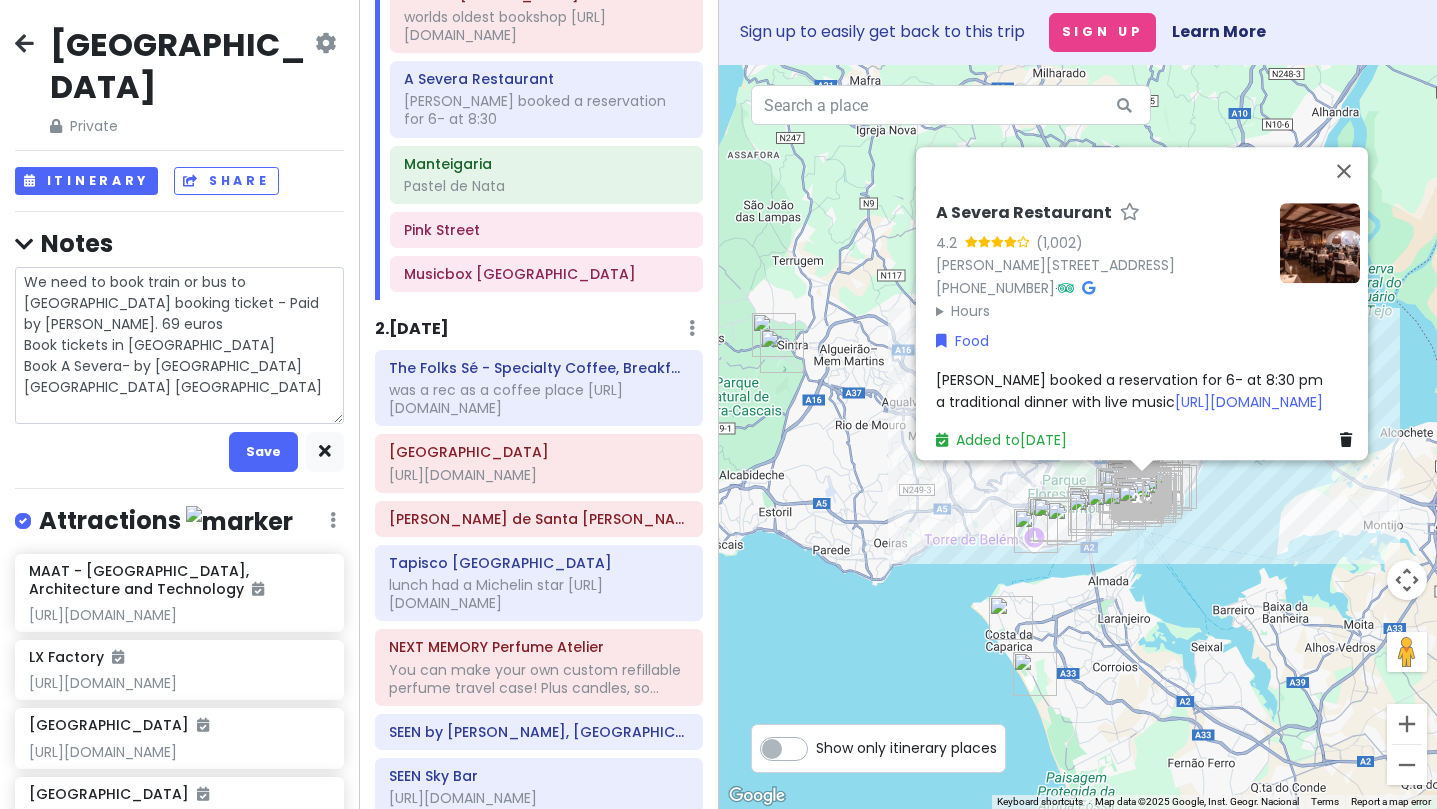 type on "x" 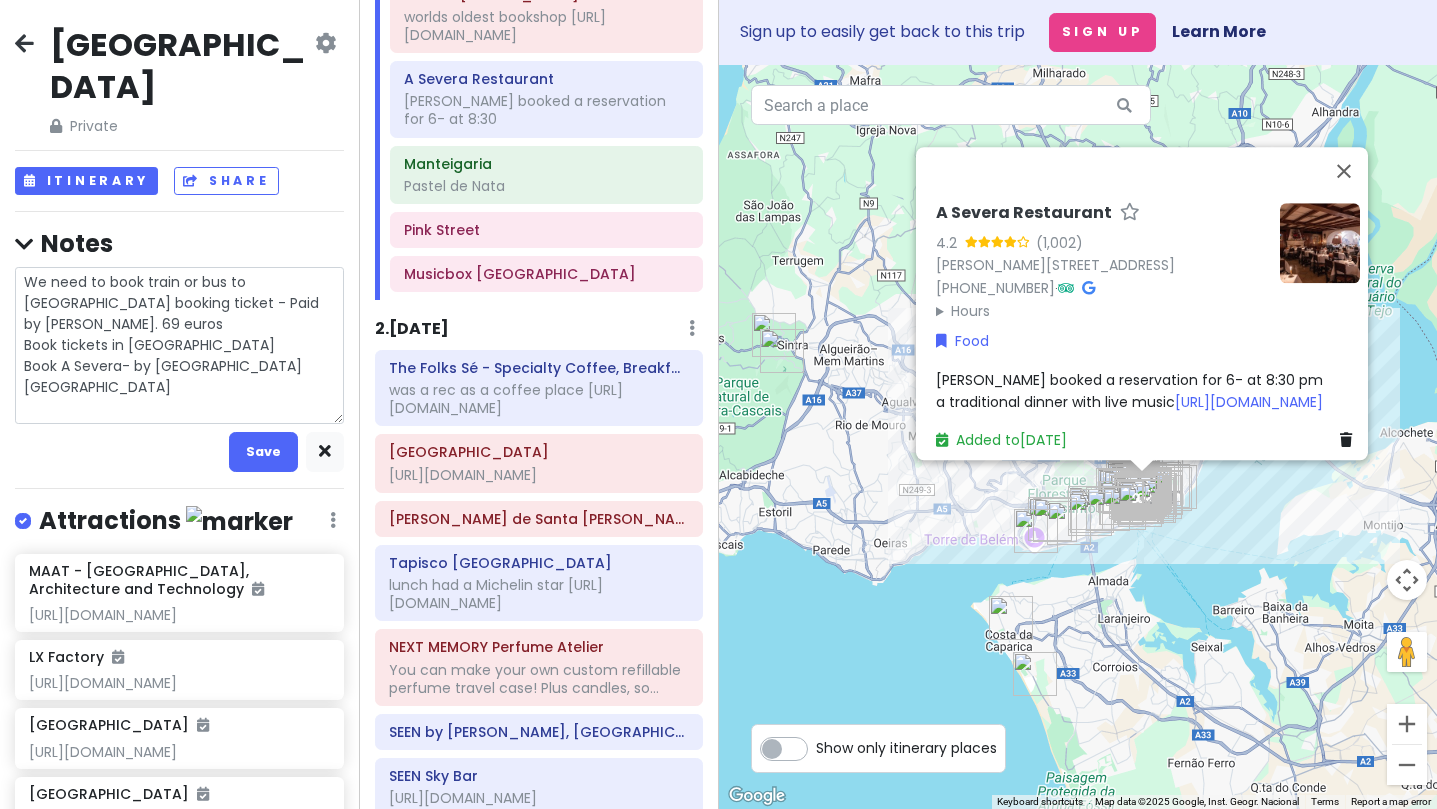 type on "x" 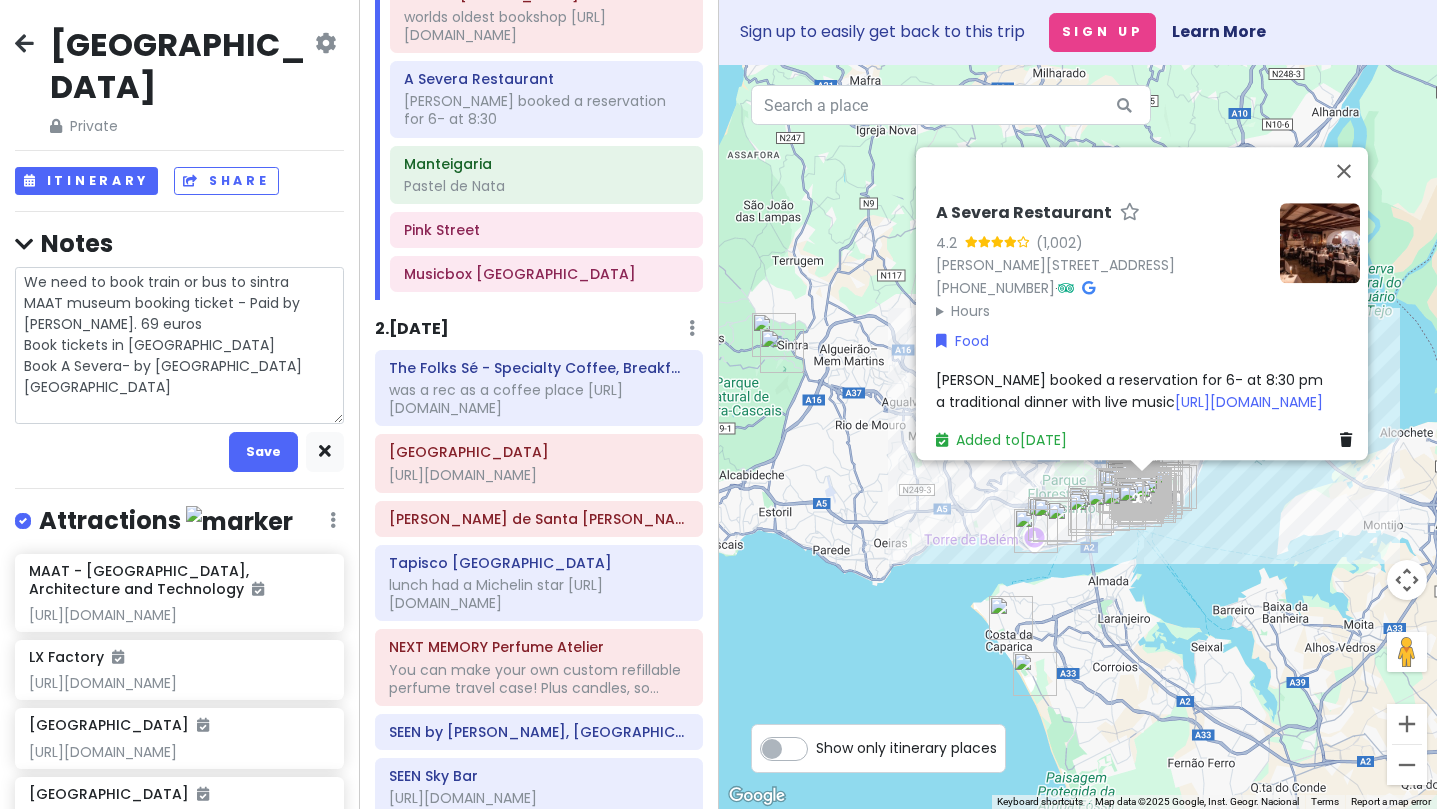 type on "x" 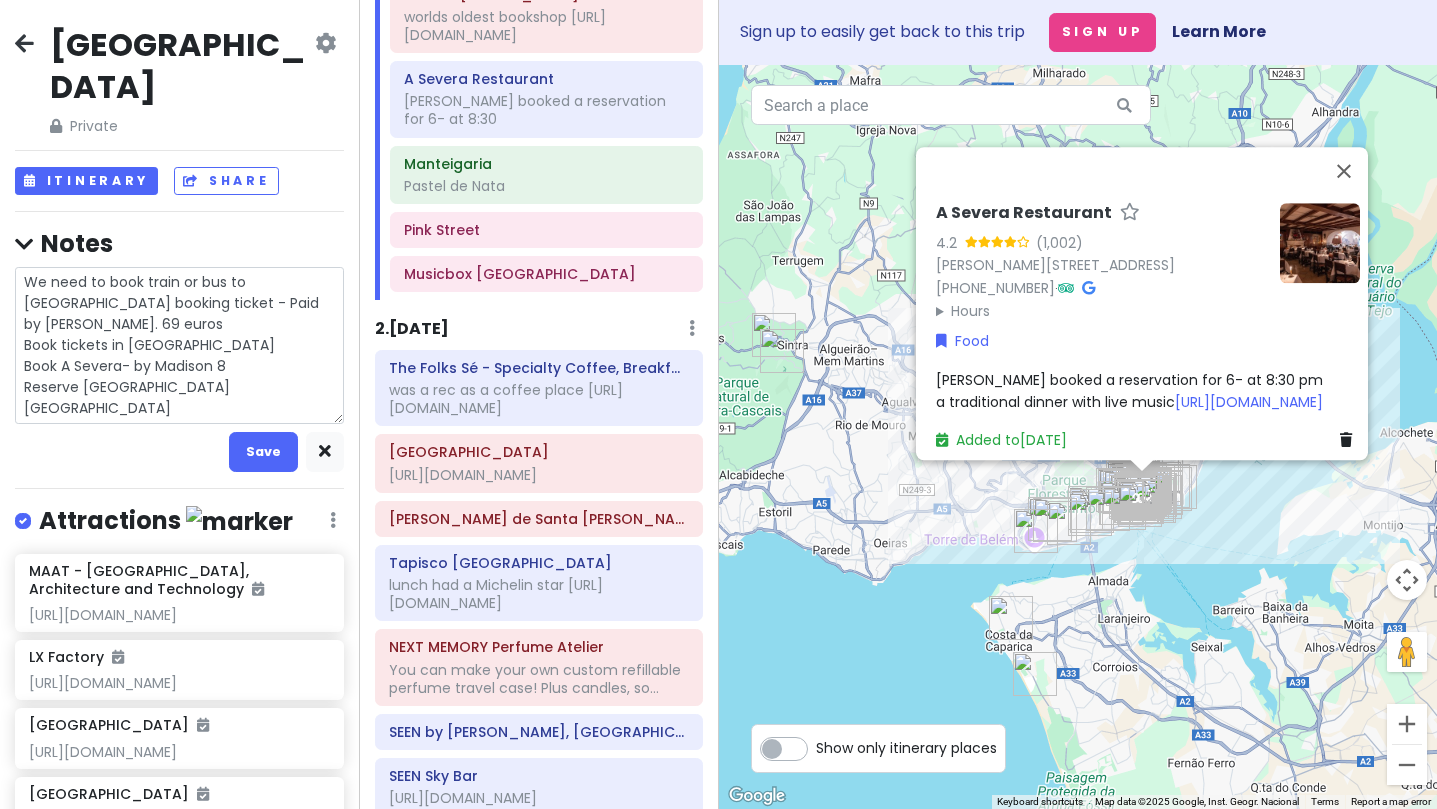 type on "x" 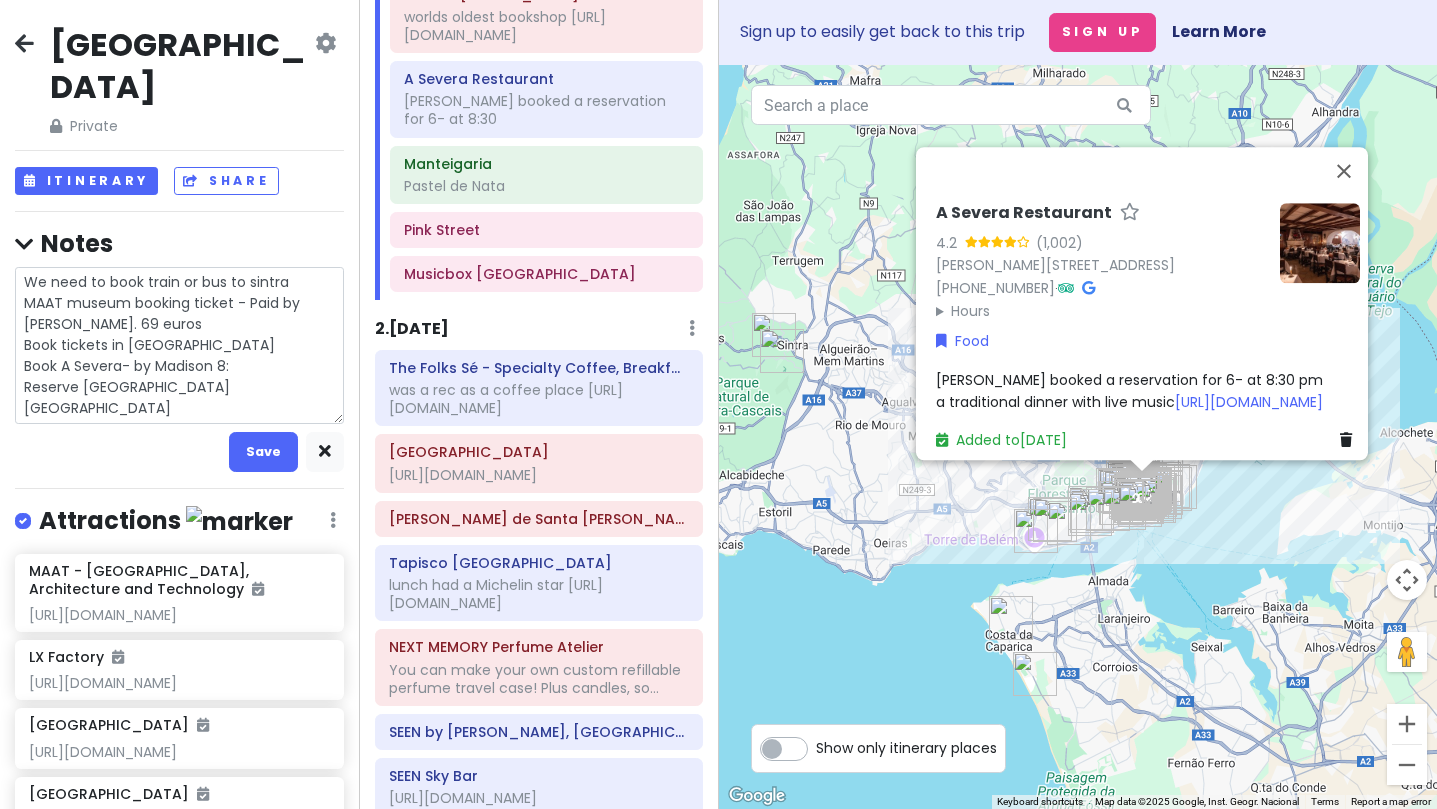 type on "x" 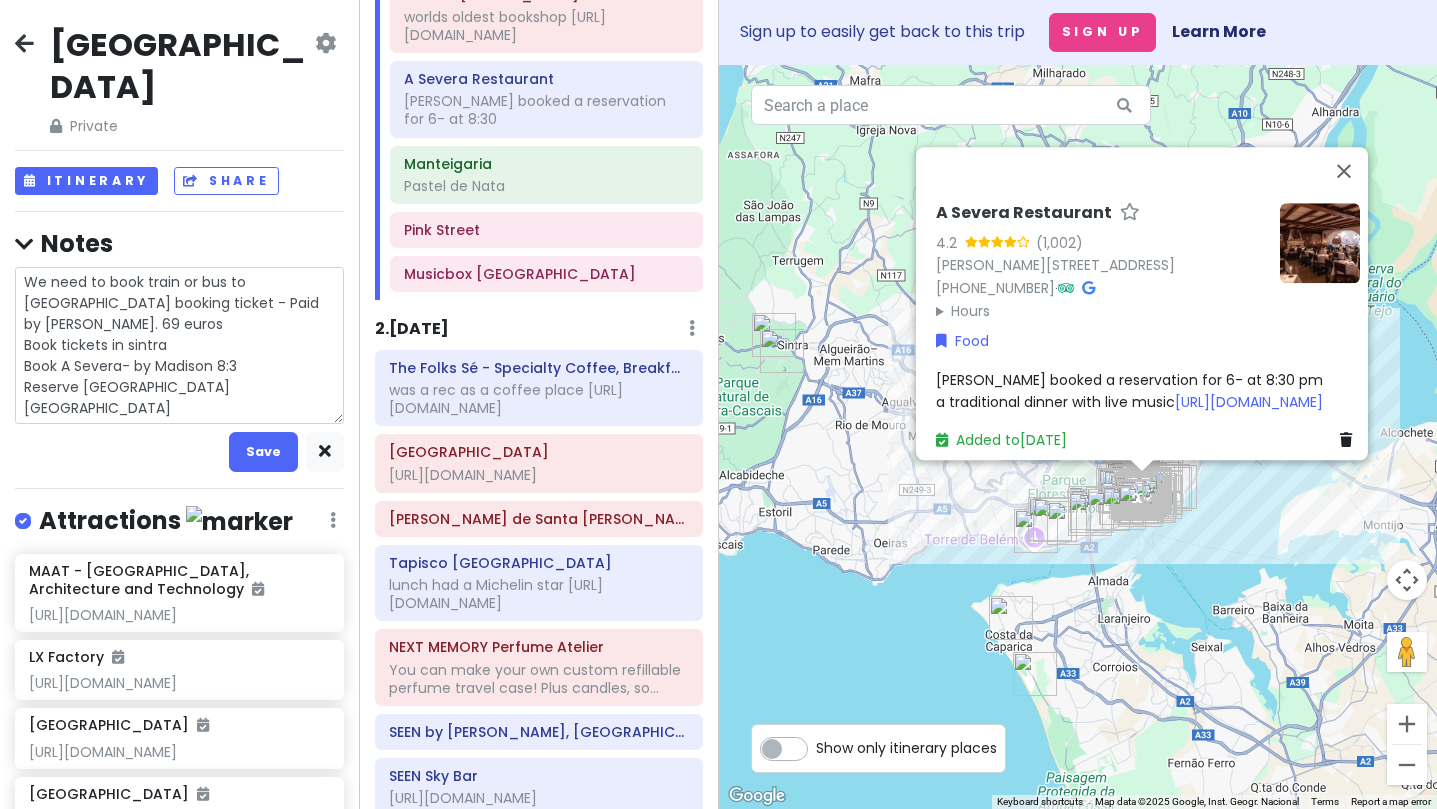 type on "x" 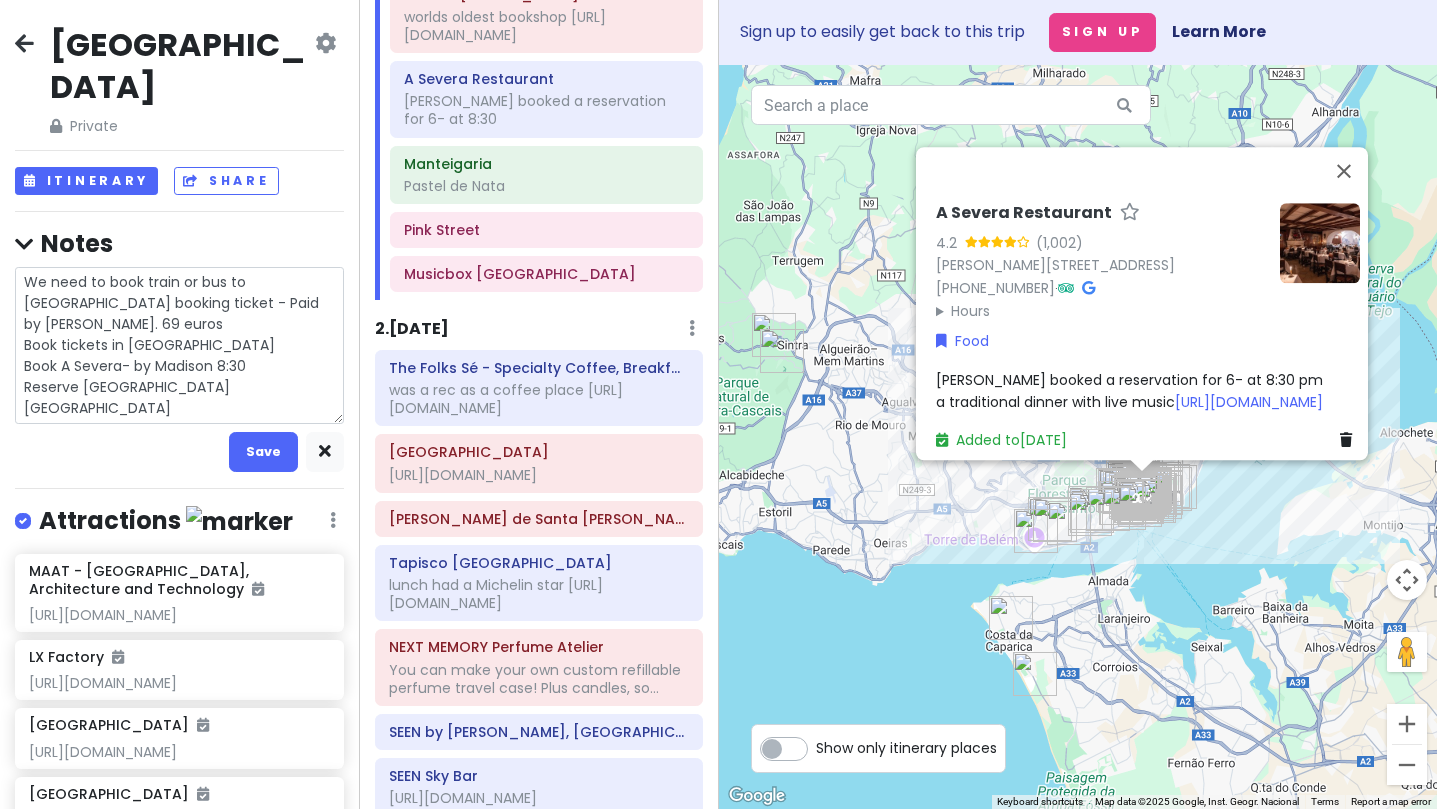 type on "x" 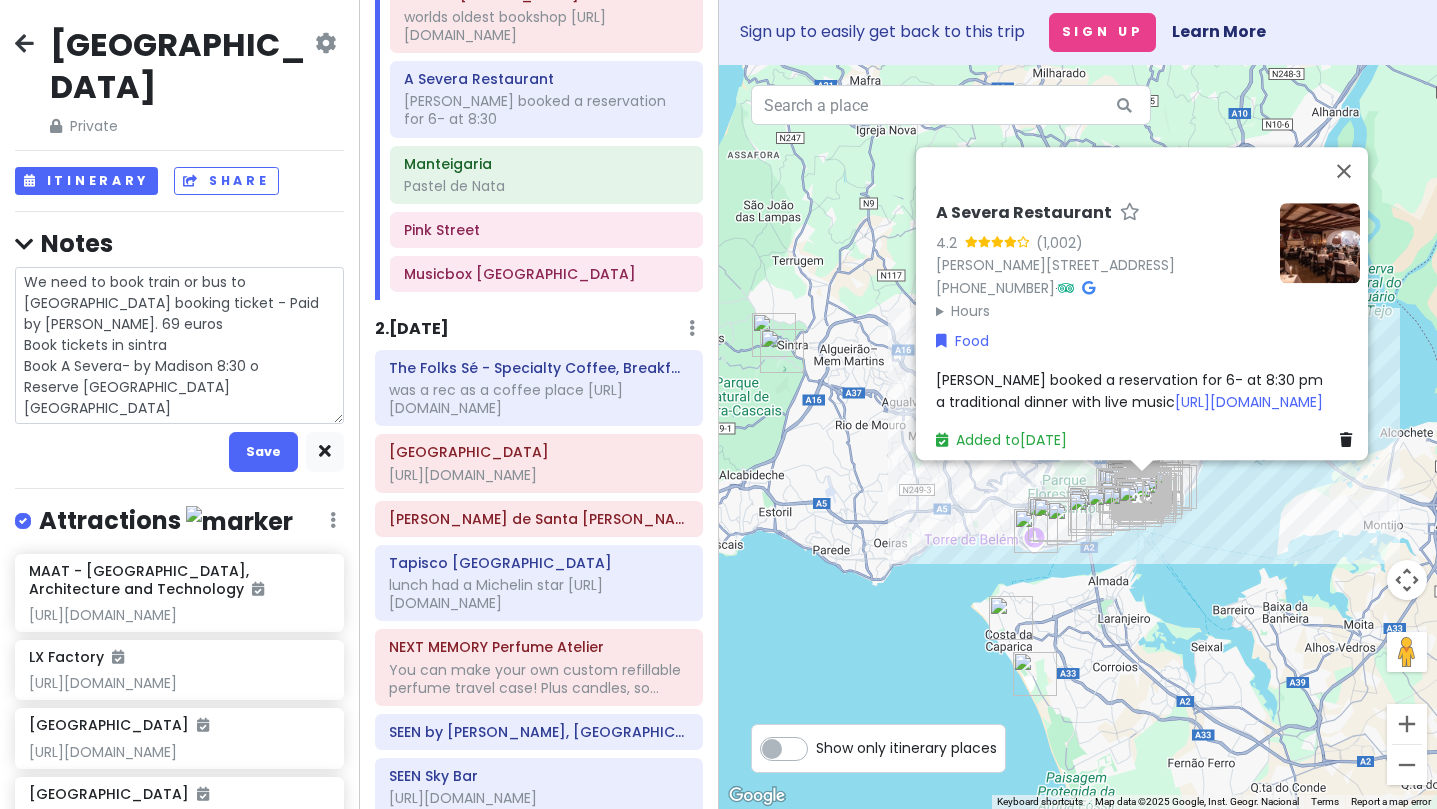 type on "x" 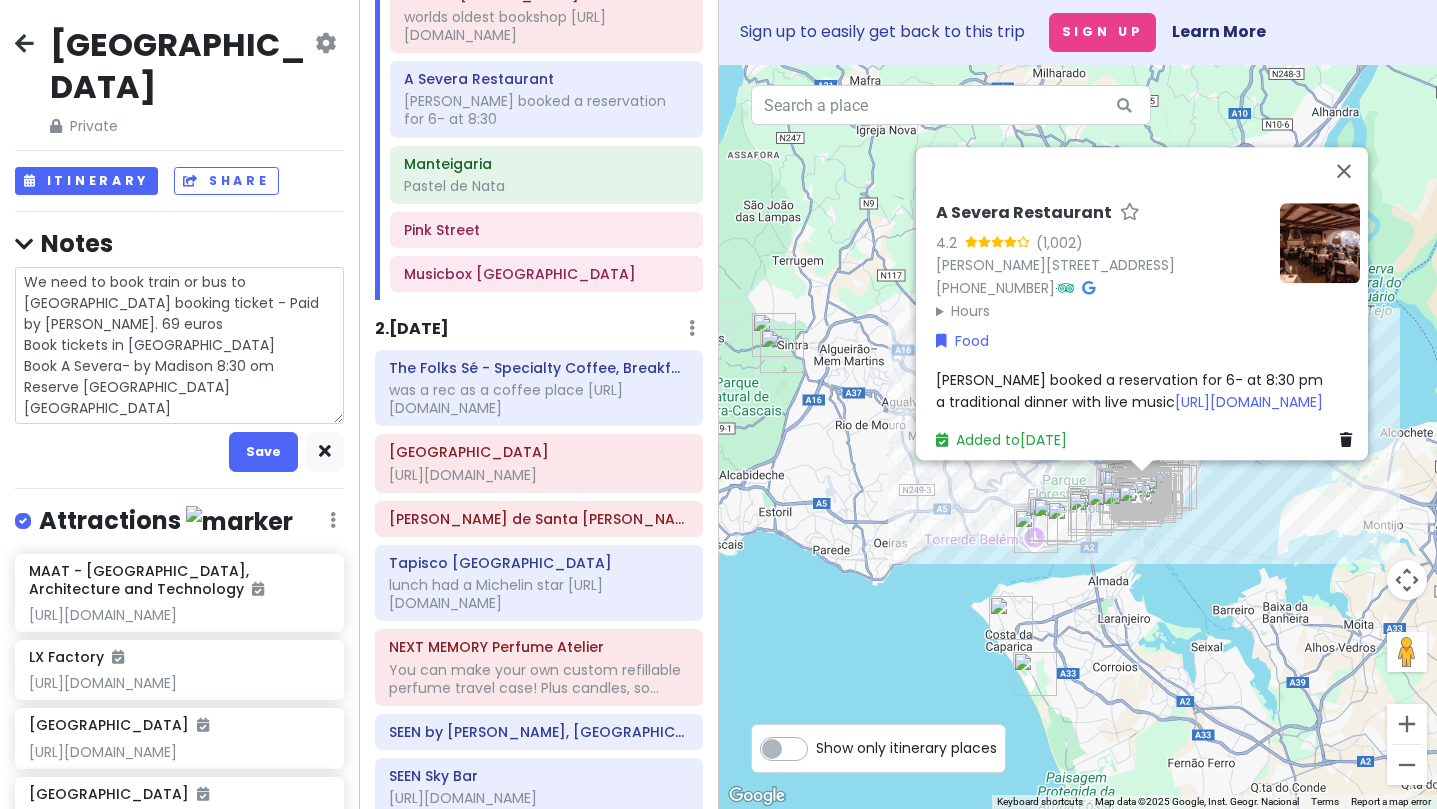 type on "x" 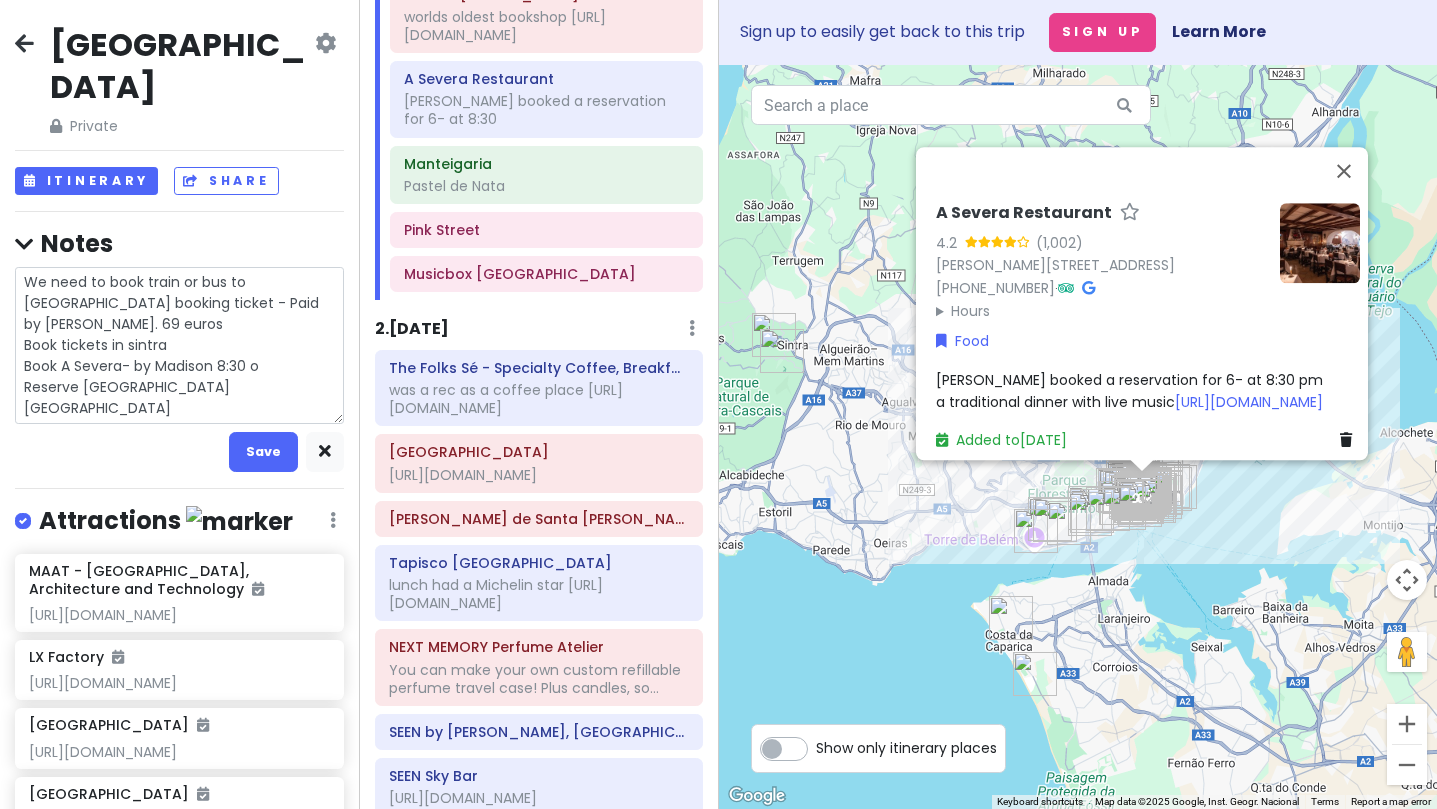 type on "x" 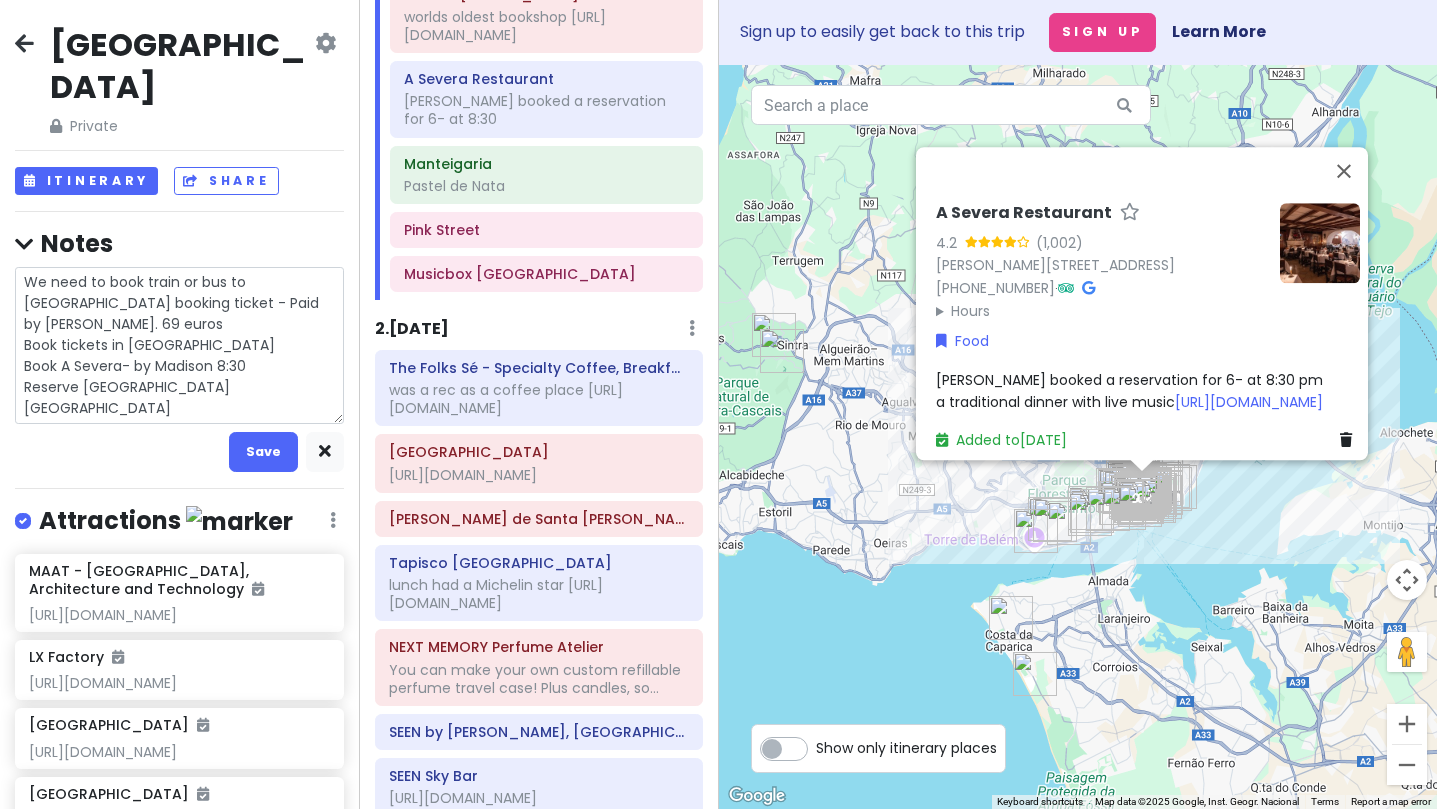type on "x" 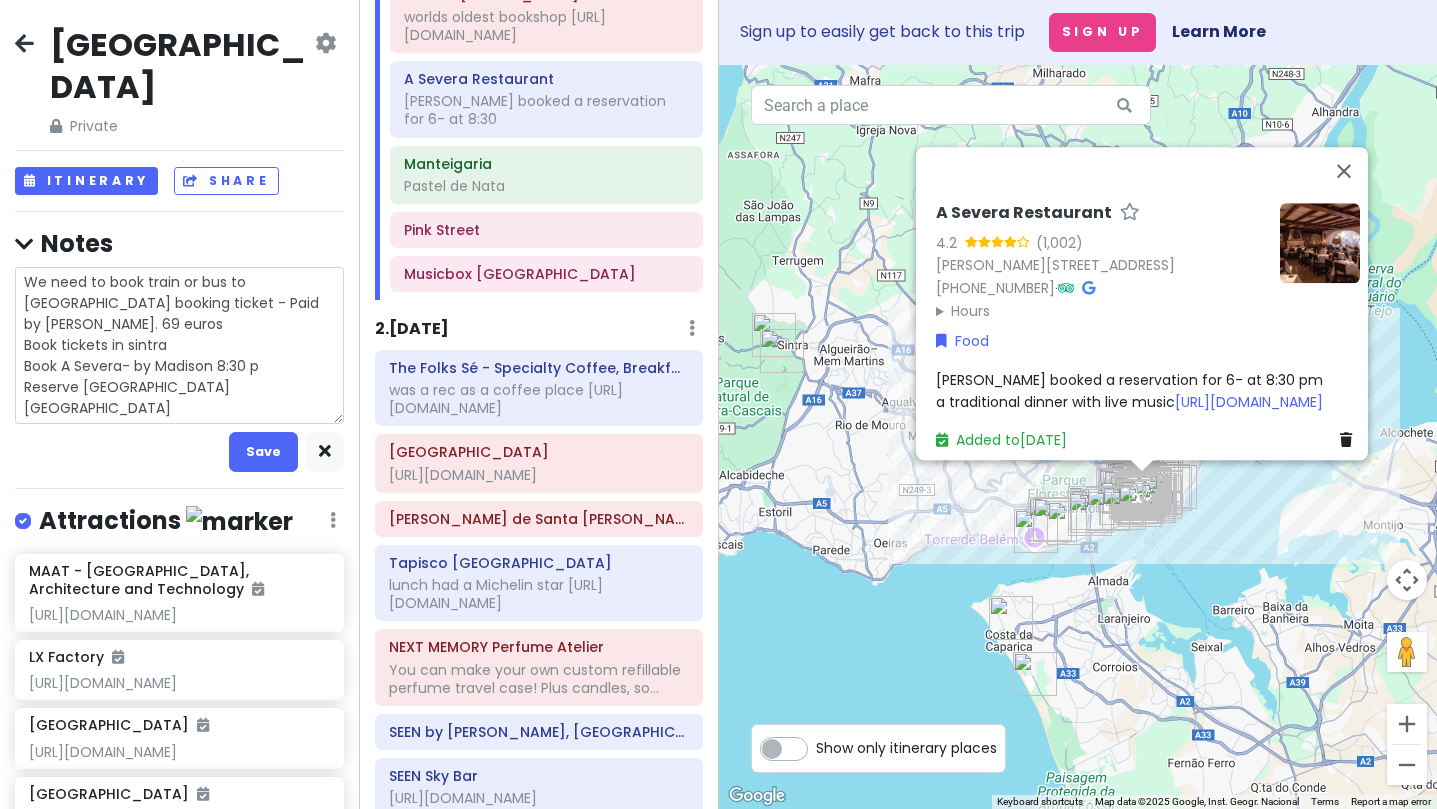 type on "x" 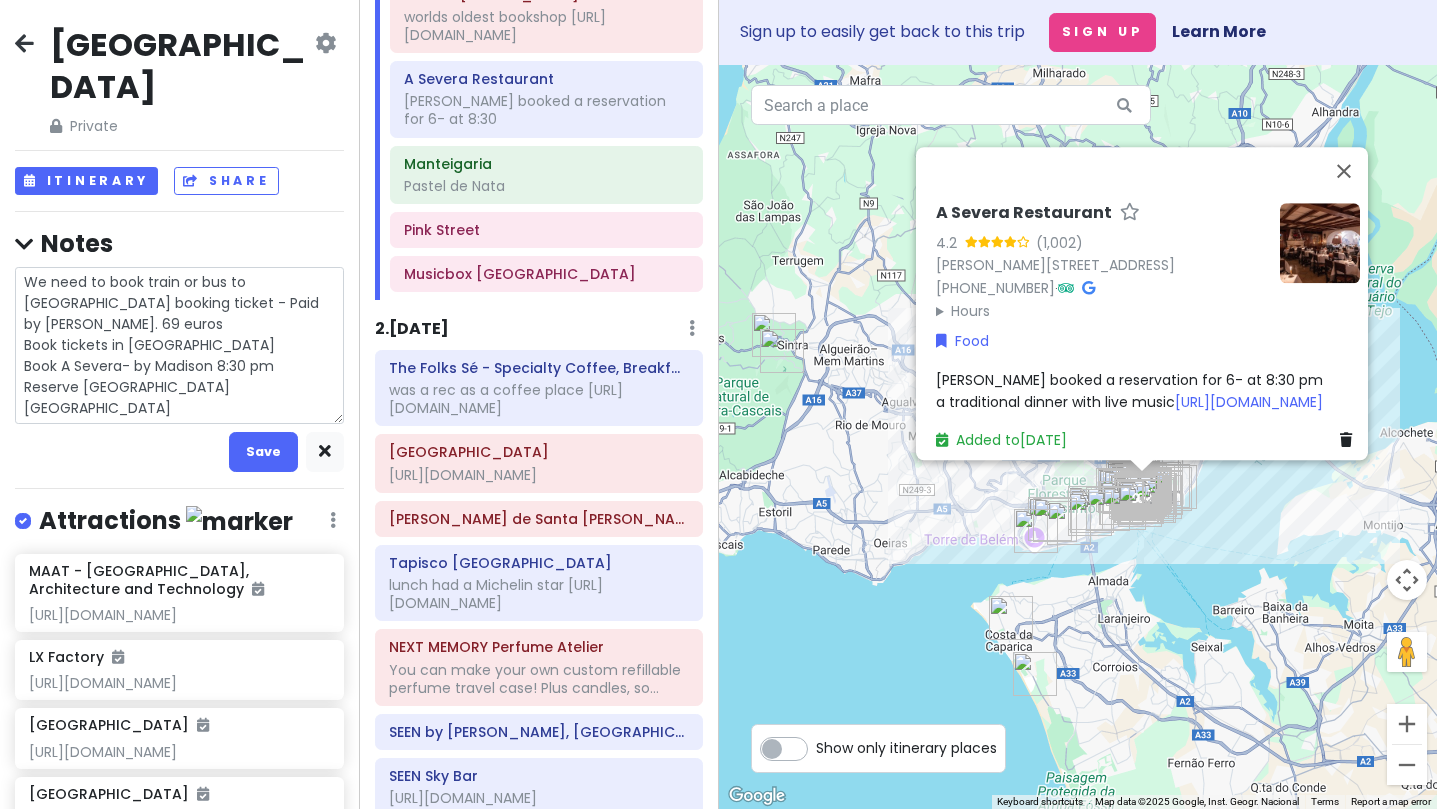 type on "x" 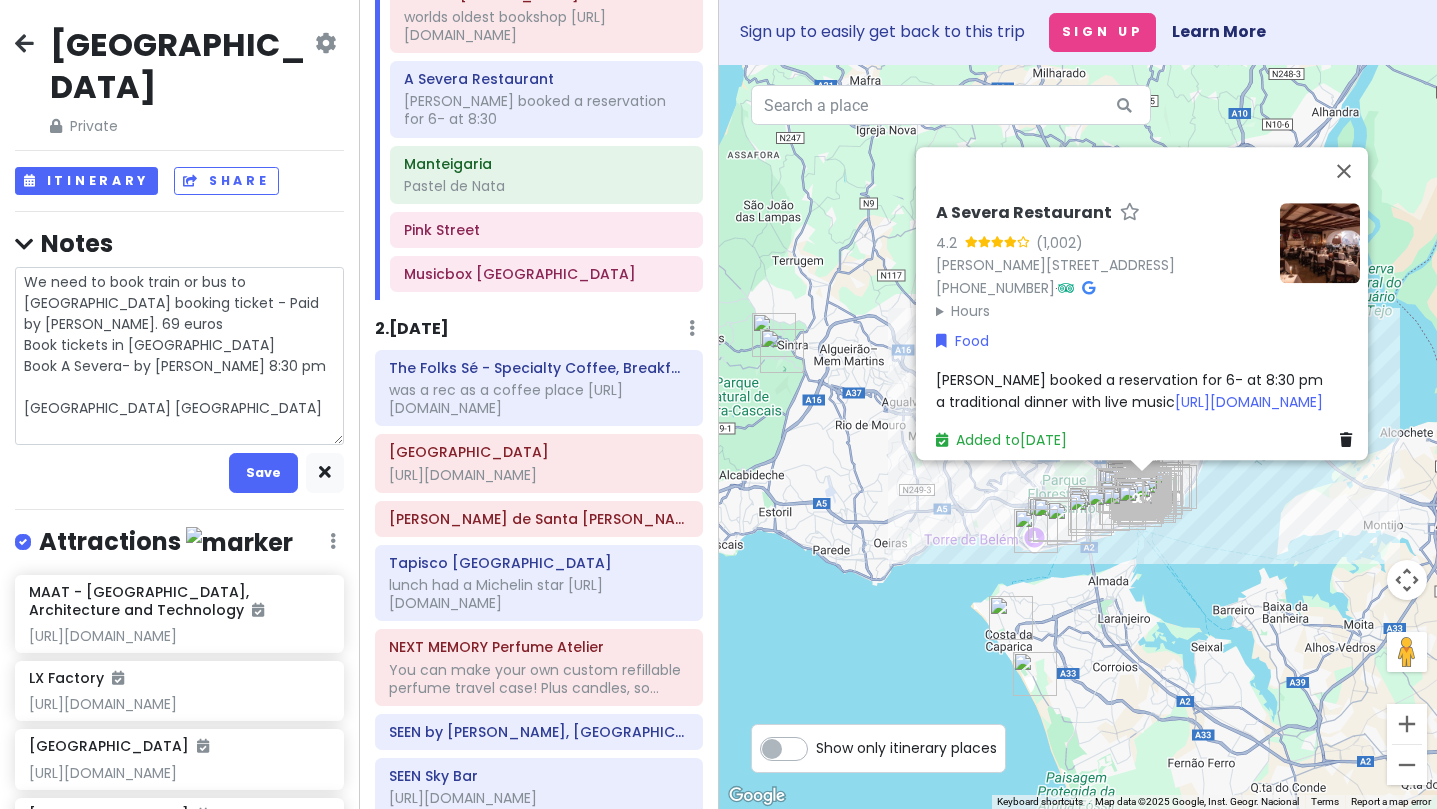 type on "x" 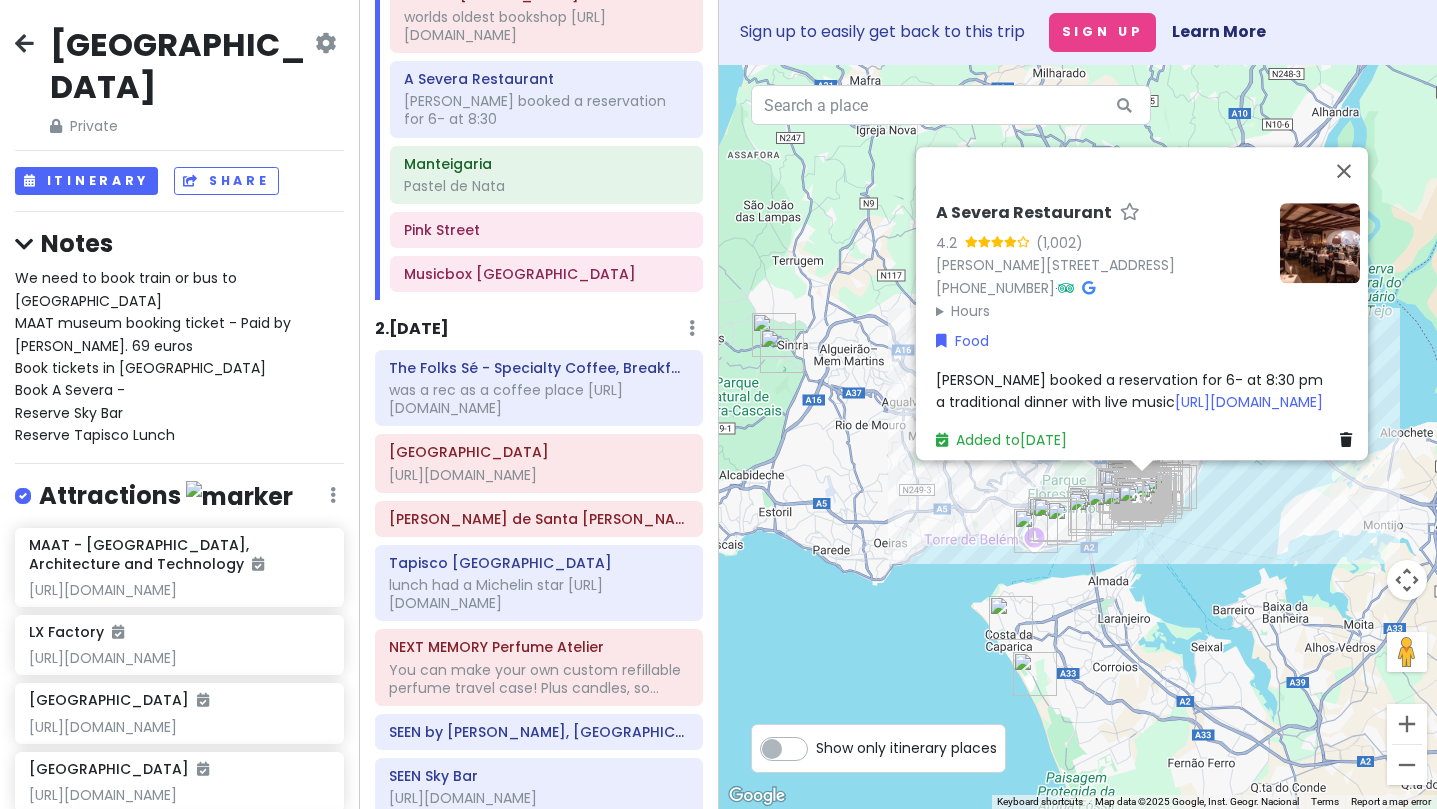 click on "We need to book train or bus to sintra
MAAT museum booking ticket - Paid by Esther. 69 euros
Book tickets in sintra
Book A Severa -
Reserve Sky Bar
Reserve Tapisco Lunch" at bounding box center (155, 356) 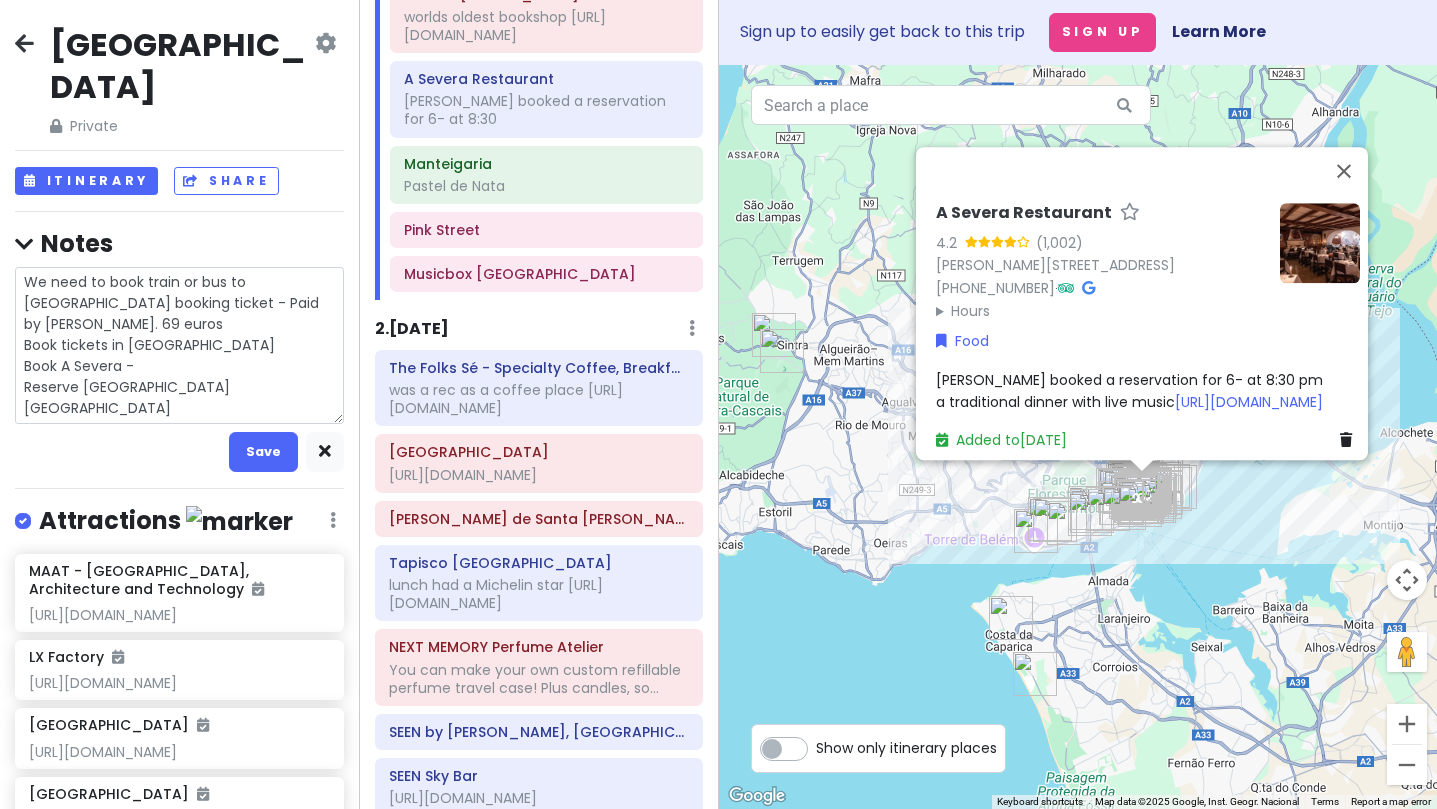 click on "We need to book train or bus to sintra
MAAT museum booking ticket - Paid by Esther. 69 euros
Book tickets in sintra
Book A Severa -
Reserve Sky Bar
Reserve Tapisco Lunch" at bounding box center [179, 345] 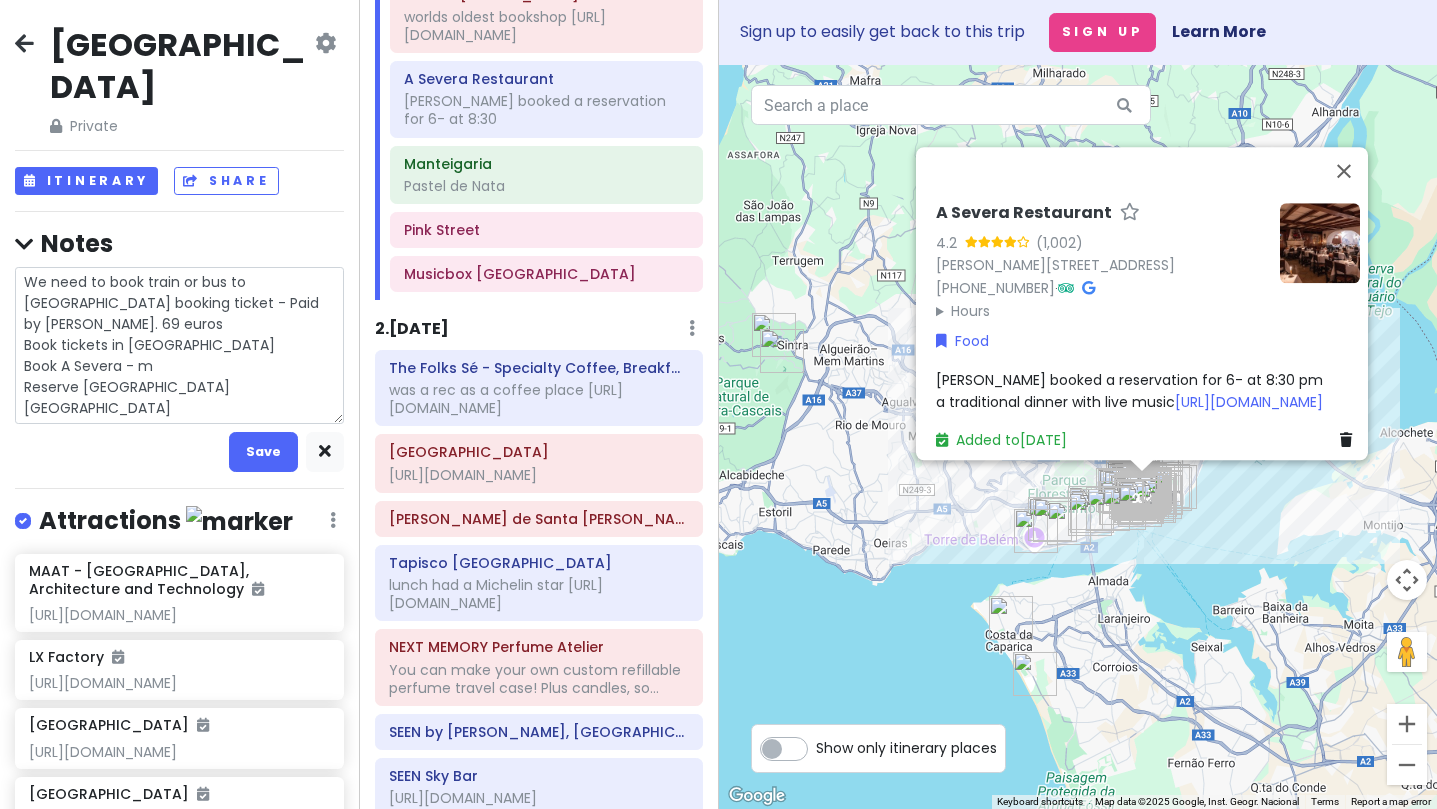 type on "x" 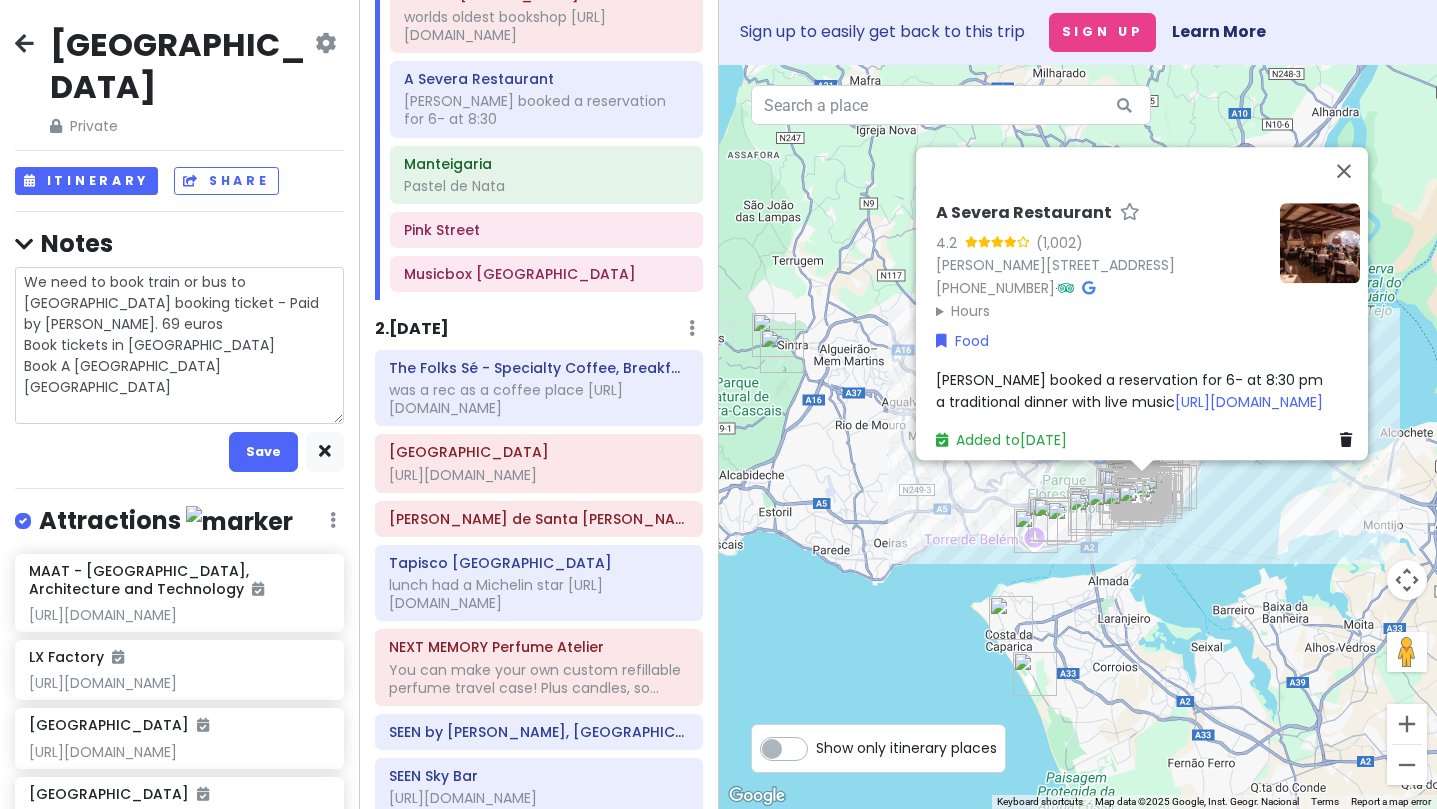 type on "x" 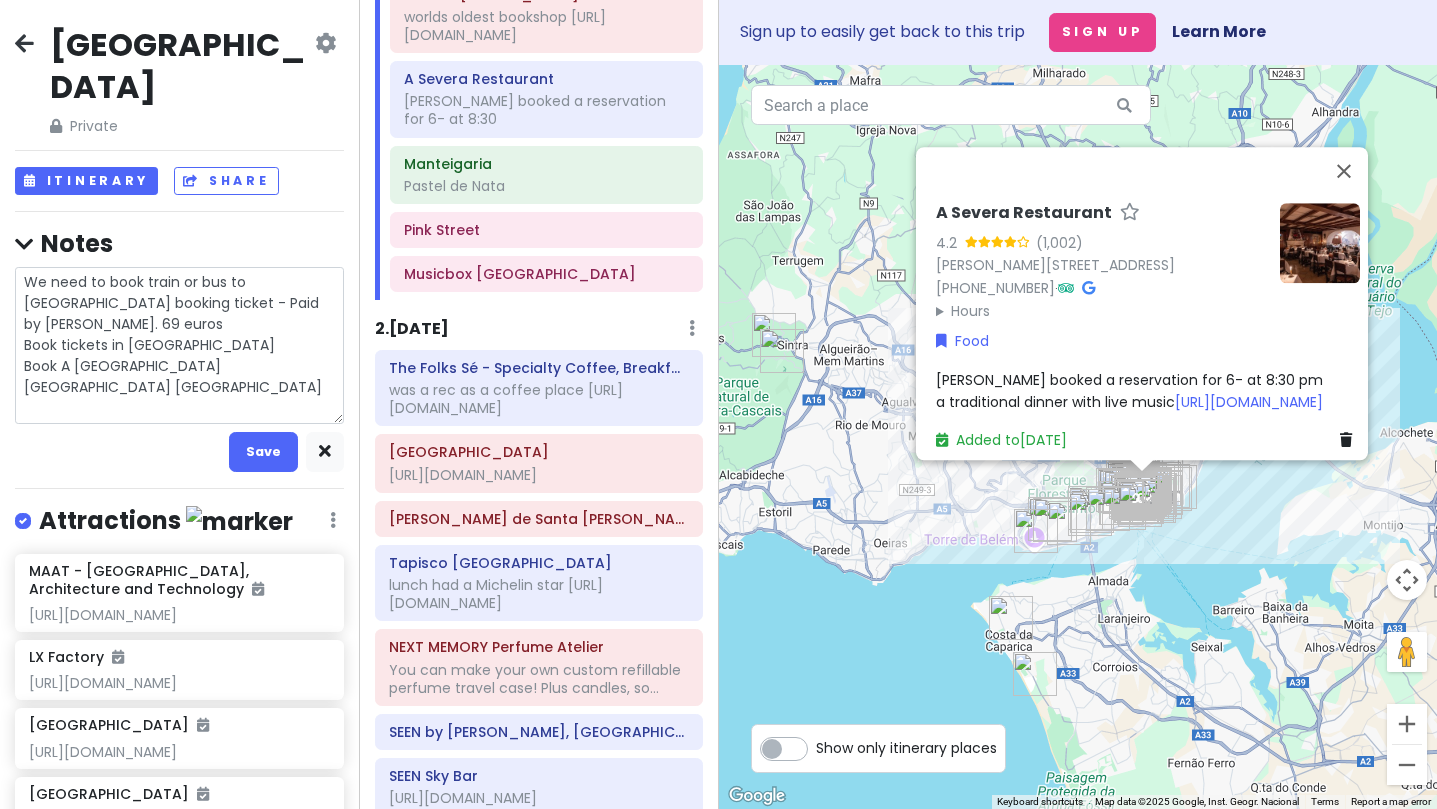 type on "x" 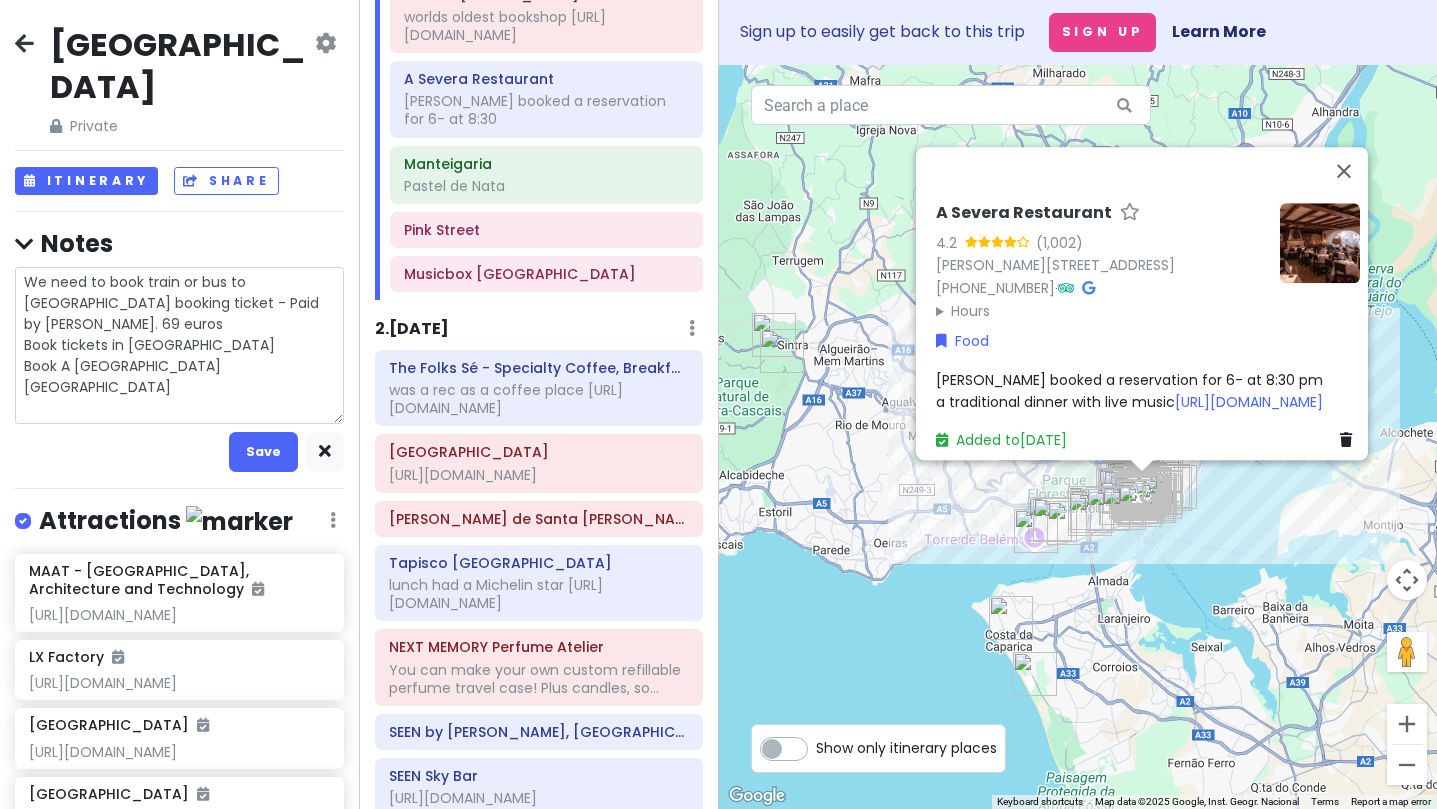 type on "x" 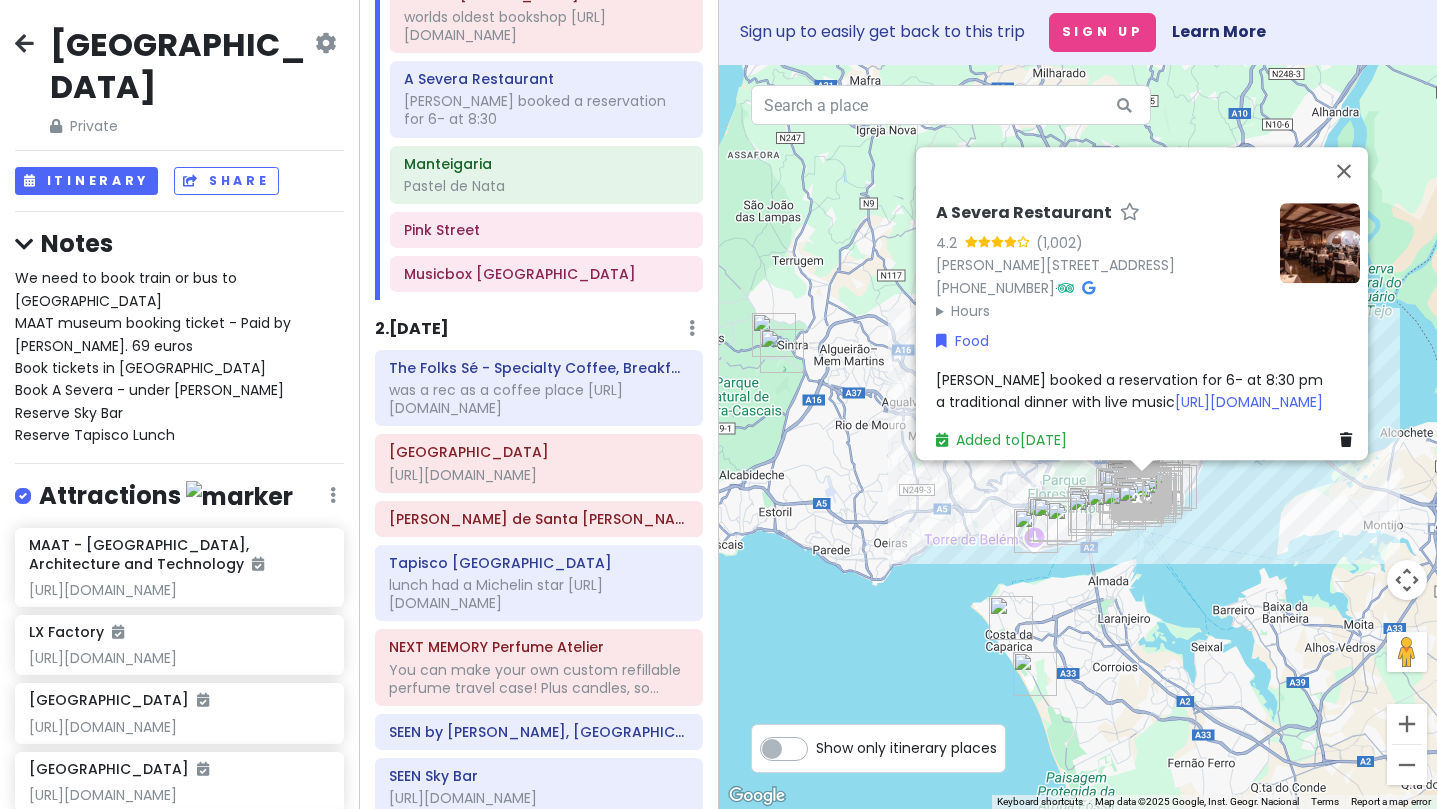 click on "We need to book train or bus to sintra
MAAT museum booking ticket - Paid by Esther. 69 euros
Book tickets in sintra
Book A Severa - under Madison
Reserve Sky Bar
Reserve Tapisco Lunch" at bounding box center (179, 356) 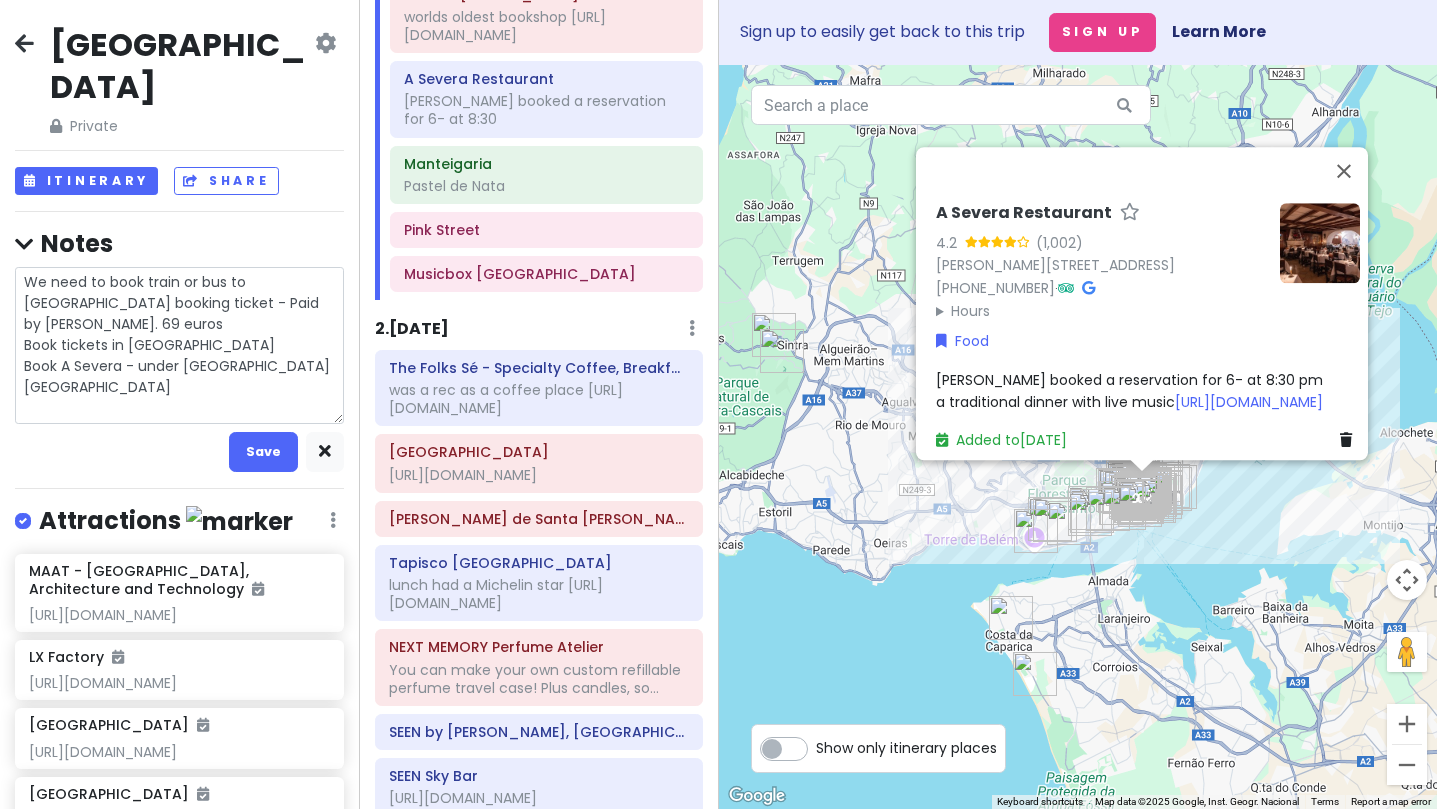 click on "We need to book train or bus to sintra
MAAT museum booking ticket - Paid by Esther. 69 euros
Book tickets in sintra
Book A Severa - under Madison
Reserve Sky Bar
Reserve Tapisco Lunch" at bounding box center (179, 345) 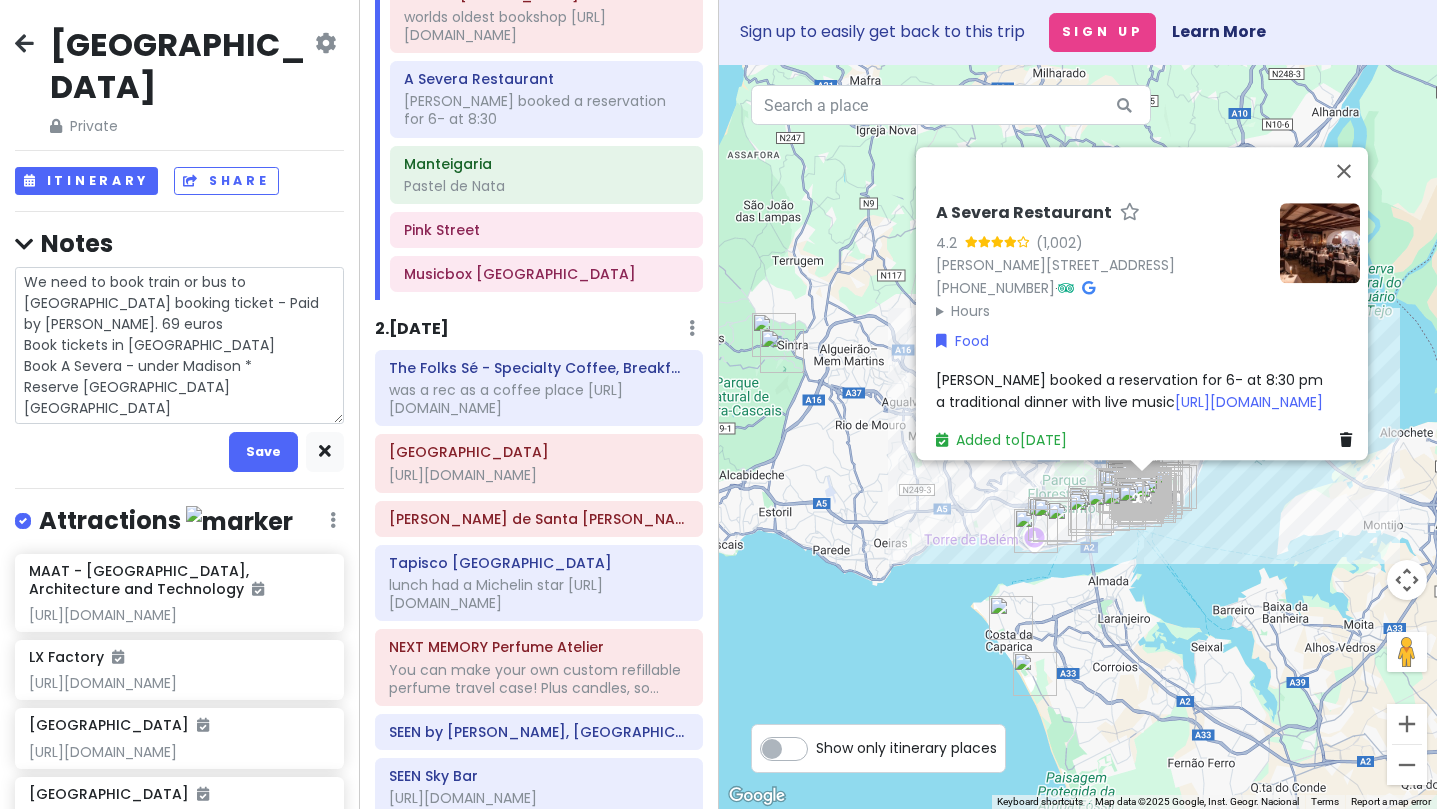type on "x" 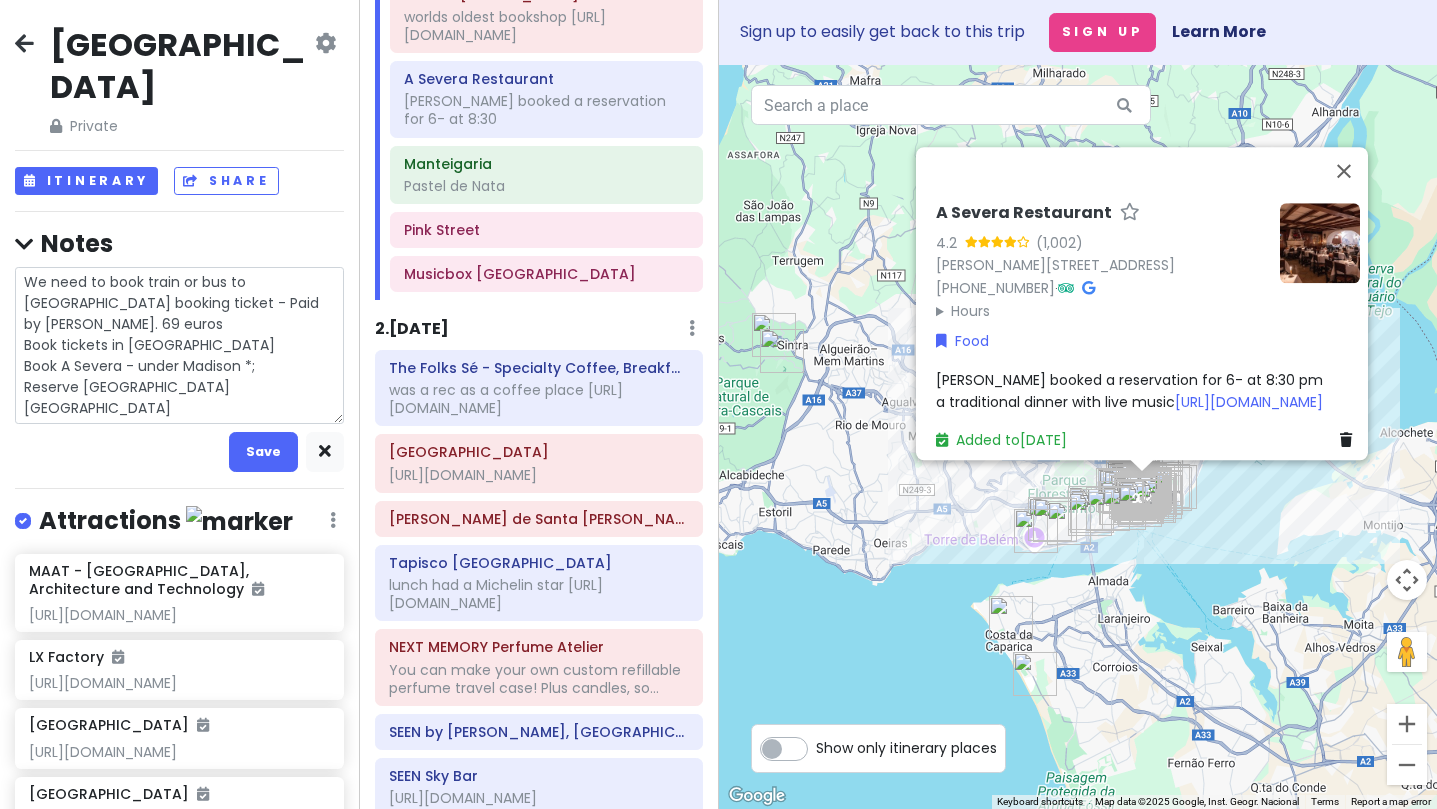 type on "x" 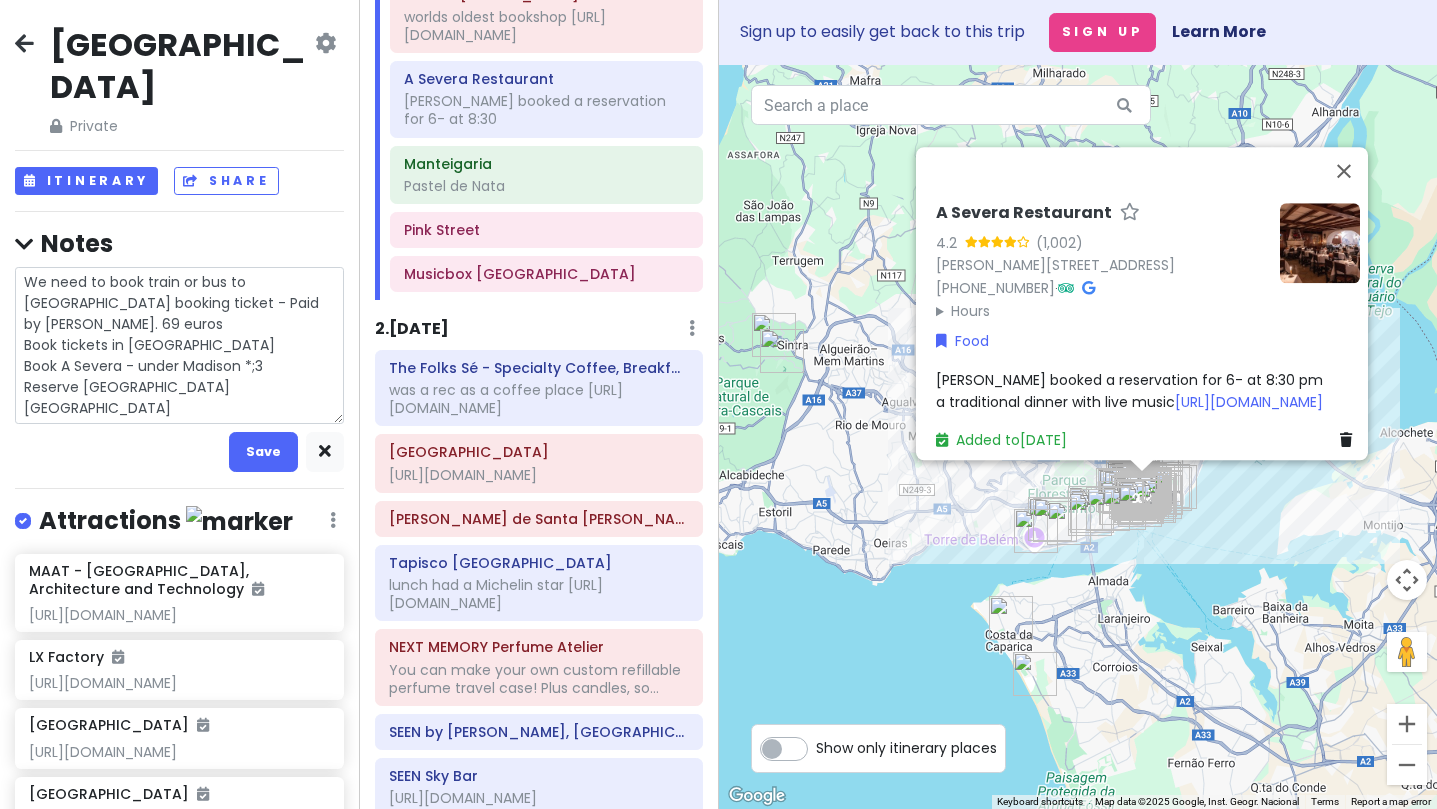type on "x" 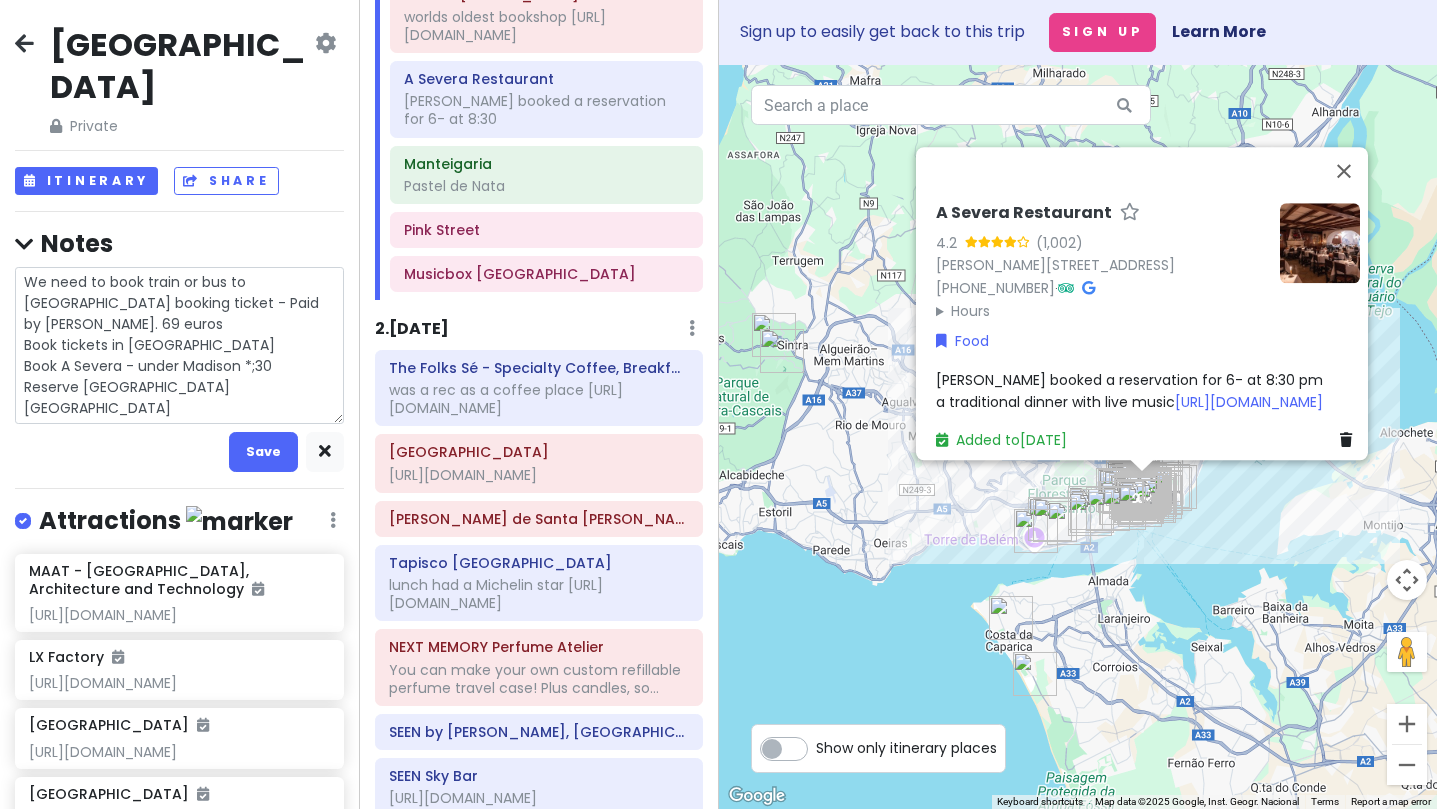 type on "x" 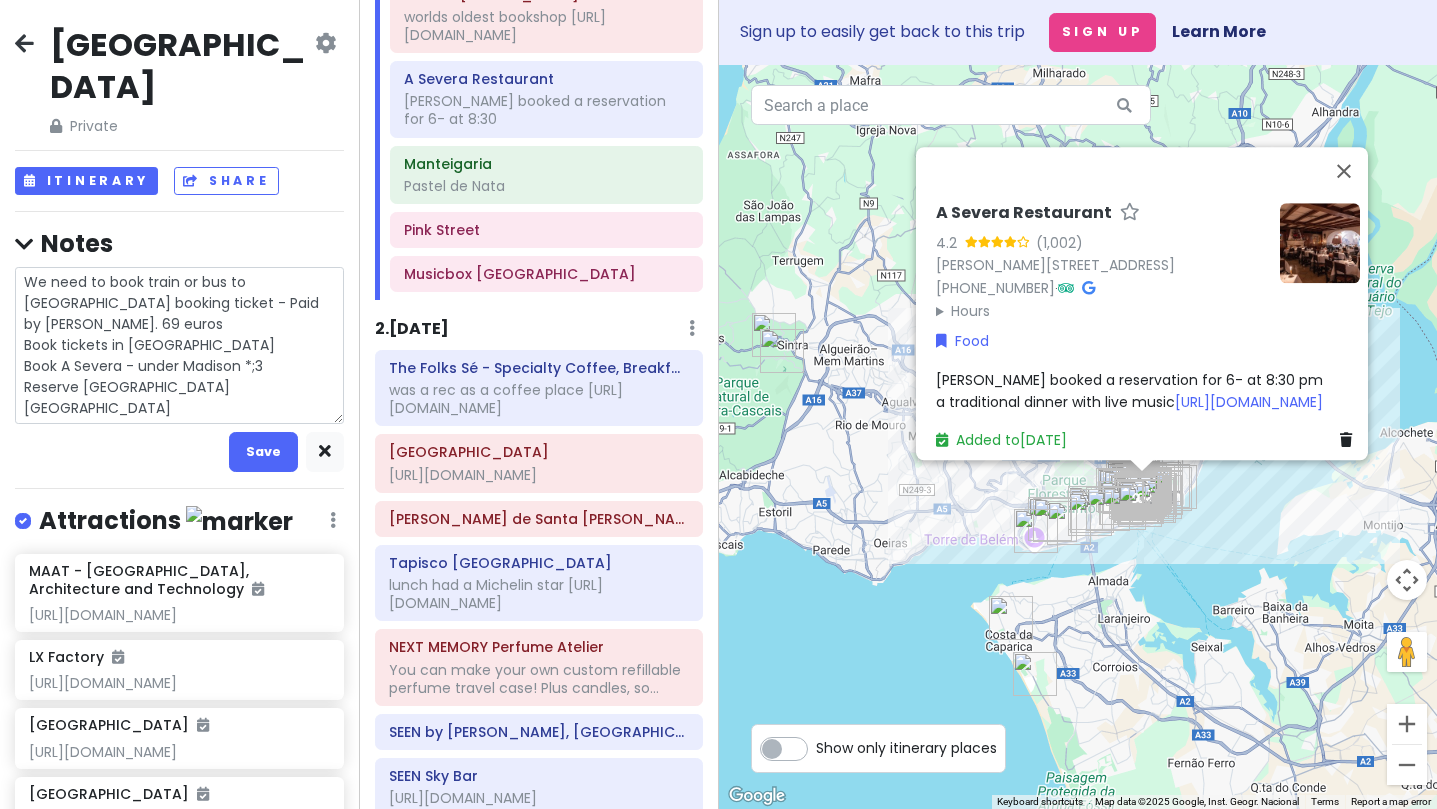 type on "x" 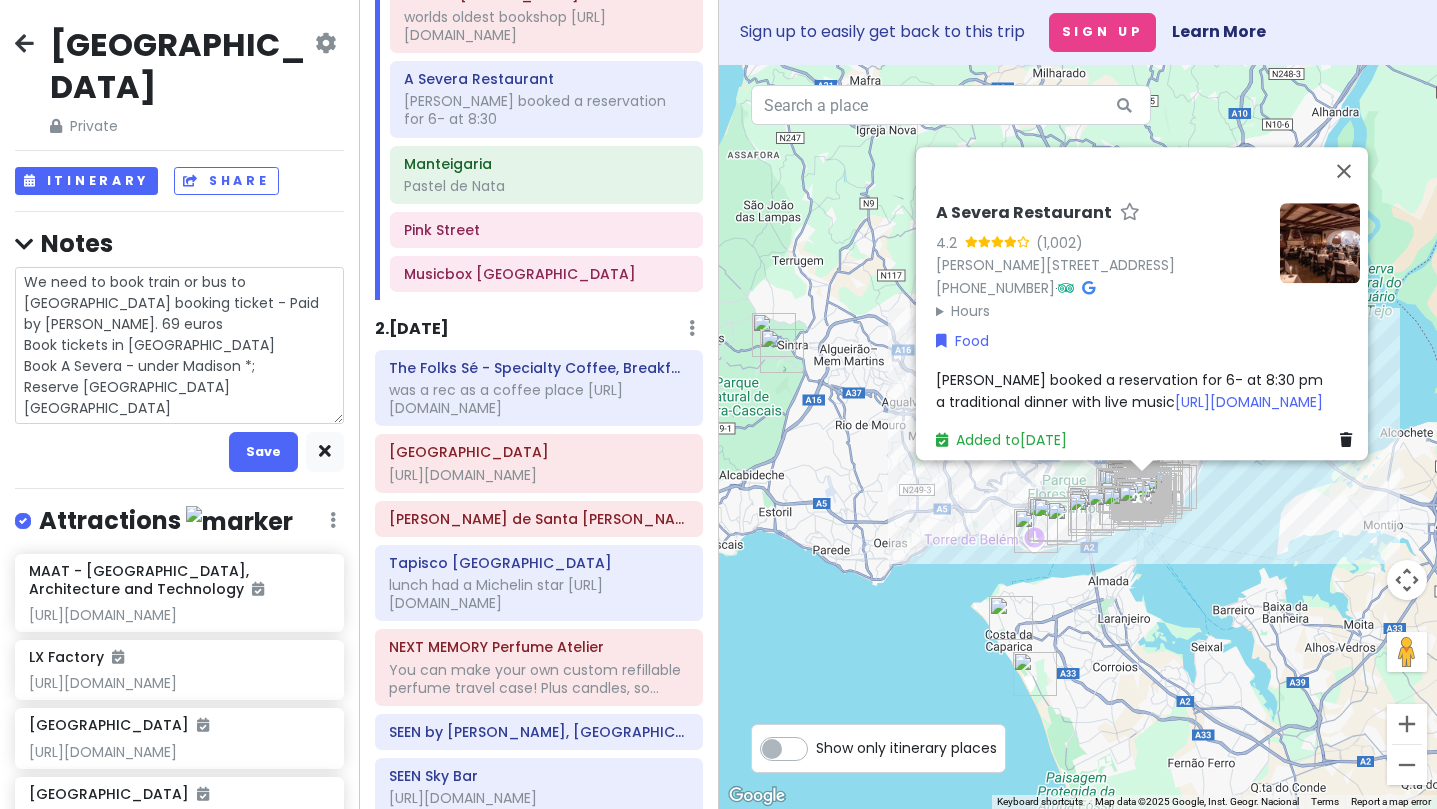 type on "x" 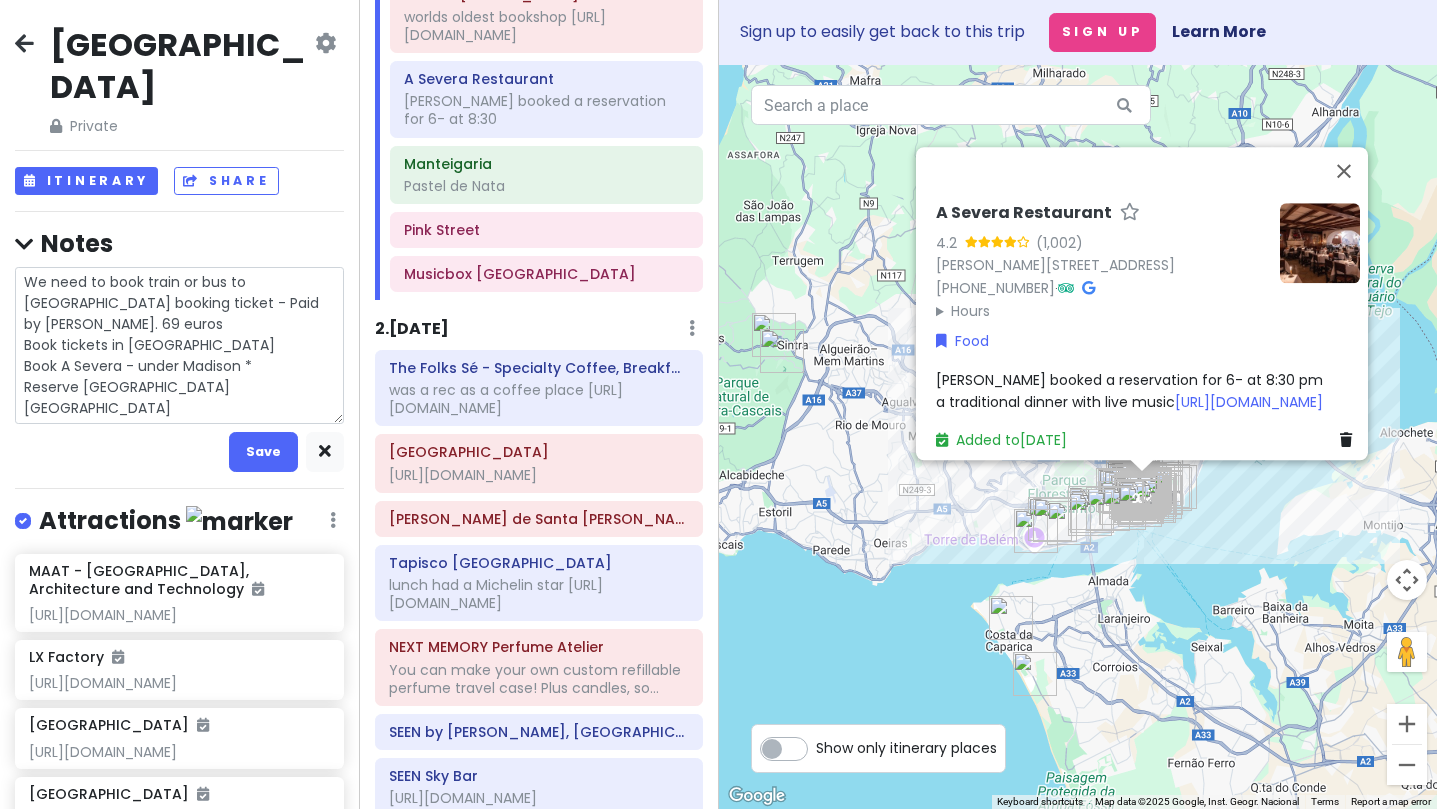 type on "x" 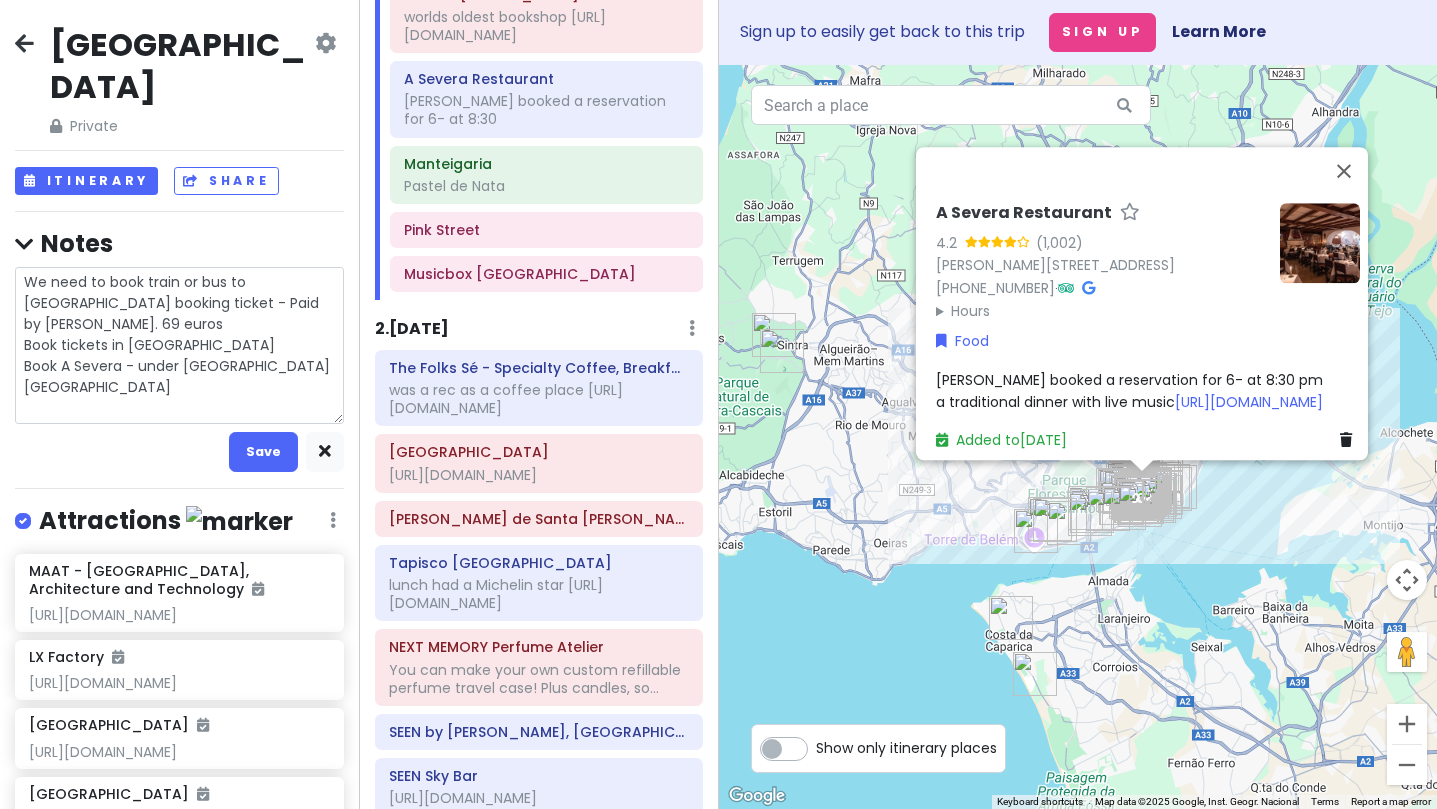 type on "x" 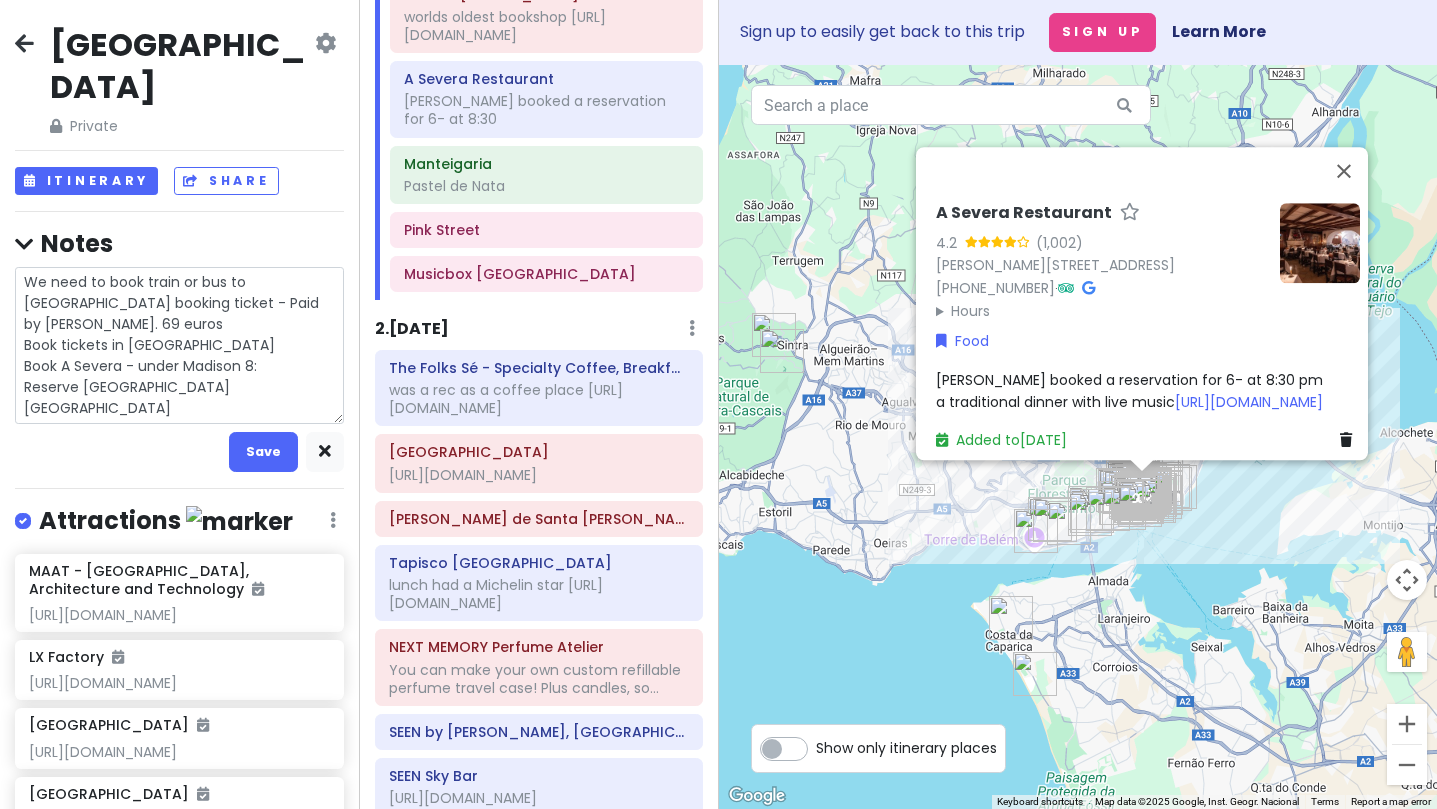 type on "x" 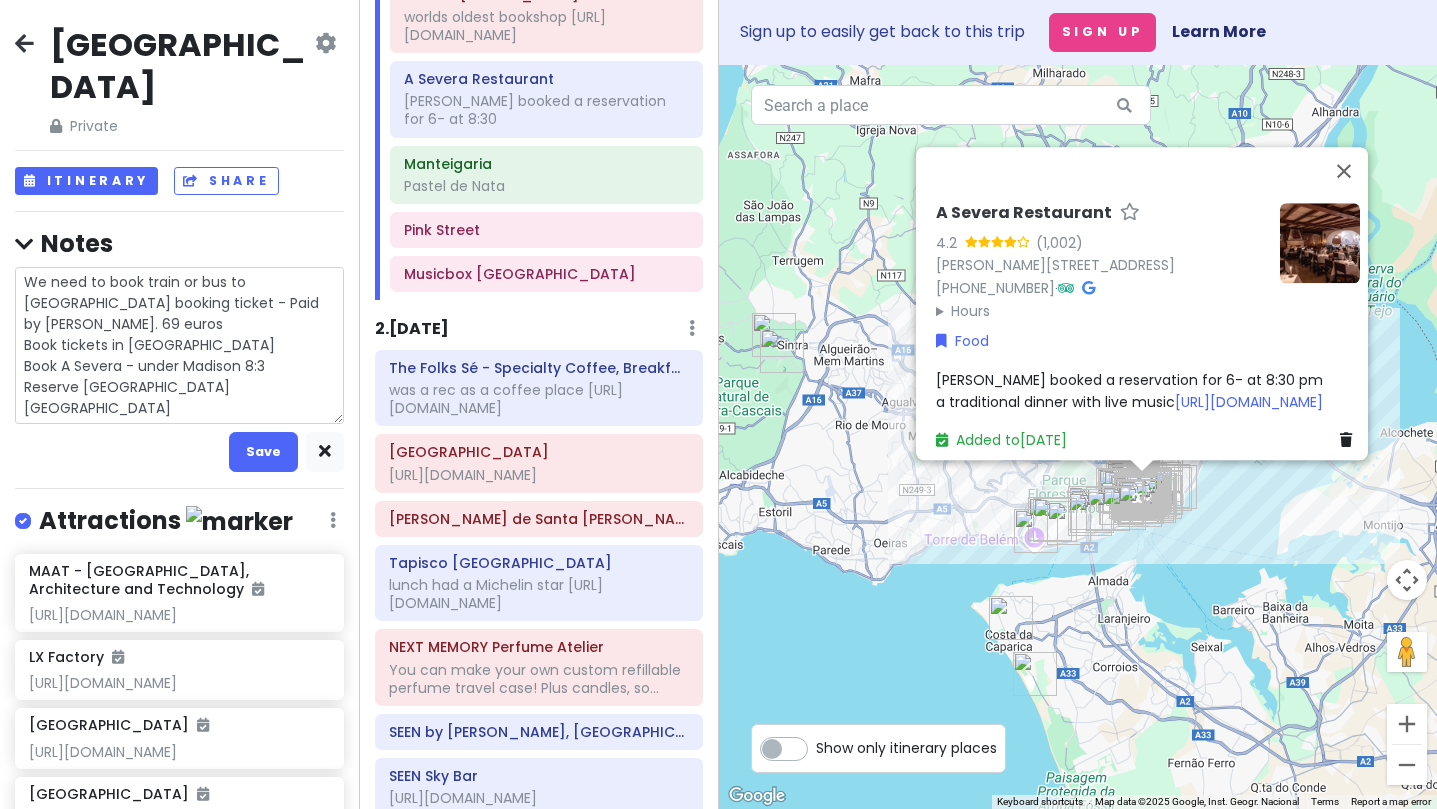 type on "x" 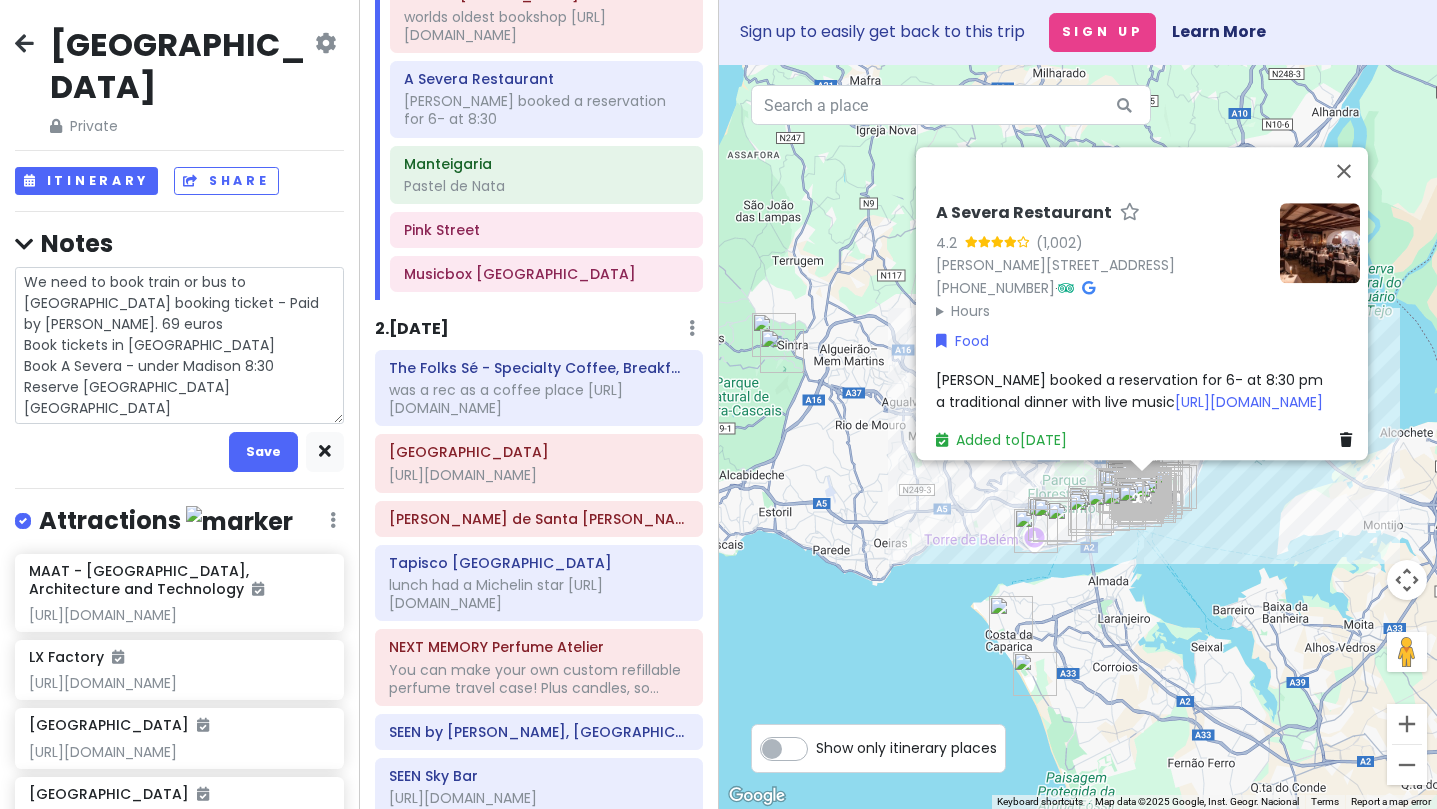 type on "x" 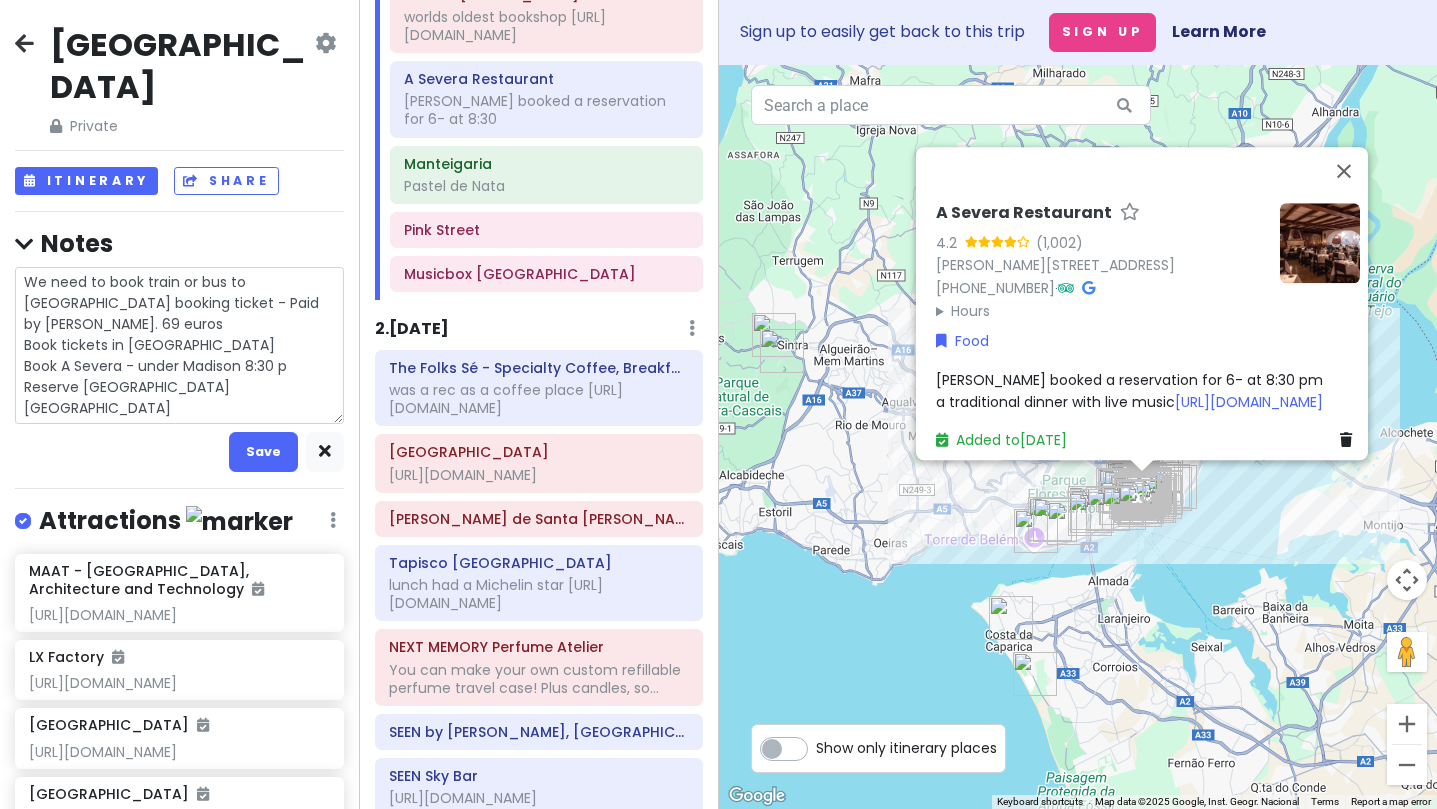 type on "x" 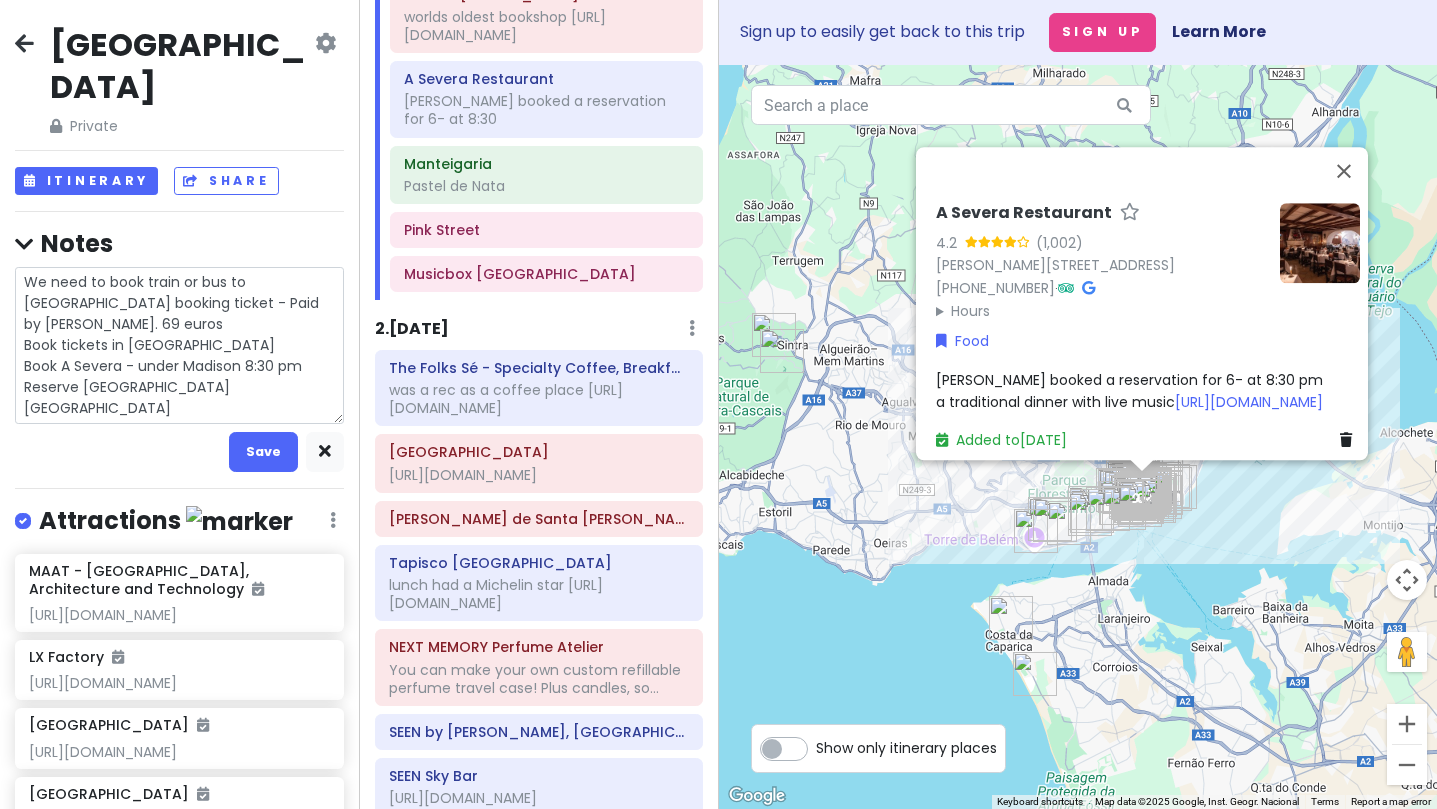 type on "x" 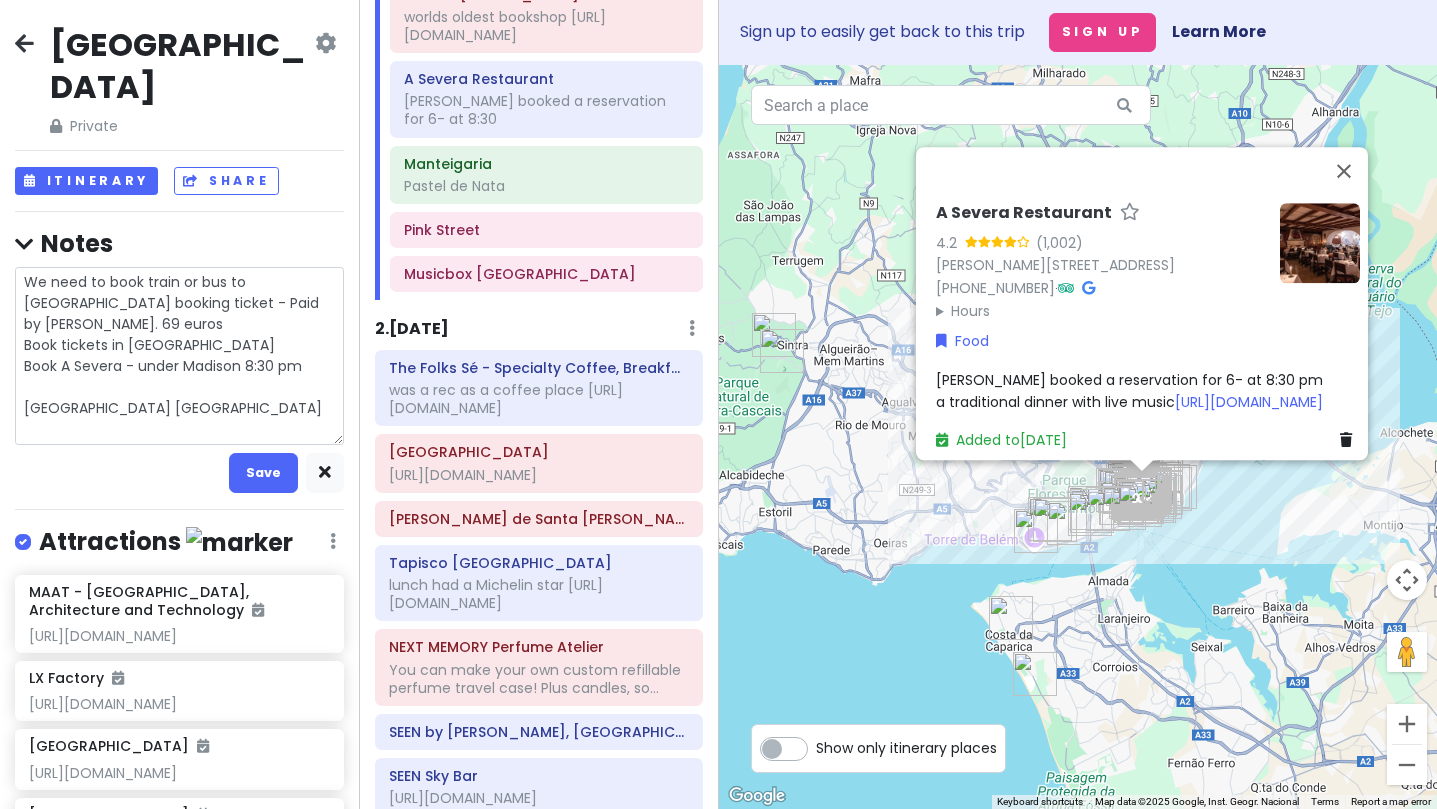 type on "x" 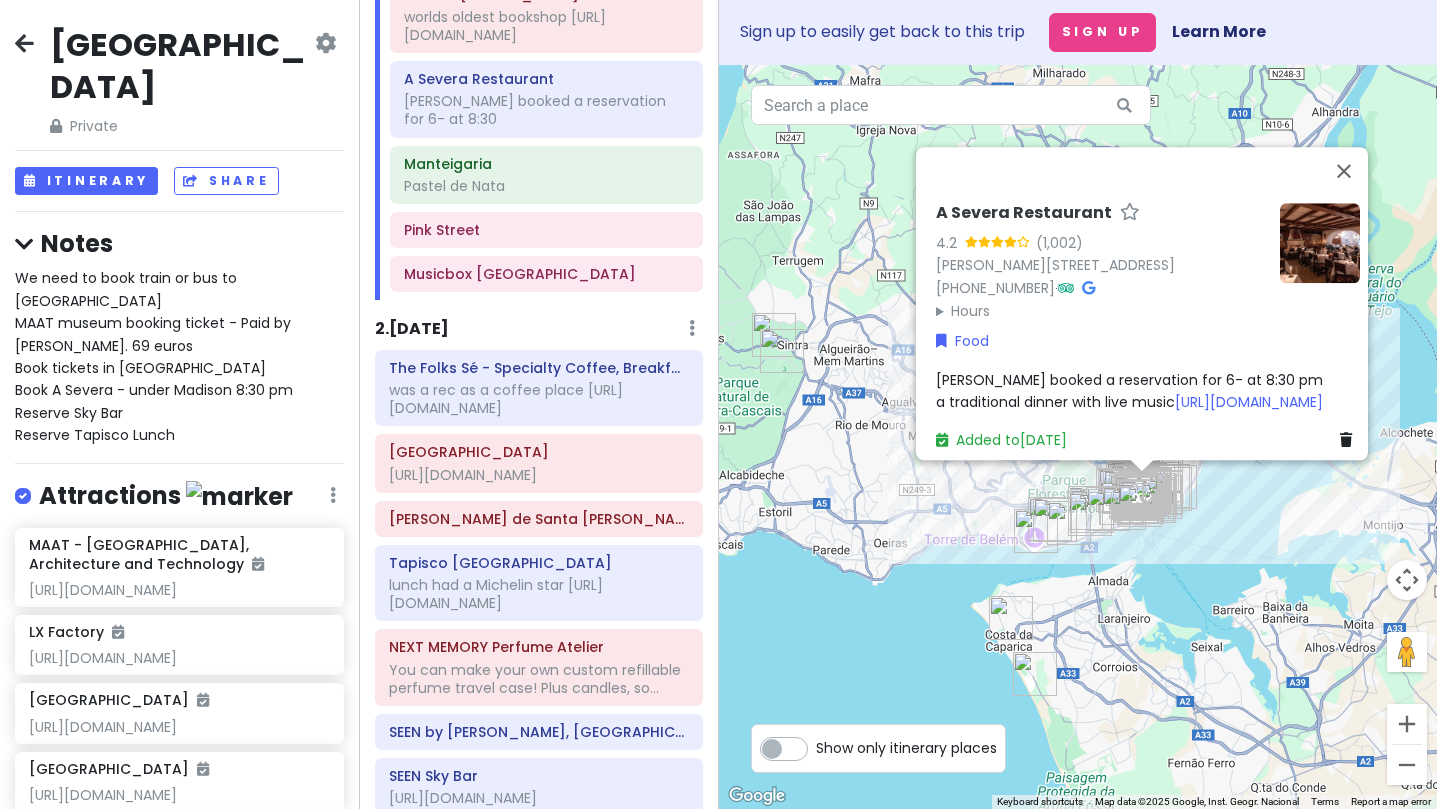 click on "We need to book train or bus to sintra
MAAT museum booking ticket - Paid by Esther. 69 euros
Book tickets in sintra
Book A Severa - under Madison 8:30 pm
Reserve Sky Bar
Reserve Tapisco Lunch" at bounding box center [179, 356] 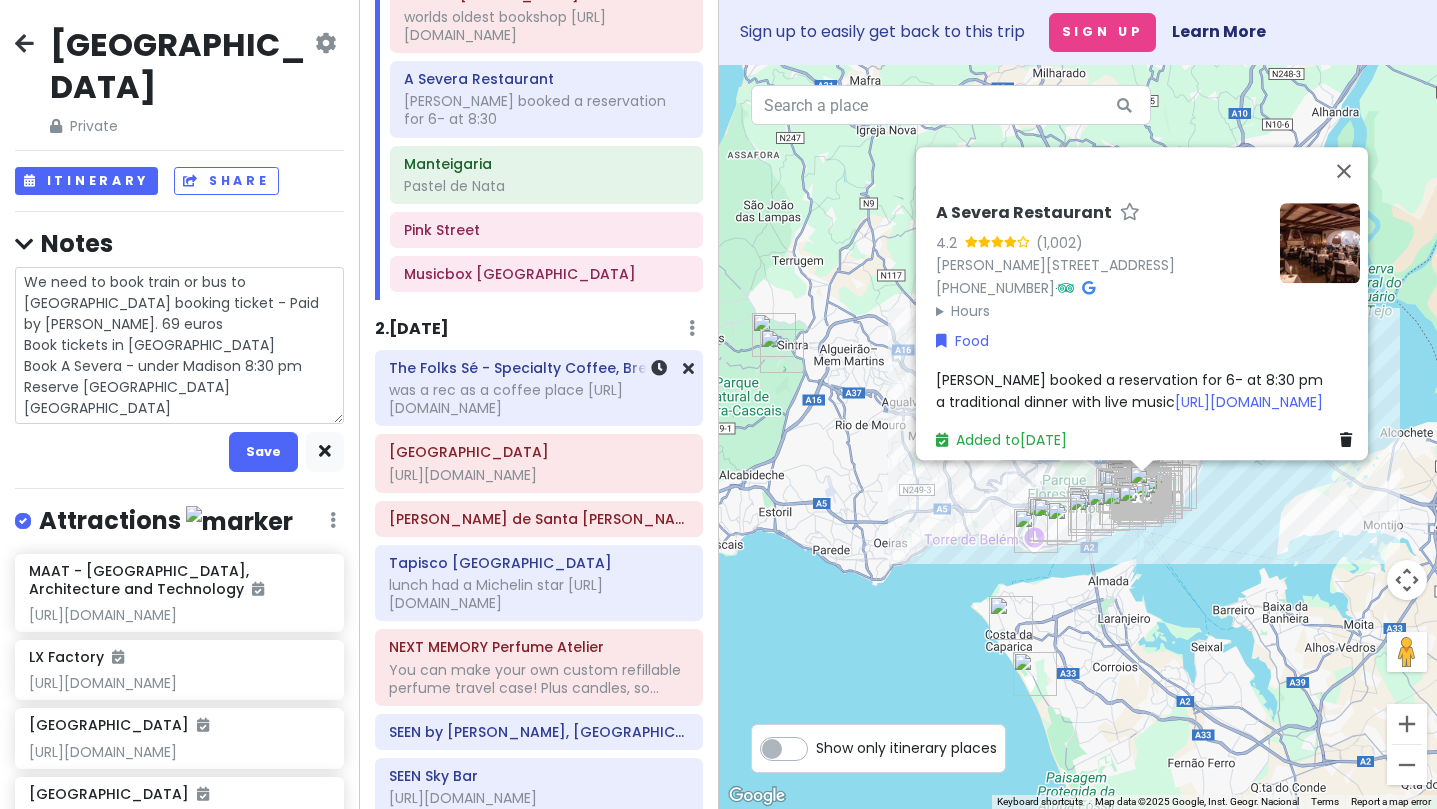 scroll, scrollTop: 674, scrollLeft: 0, axis: vertical 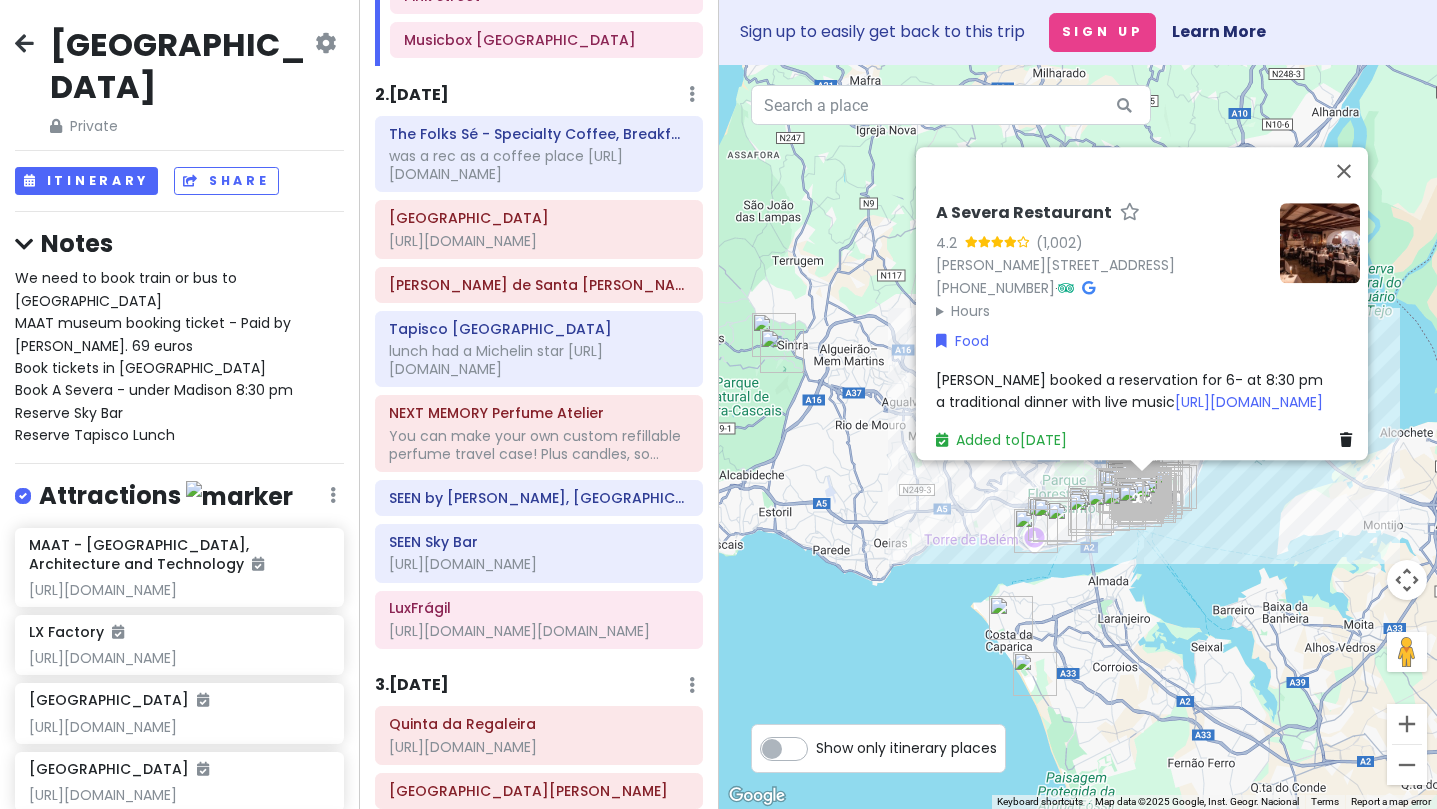 click on "Lisbon Private Change Dates Make a Copy Delete Trip Go Pro ⚡️ Give Feedback 💡 Support Scout ☕️ Itinerary Share Notes We need to book train or bus to sintra
MAAT museum booking ticket - Paid by Esther. 69 euros
Book tickets in sintra
Book A Severa - under Madison 8:30 pm
Reserve Sky Bar
Reserve Tapisco Lunch Attractions   Edit Reorder Delete List MAAT - Museum of Art, Architecture and Technology https://www.tiktok.com/t/ZP8MGGP7S/ LX Factory https://www.tiktok.com/t/ZP8MGskov/ Arco da Rua Augusta https://www.tiktok.com/t/ZP8MGtV1v/ Alfama District https://www.tiktok.com/t/ZP8Mt8S9c/ National Palace of Pena Quinta da Regaleira https://www.tiktok.com/t/ZP8MvaAmU/ Belém Tower Baixa-Chiado https://www.tiktok.com/t/ZP8MGvbhV/ Santa Justa Lift Jerónimos Monastery Carmo Archaeological Museum Pilar 7 - Bridge Experience Miradouro da Graça they serve an aperol spritz at the top
https://www.tiktok.com/t/ZP8MGnhH7/ Livraria Bertrand - Chiado Praça do Comércio EmbaiXada Tram 28 Rossio Square" at bounding box center [179, 404] 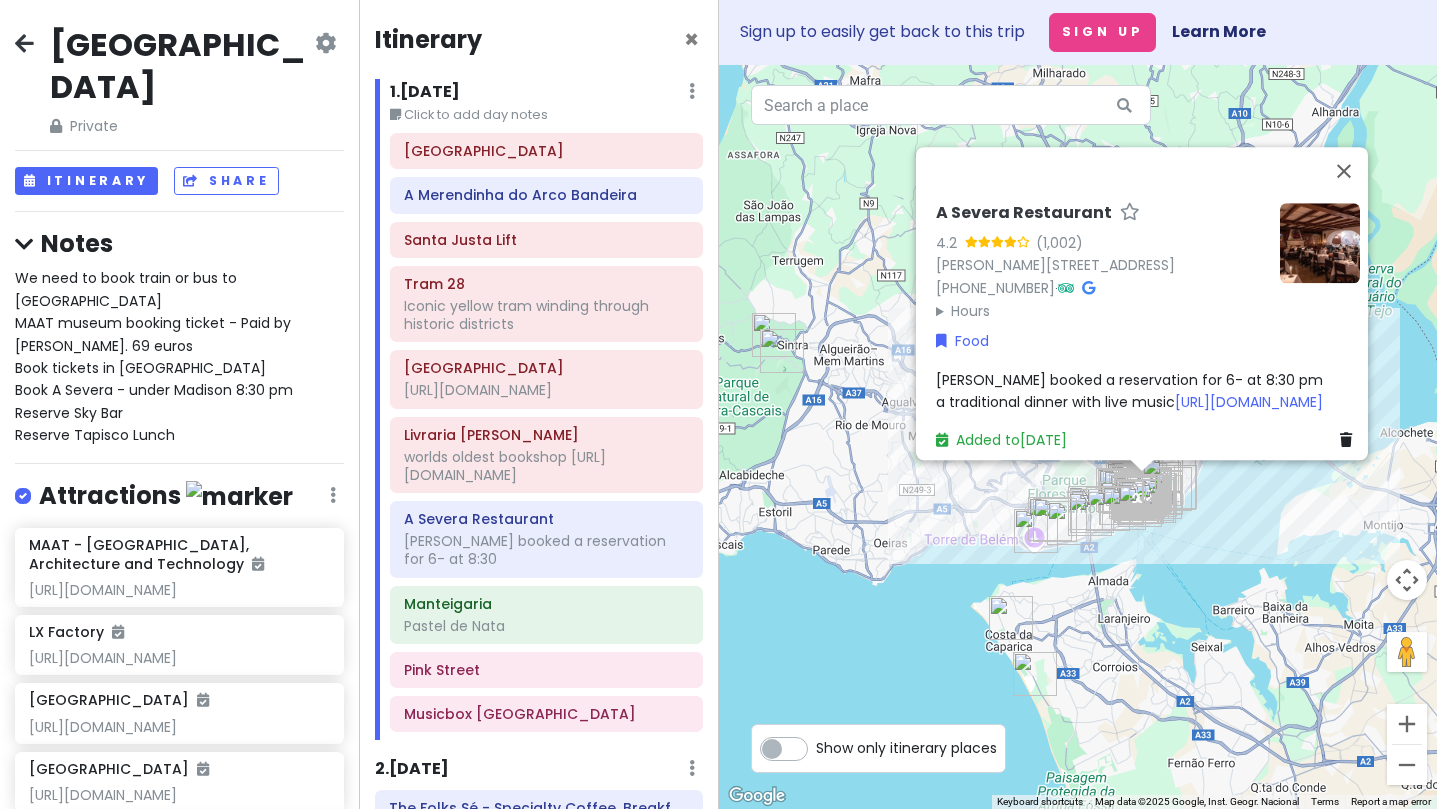 scroll, scrollTop: 0, scrollLeft: 0, axis: both 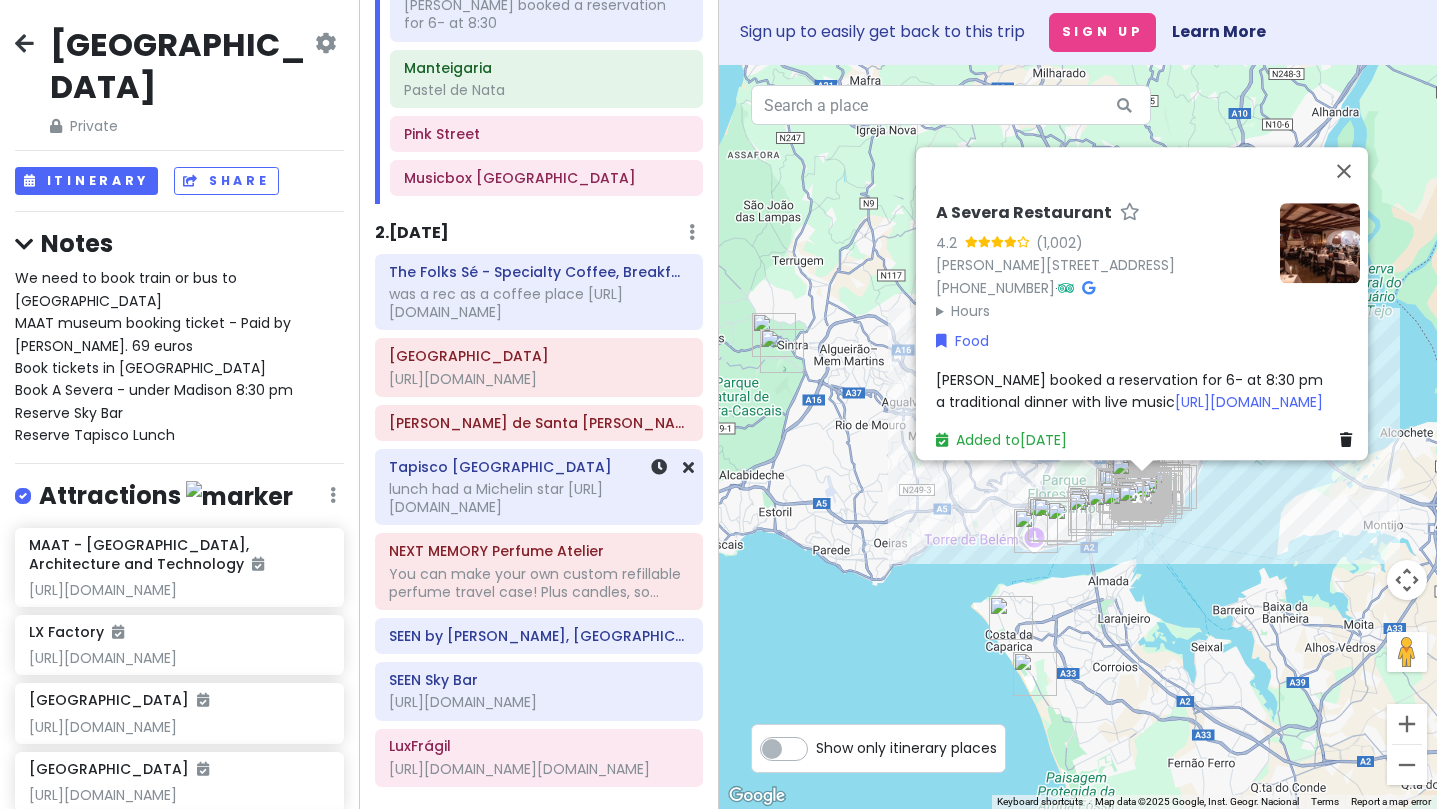click on "lunch had a Michelin star https://www.tiktok.com/t/ZP8MGwHpb/" at bounding box center [546, 14] 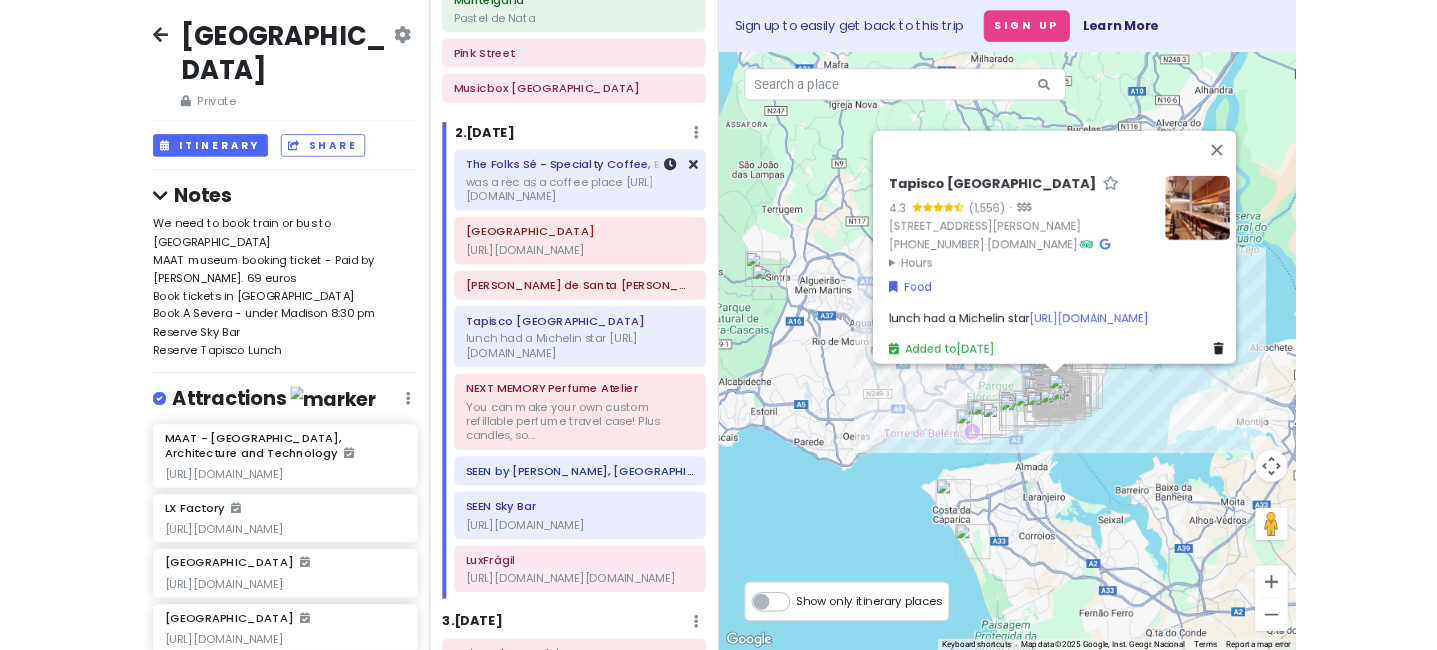 scroll, scrollTop: 600, scrollLeft: 0, axis: vertical 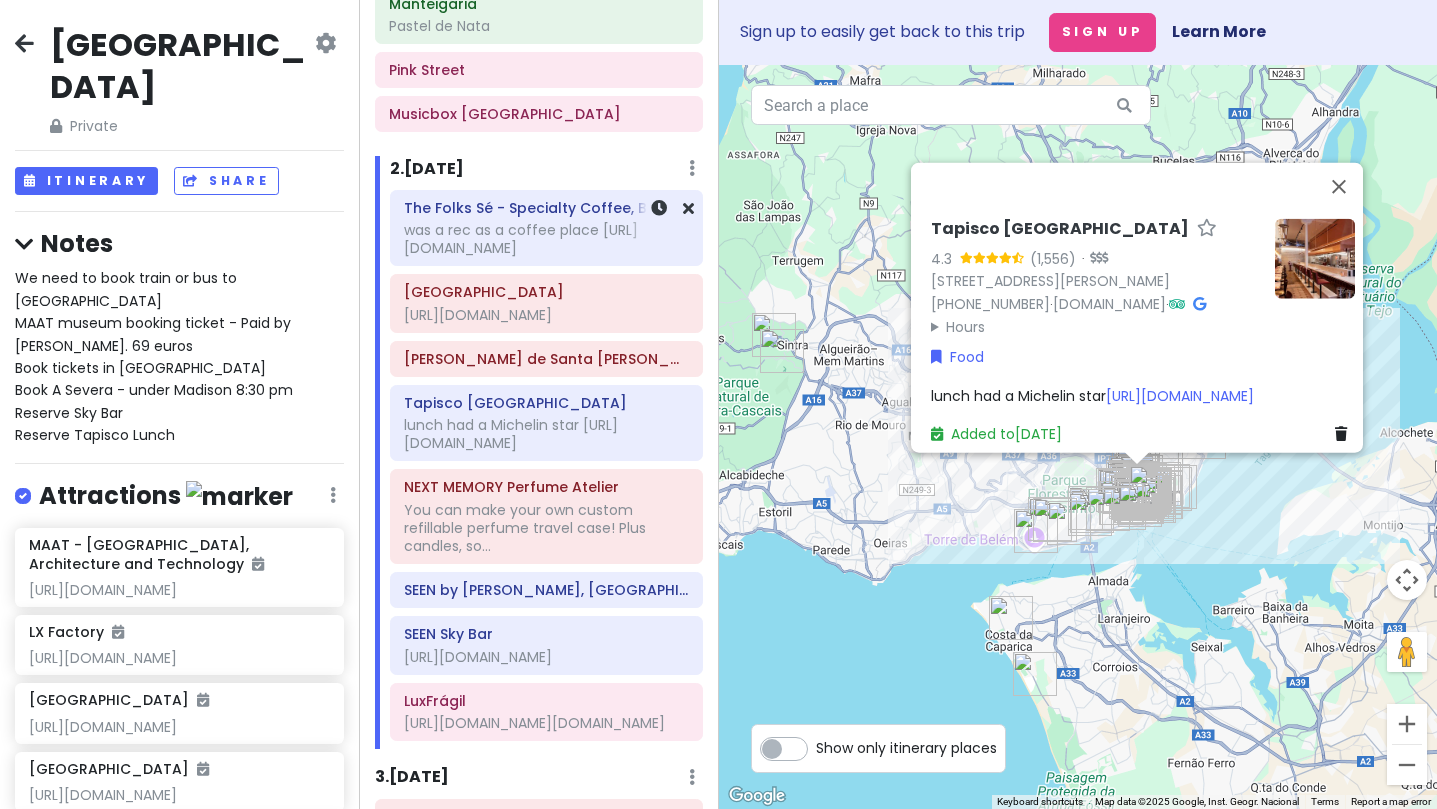click on "was a rec as a coffee place https://www.tiktok.com/t/ZP8MG7qfG/" at bounding box center (539, -50) 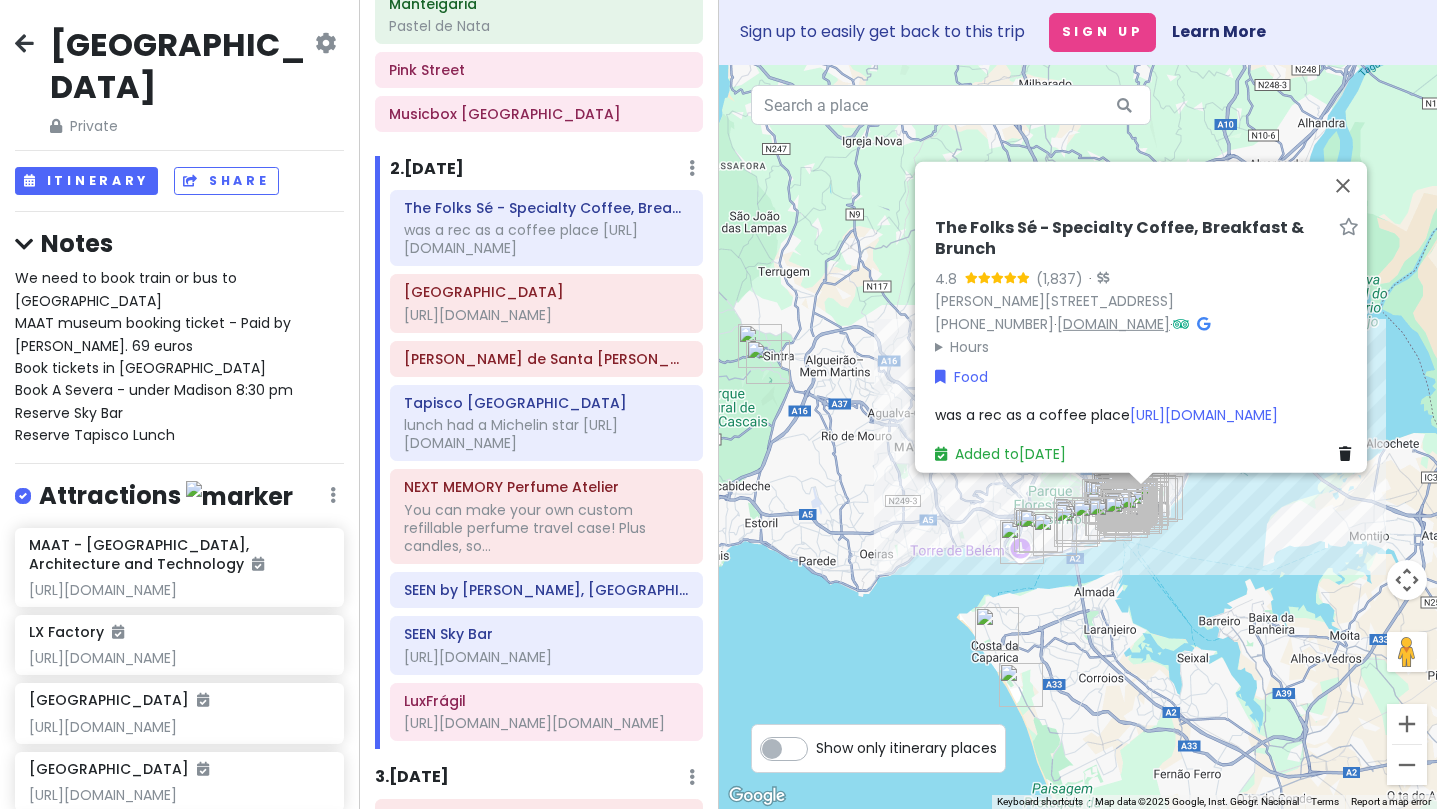 click on "thefolks.pt" at bounding box center (1113, 324) 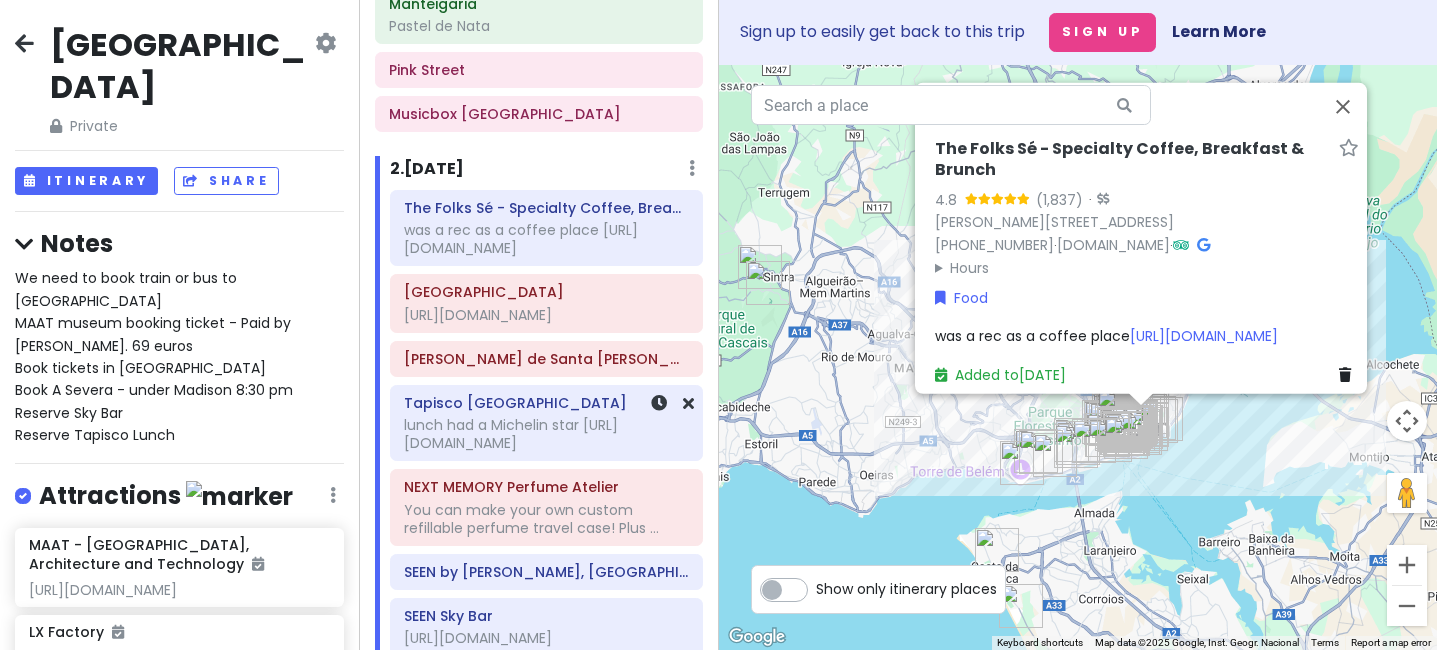 click on "lunch had a Michelin star https://www.tiktok.com/t/ZP8MGwHpb/" at bounding box center (539, -50) 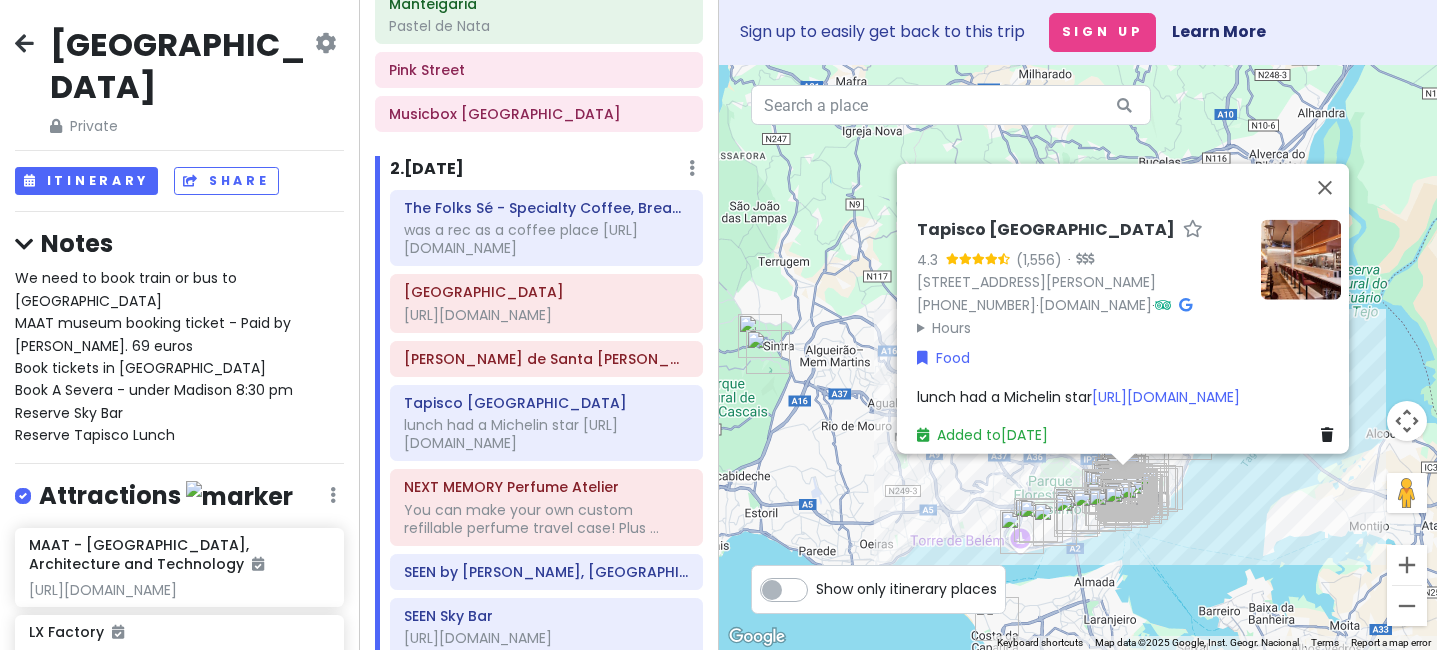 click on "We need to book train or bus to sintra
MAAT museum booking ticket - Paid by Esther. 69 euros
Book tickets in sintra
Book A Severa - under Madison 8:30 pm
Reserve Sky Bar
Reserve Tapisco Lunch" at bounding box center [179, 356] 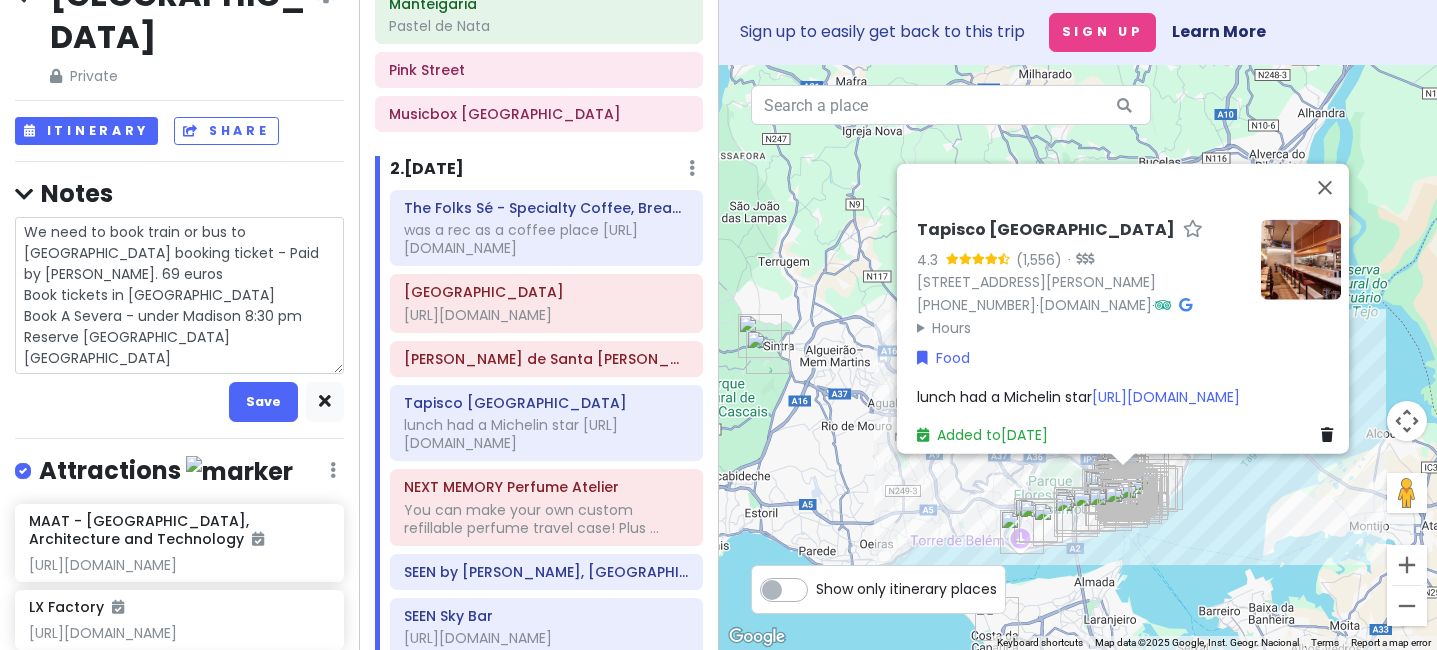 scroll, scrollTop: 61, scrollLeft: 0, axis: vertical 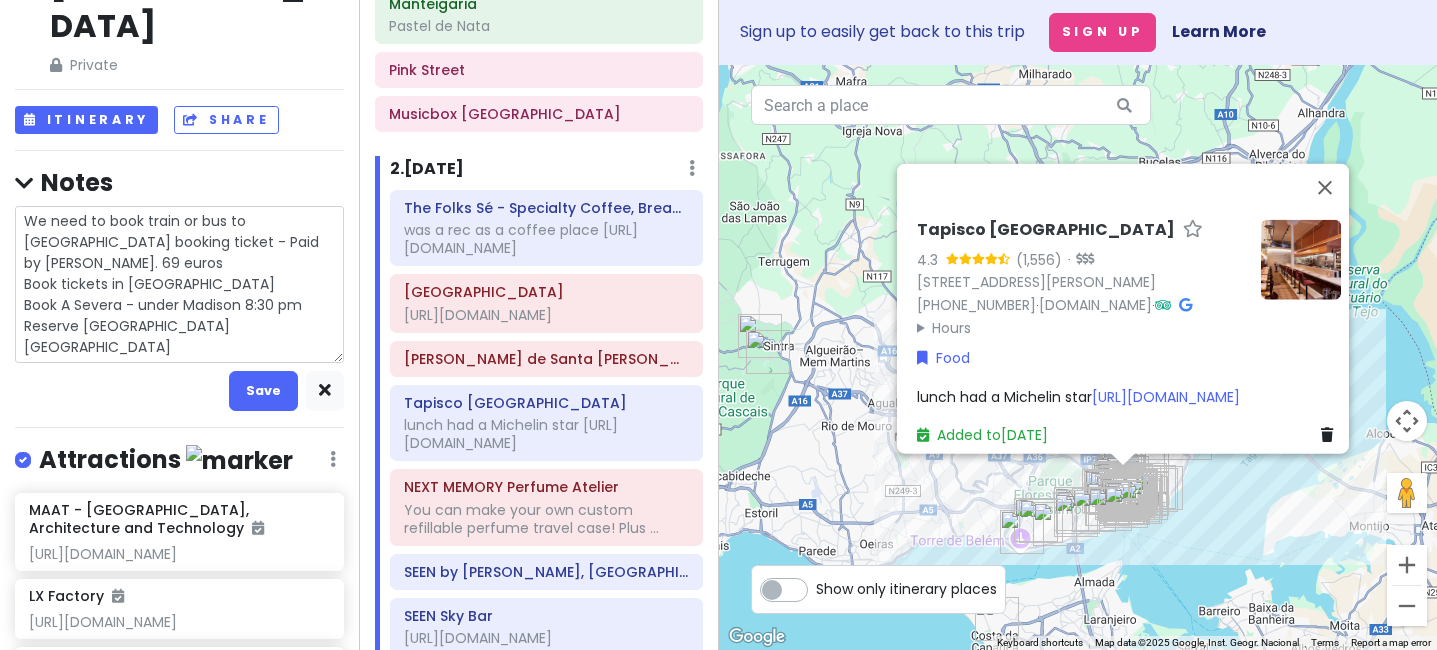 click on "We need to book train or bus to sintra
MAAT museum booking ticket - Paid by Esther. 69 euros
Book tickets in sintra
Book A Severa - under Madison 8:30 pm
Reserve Sky Bar
Reserve Tapisco Lunch" at bounding box center (179, 284) 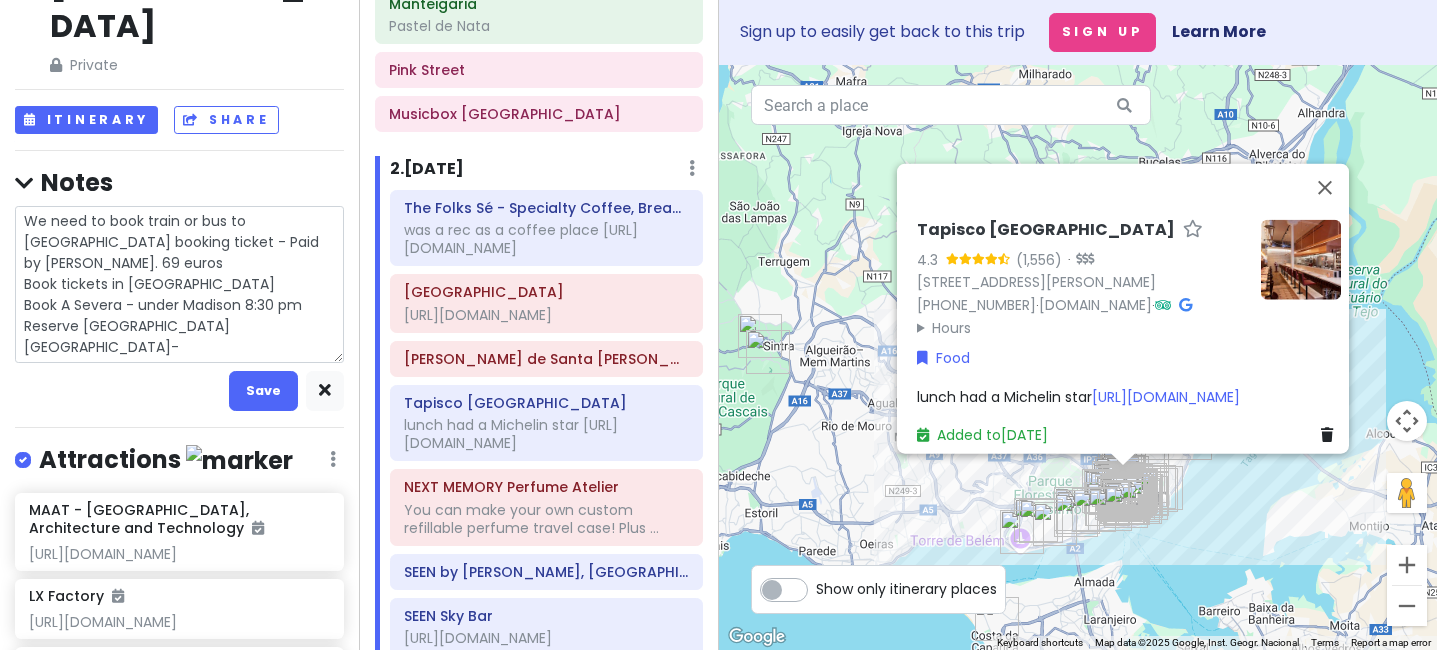 type on "x" 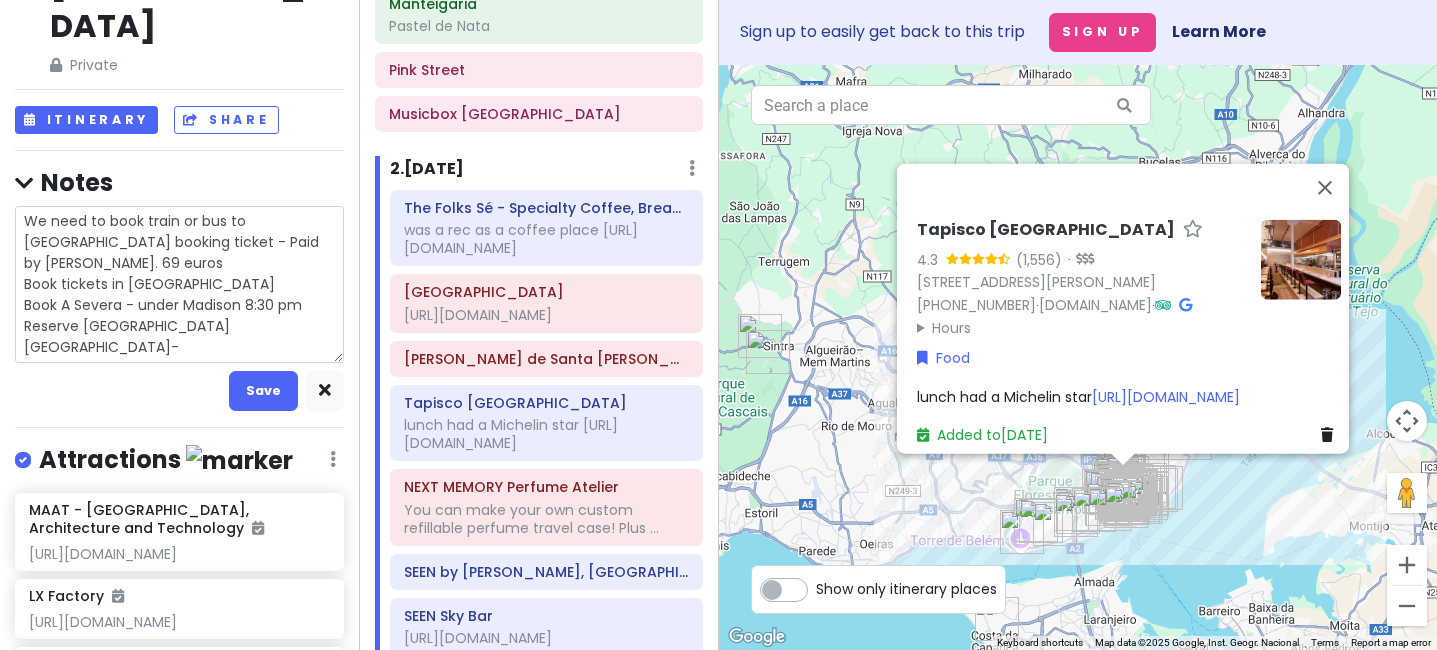 type 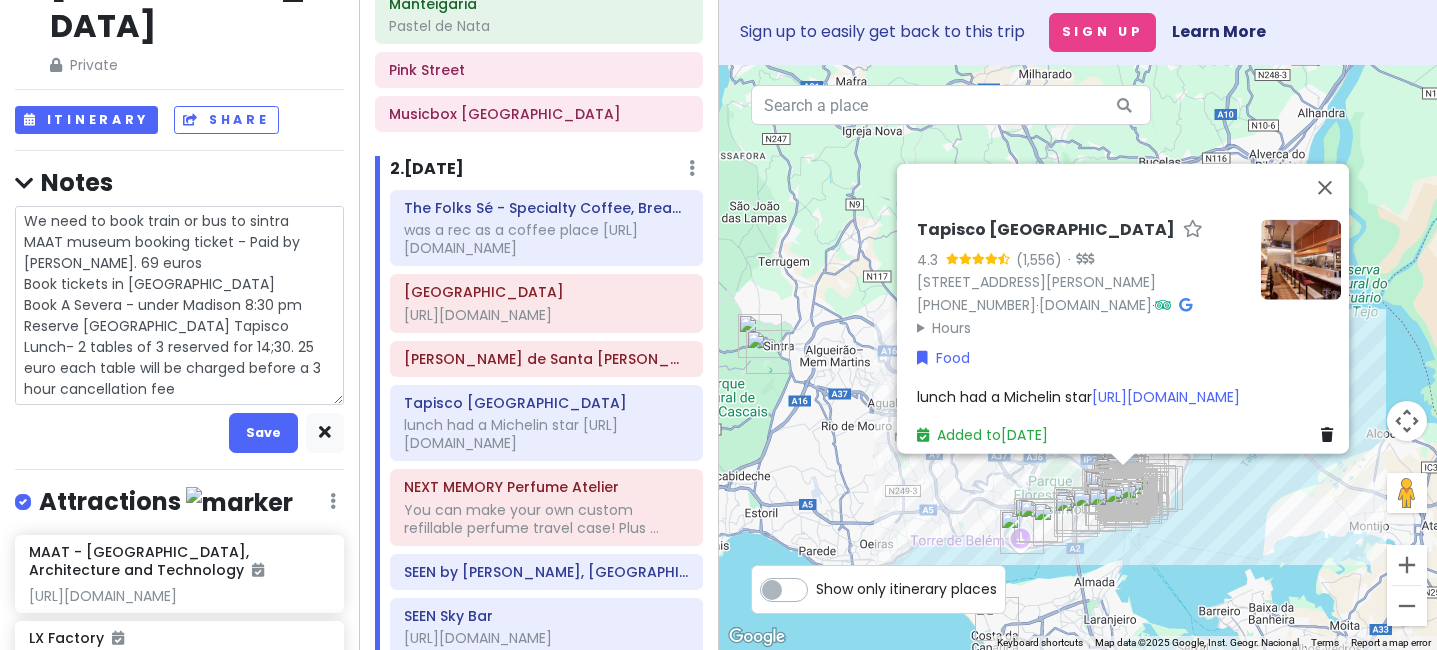 drag, startPoint x: 321, startPoint y: 345, endPoint x: 90, endPoint y: 345, distance: 231 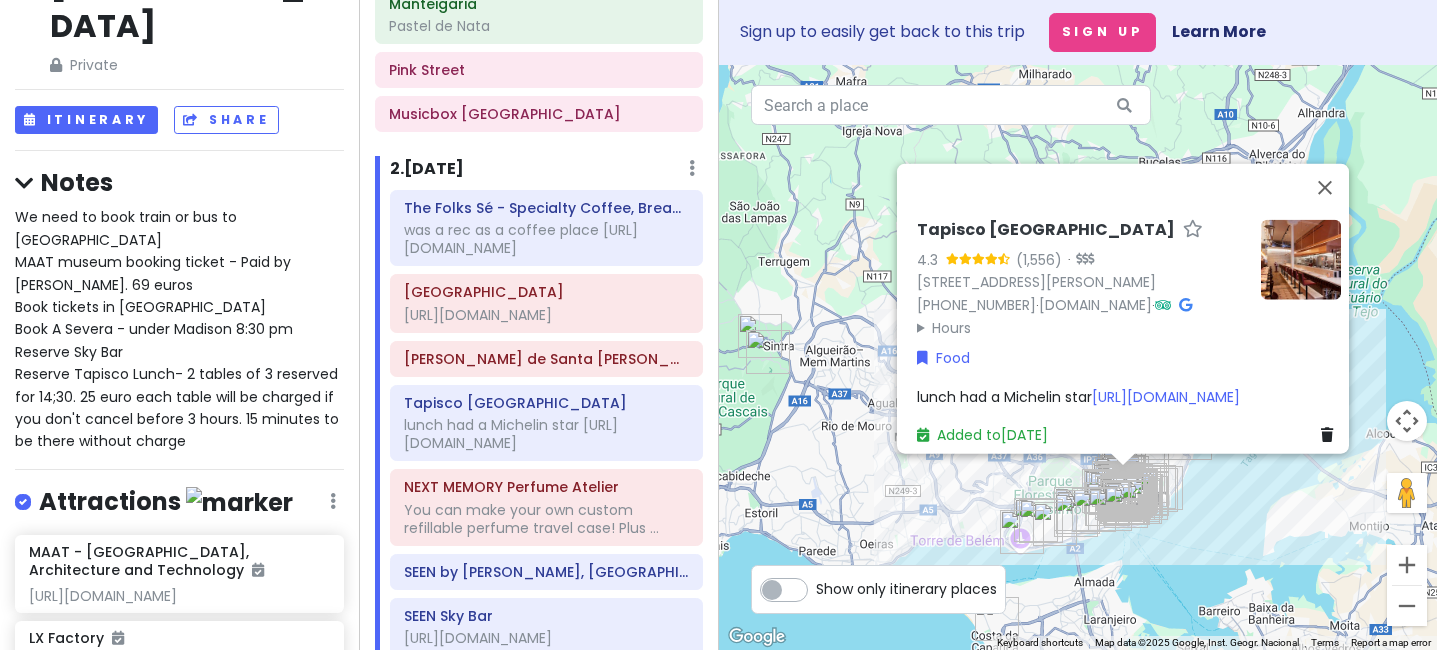click on "We need to book train or bus to sintra
MAAT museum booking ticket - Paid by Esther. 69 euros
Book tickets in sintra
Book A Severa - under Madison 8:30 pm
Reserve Sky Bar
Reserve Tapisco Lunch- 2 tables of 3 reserved for 14;30. 25 euro each table will be charged if you don't cancel before 3 hours. 15 minutes to be there without charge" at bounding box center [179, 329] 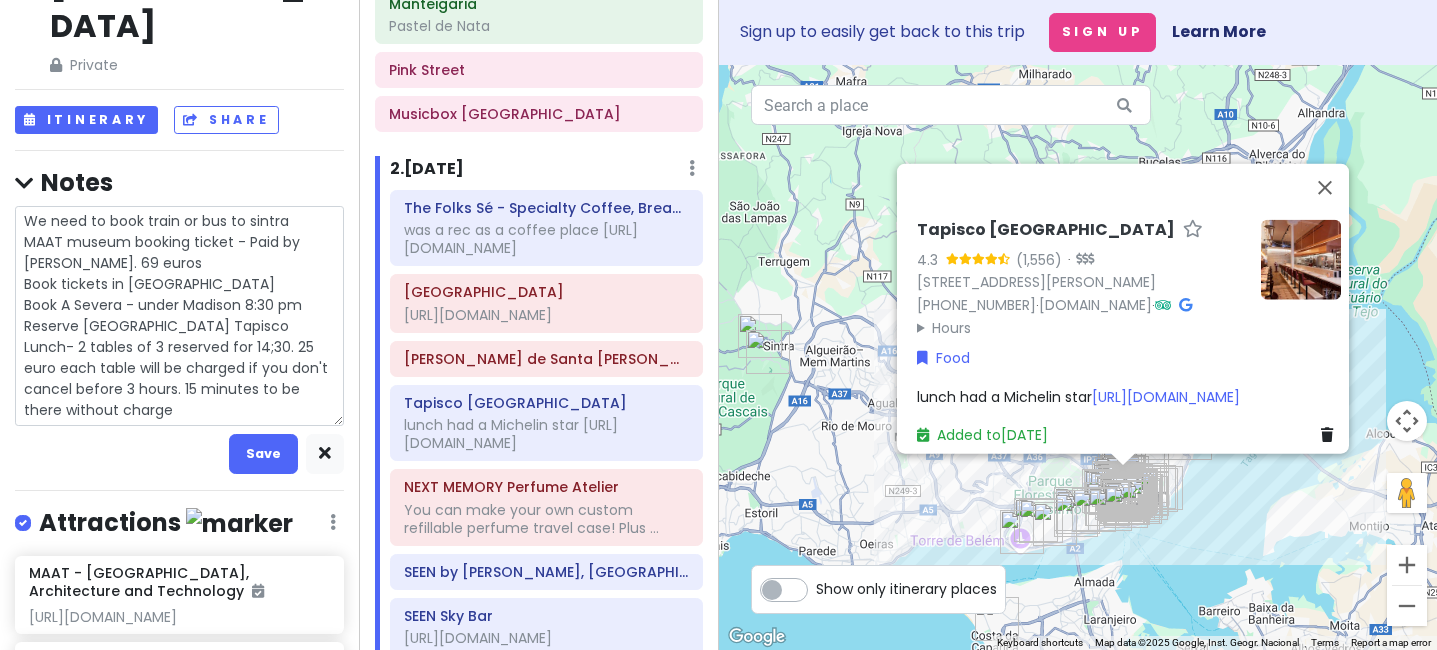 click on "We need to book train or bus to sintra
MAAT museum booking ticket - Paid by Esther. 69 euros
Book tickets in sintra
Book A Severa - under Madison 8:30 pm
Reserve Sky Bar
Reserve Tapisco Lunch- 2 tables of 3 reserved for 14;30. 25 euro each table will be charged if you don't cancel before 3 hours. 15 minutes to be there without charge" at bounding box center (179, 316) 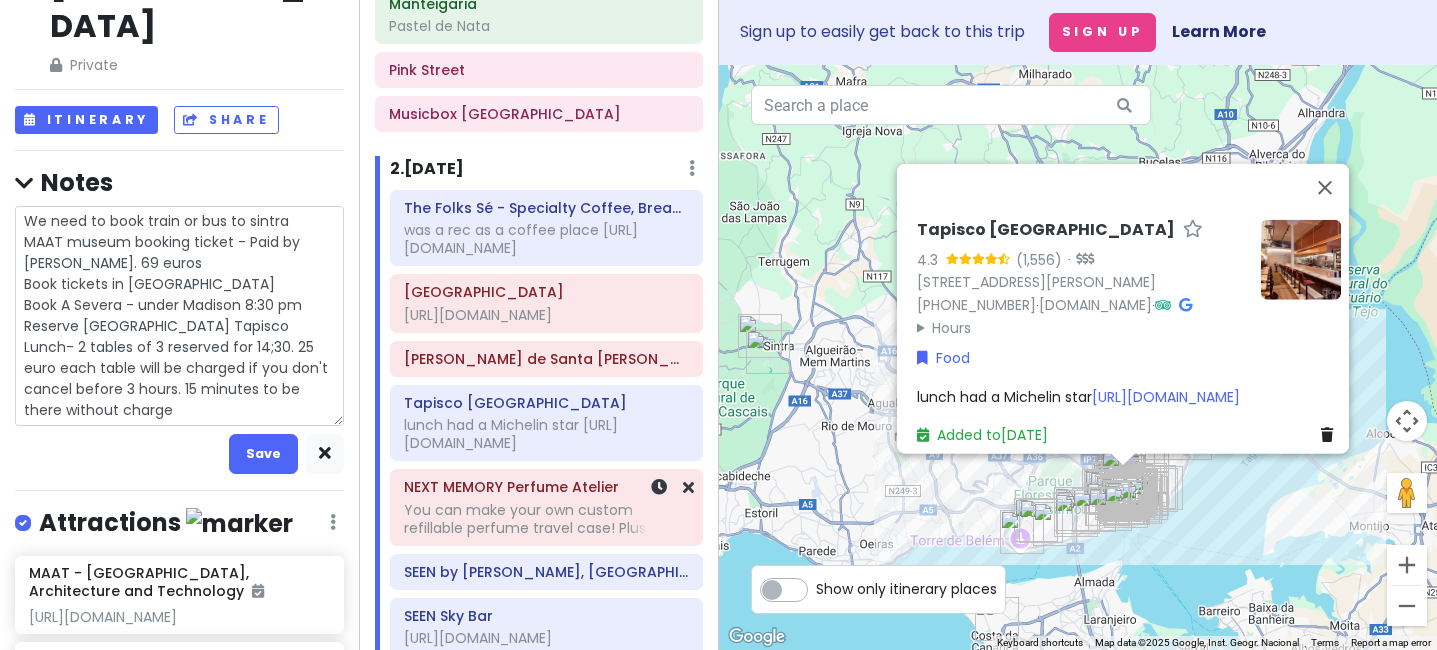 scroll, scrollTop: 625, scrollLeft: 0, axis: vertical 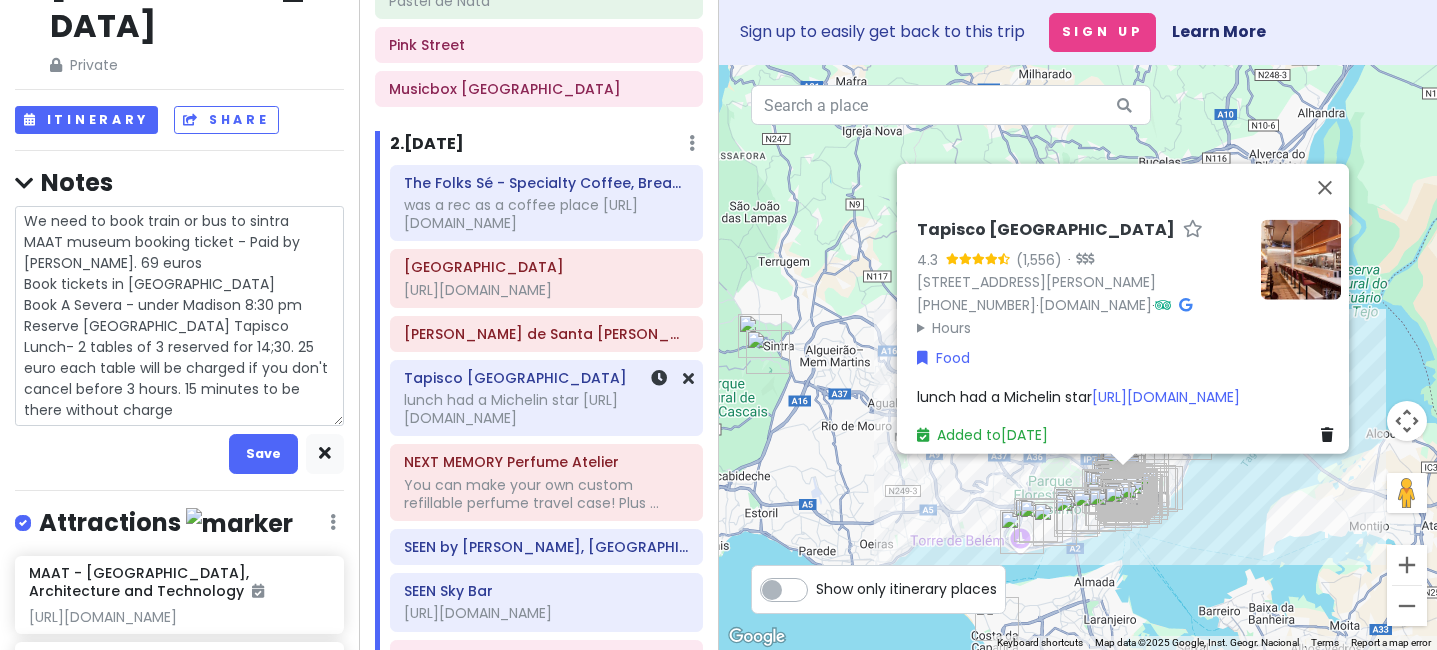 click on "lunch had a Michelin star https://www.tiktok.com/t/ZP8MGwHpb/" at bounding box center [539, -75] 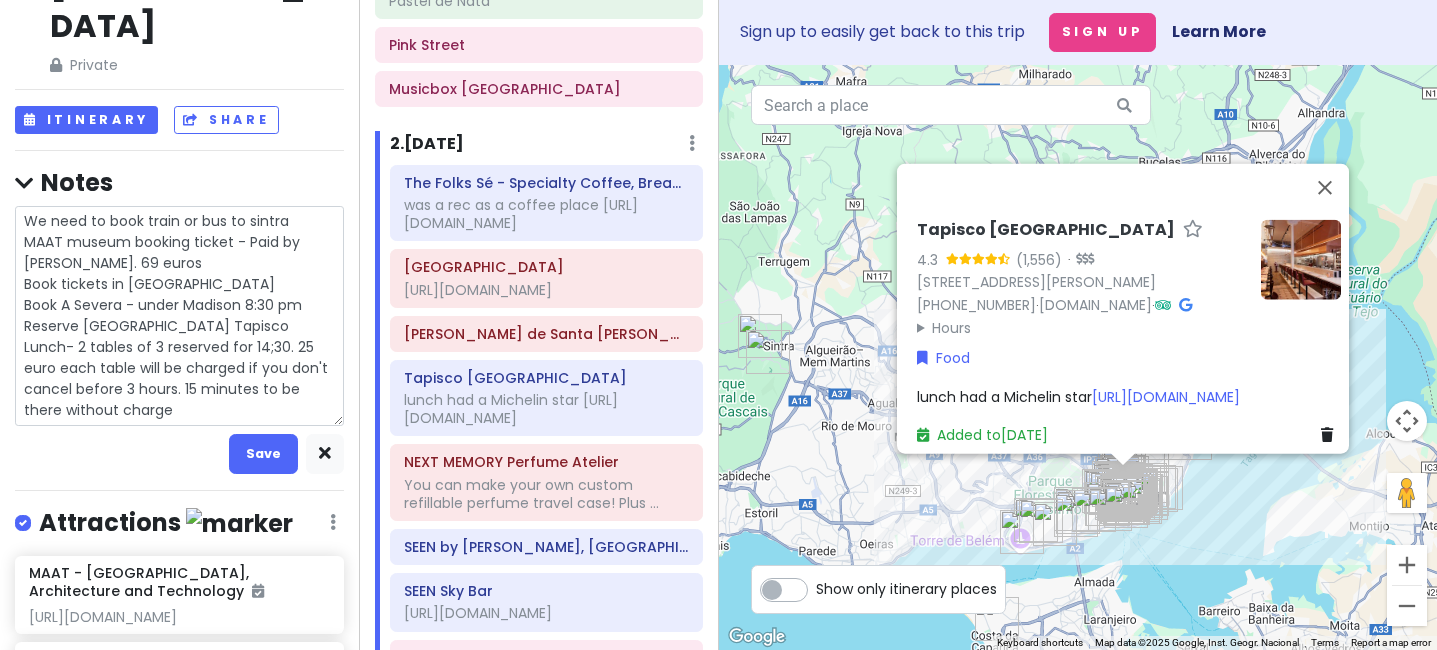 click on "Tapisco Lisboa 4.3        (1,556)    ·    R. Dom Pedro V 81, 1250-096 Lisboa, Portugal +351 21 342 0681   ·   www.tapisco.pt   ·   Hours Monday  12:00 – 4:00 PM, 6:30 PM – 12:00 AM Tuesday  12:00 – 4:00 PM, 6:30 PM – 12:00 AM Wednesday  12:00 – 4:00 PM, 6:30 PM – 12:00 AM Thursday  12:00 – 4:00 PM, 6:30 PM – 12:00 AM Friday  12:00 – 4:00 PM, 6:30 PM – 12:00 AM Saturday  12:00 PM – 12:00 AM Sunday  12:00 PM – 12:00 AM Food lunch had a Michelin star  https://www.tiktok.com/t/ZP8MGwHpb/ Added to  Sat 8/23" at bounding box center (1129, 332) 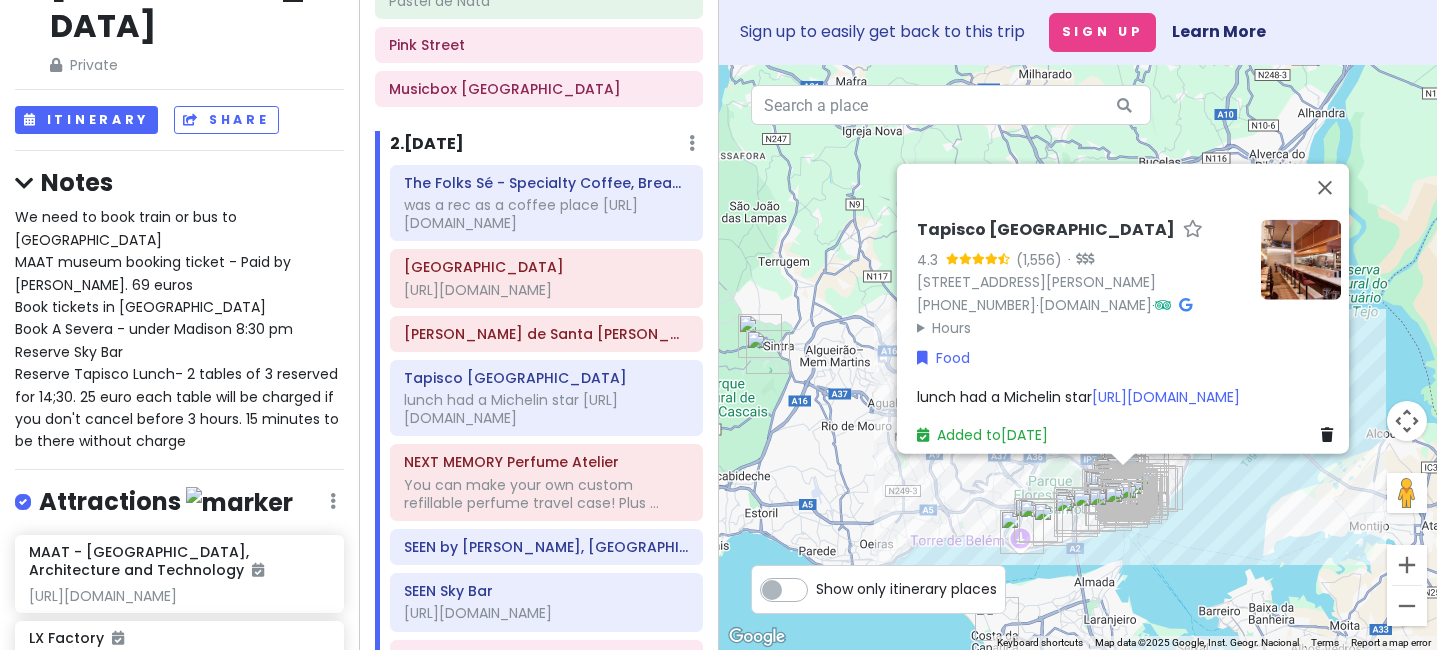click on "lunch had a Michelin star  https://www.tiktok.com/t/ZP8MGwHpb/" at bounding box center (1078, 396) 